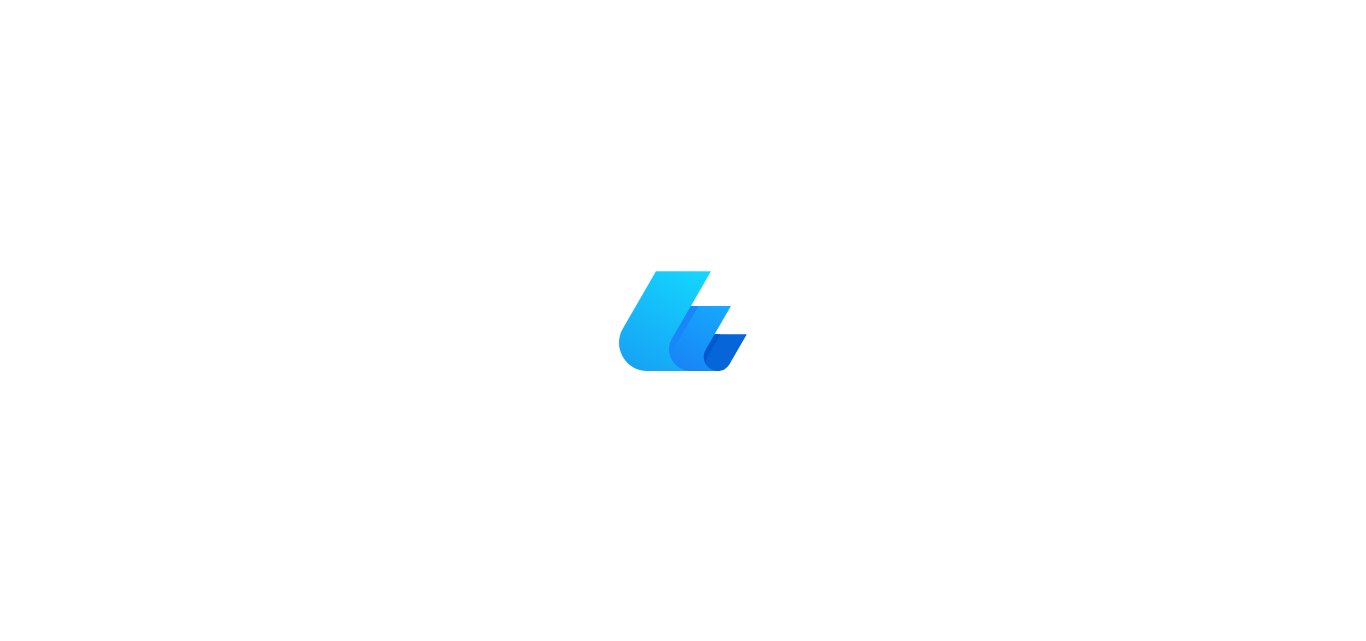 scroll, scrollTop: 0, scrollLeft: 0, axis: both 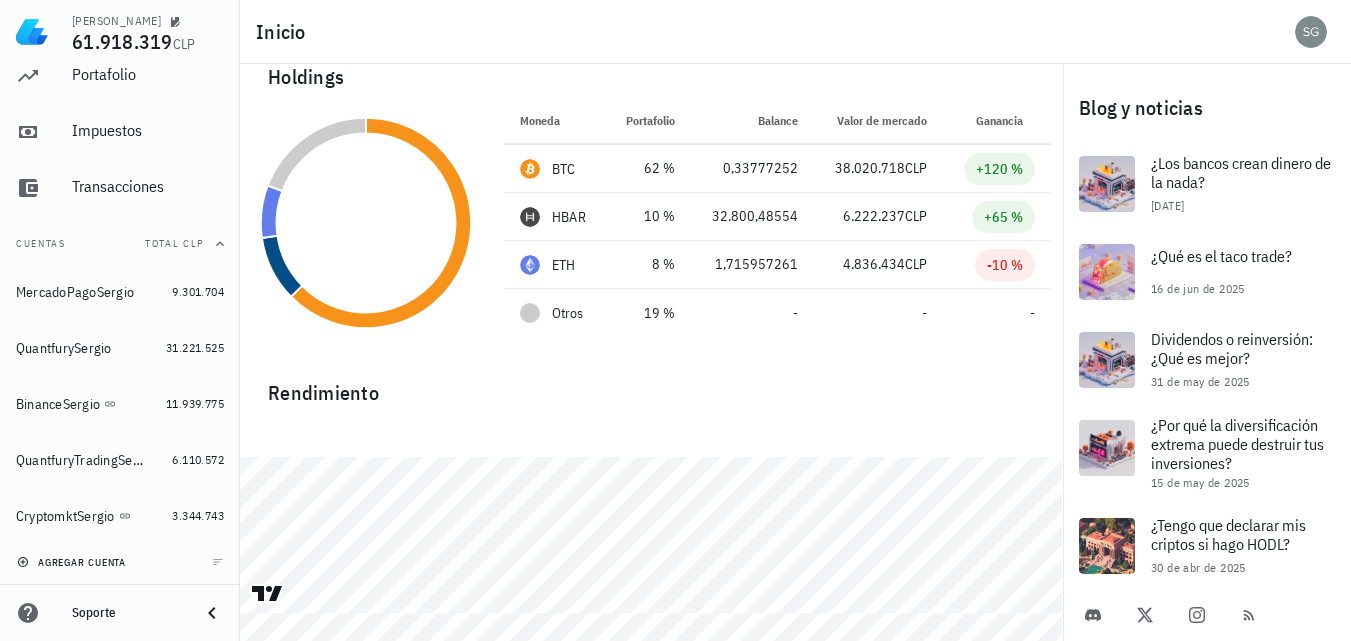 click on "agregar cuenta" at bounding box center (73, 562) 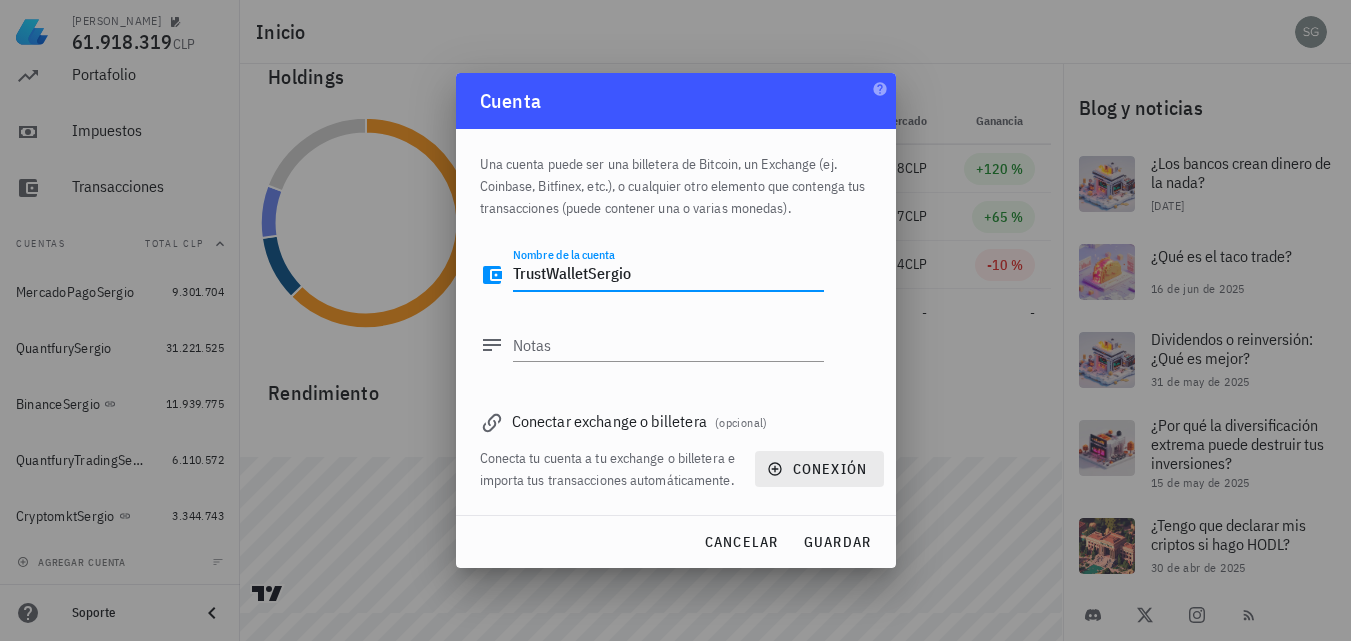 type on "TrustWalletSergio" 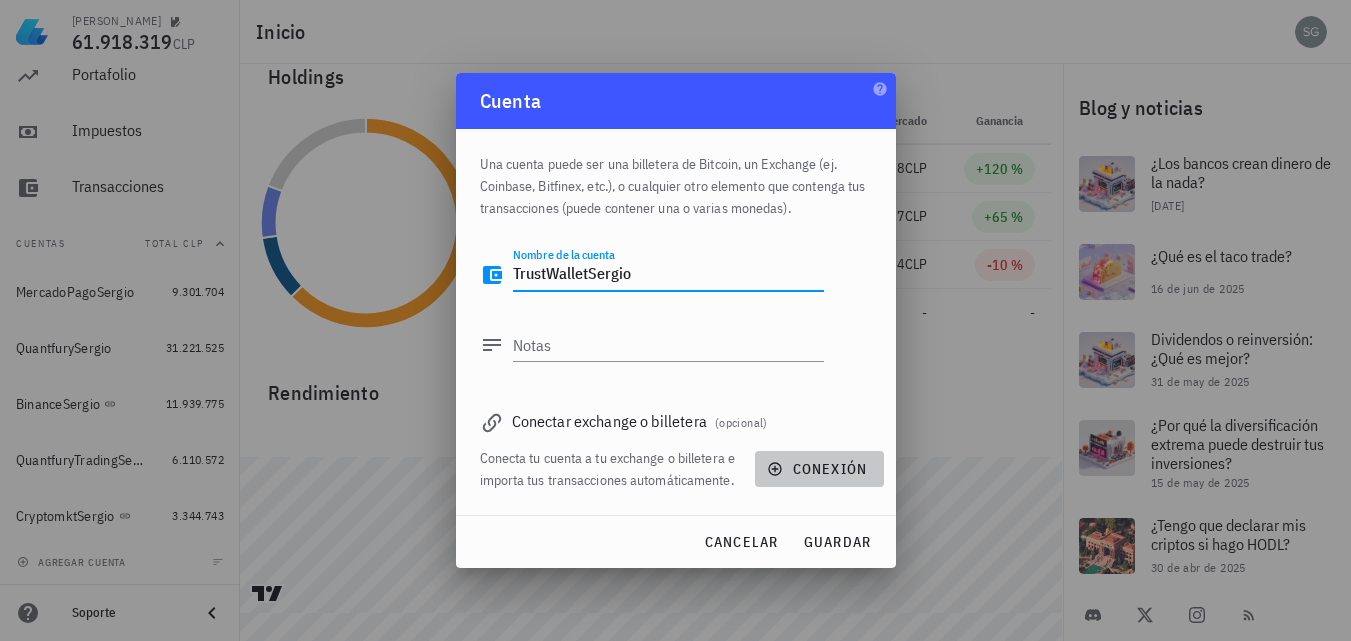 click on "conexión" at bounding box center (819, 469) 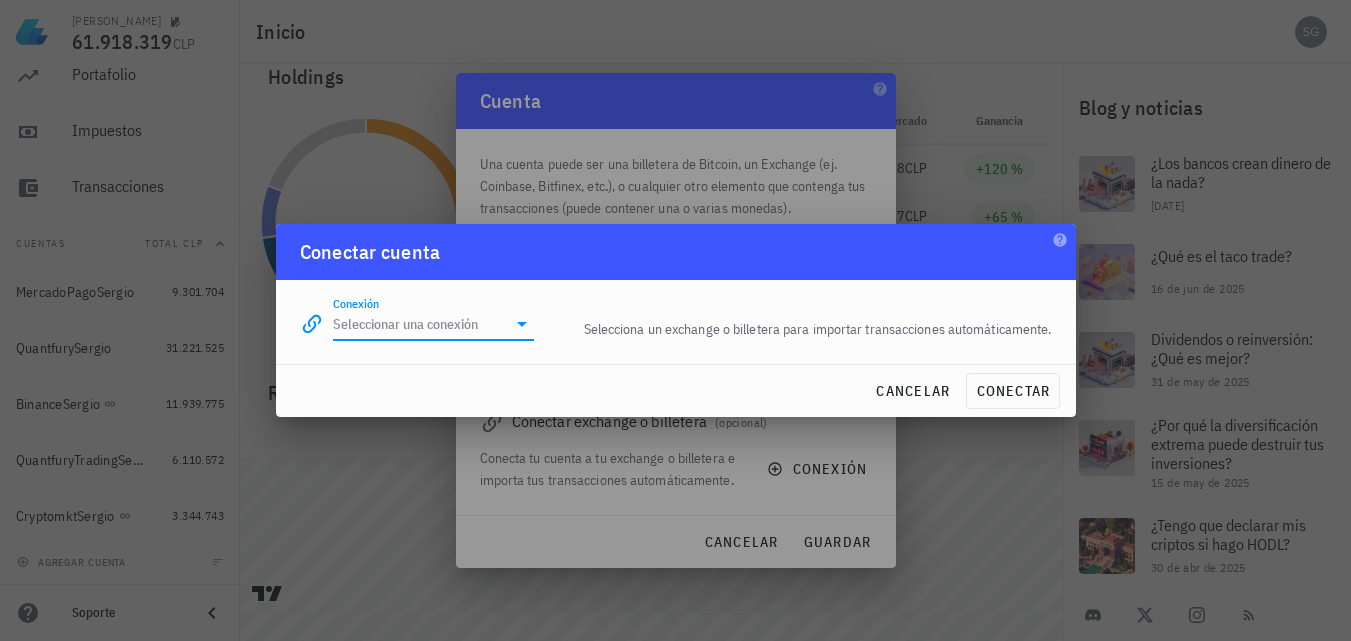 click on "Conexión" at bounding box center [420, 324] 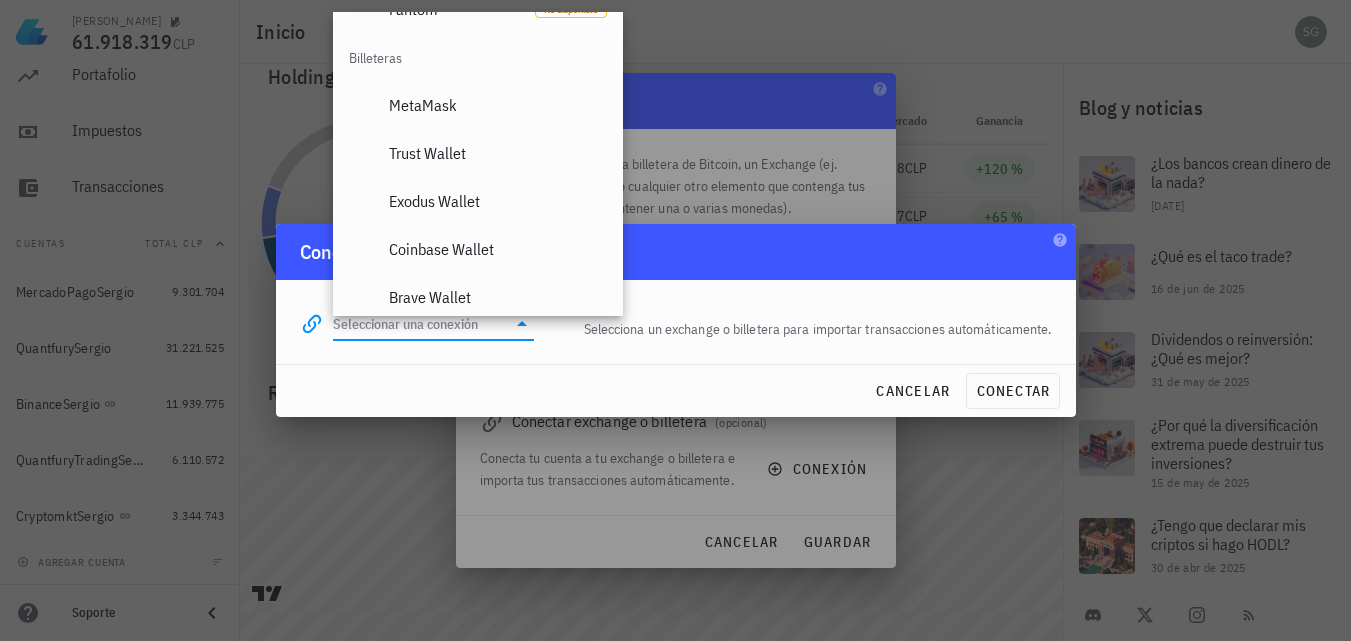 scroll, scrollTop: 1404, scrollLeft: 0, axis: vertical 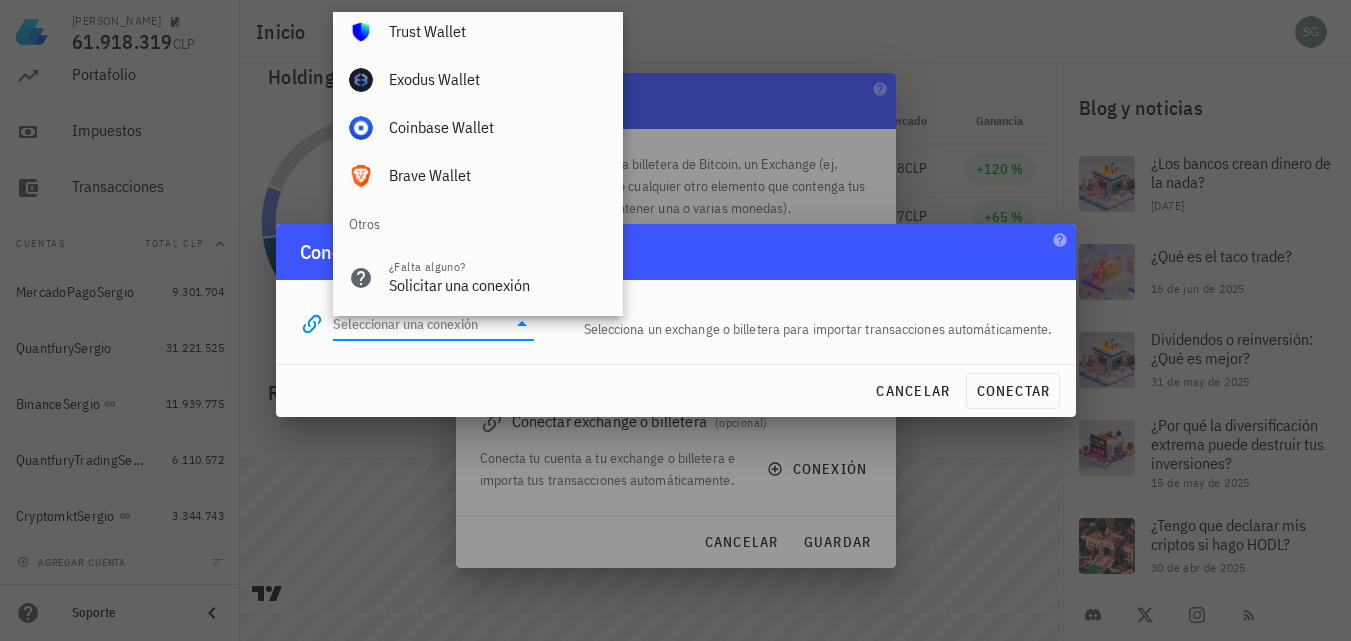 click on "Trust Wallet" at bounding box center (498, 31) 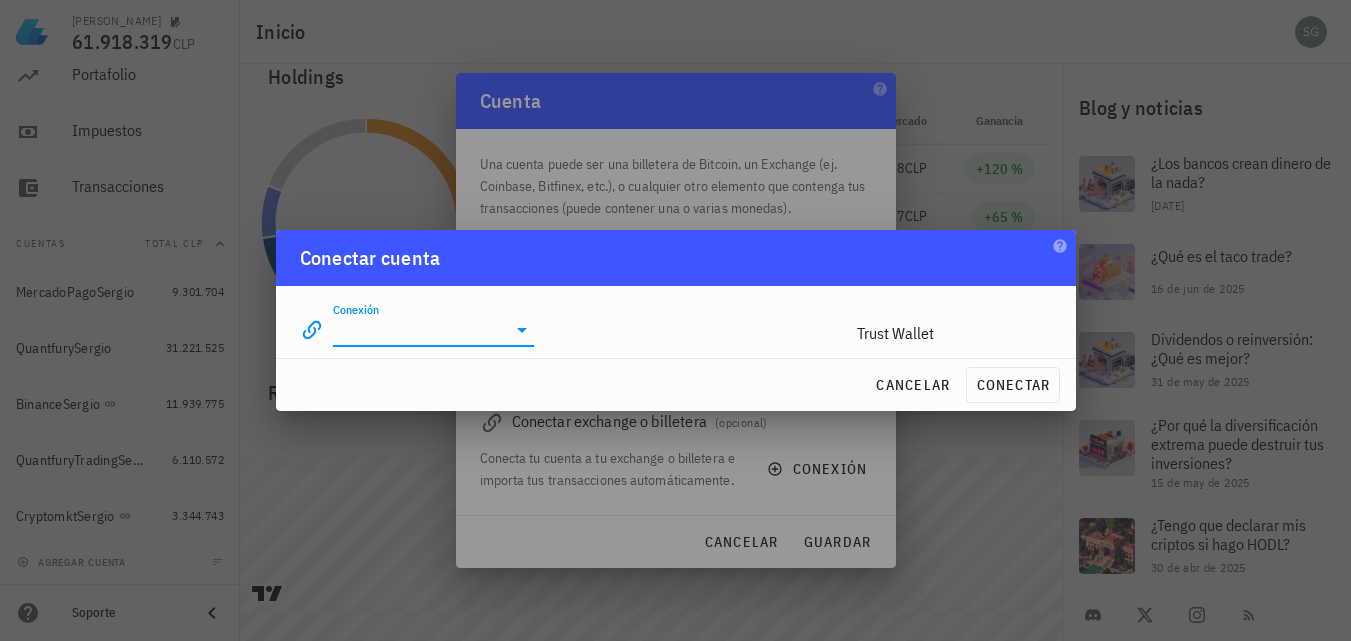 type on "Trust Wallet" 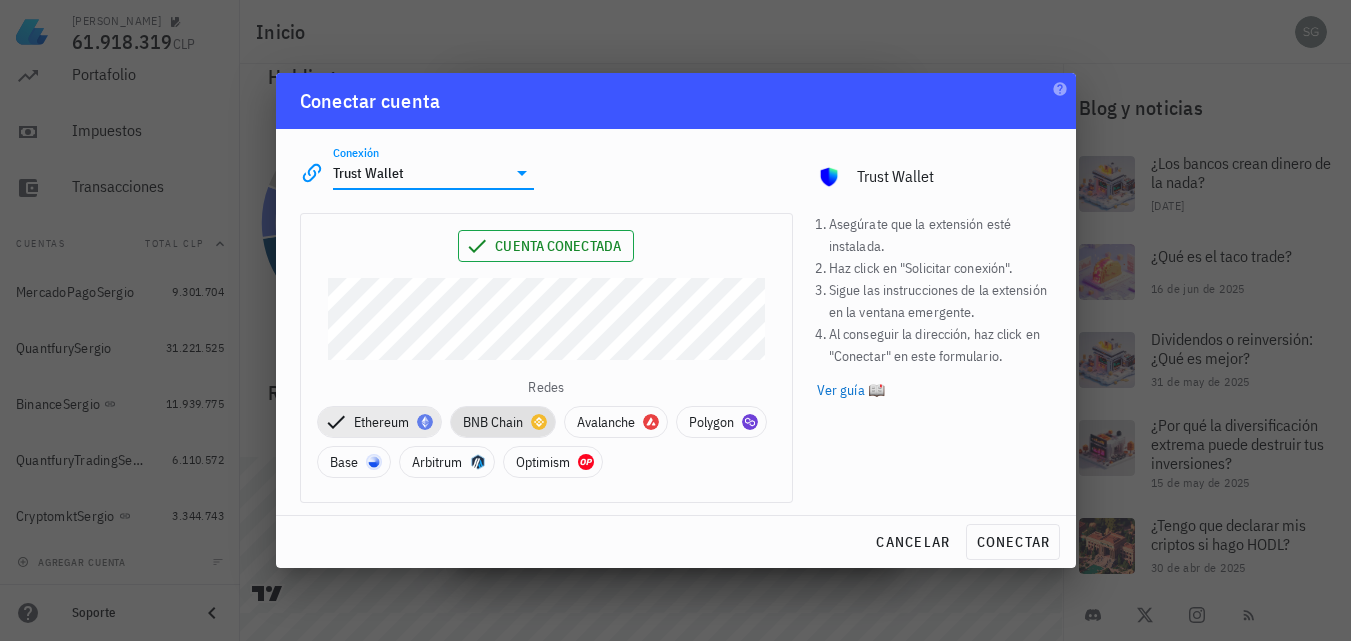 click on "BNB Chain" at bounding box center [503, 422] 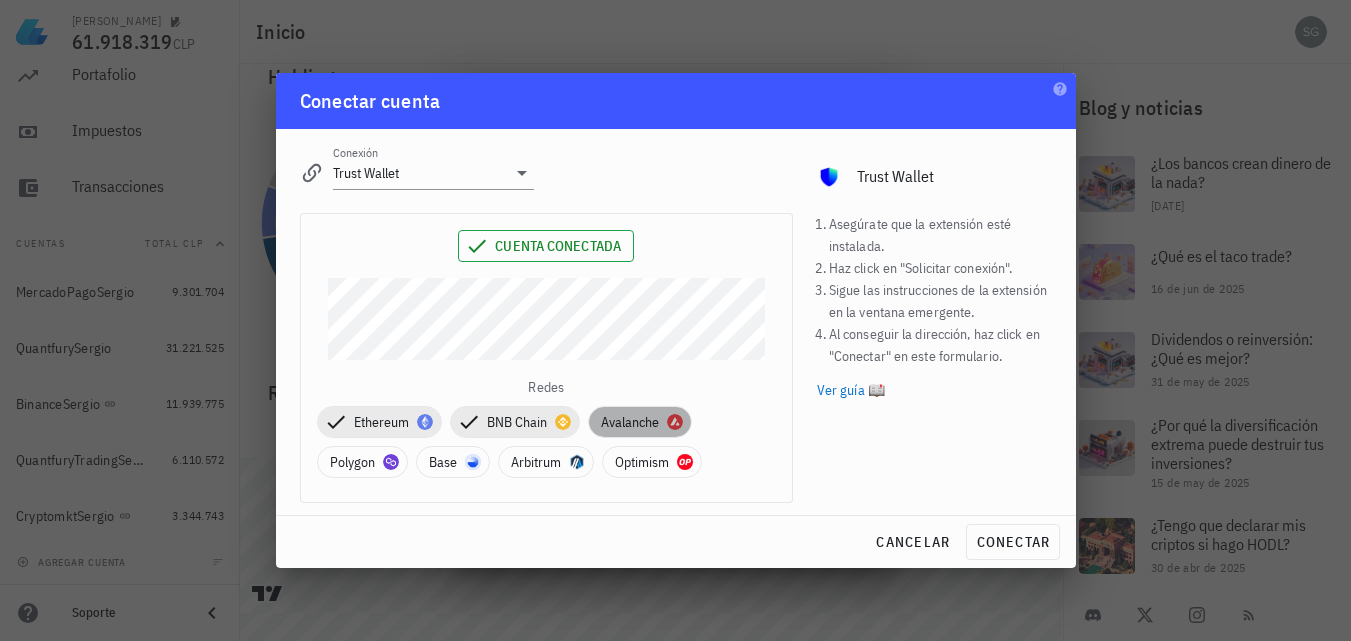 click on "Avalanche" at bounding box center [640, 422] 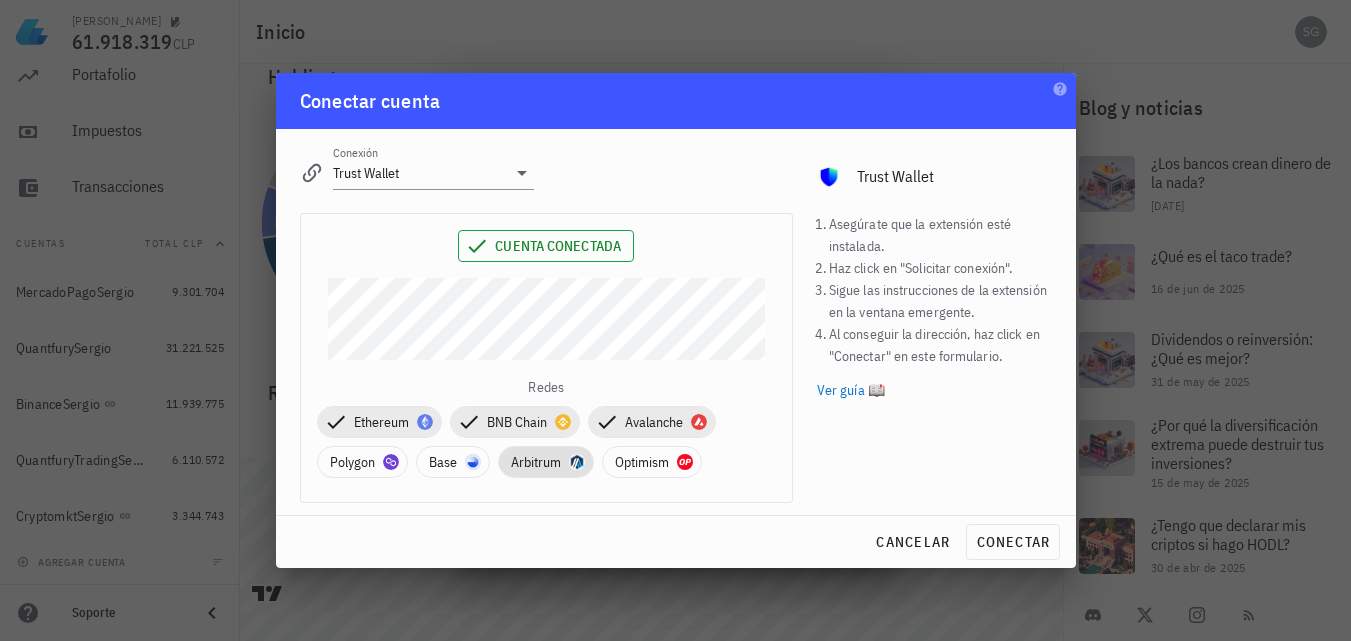 click on "Arbitrum" at bounding box center (546, 462) 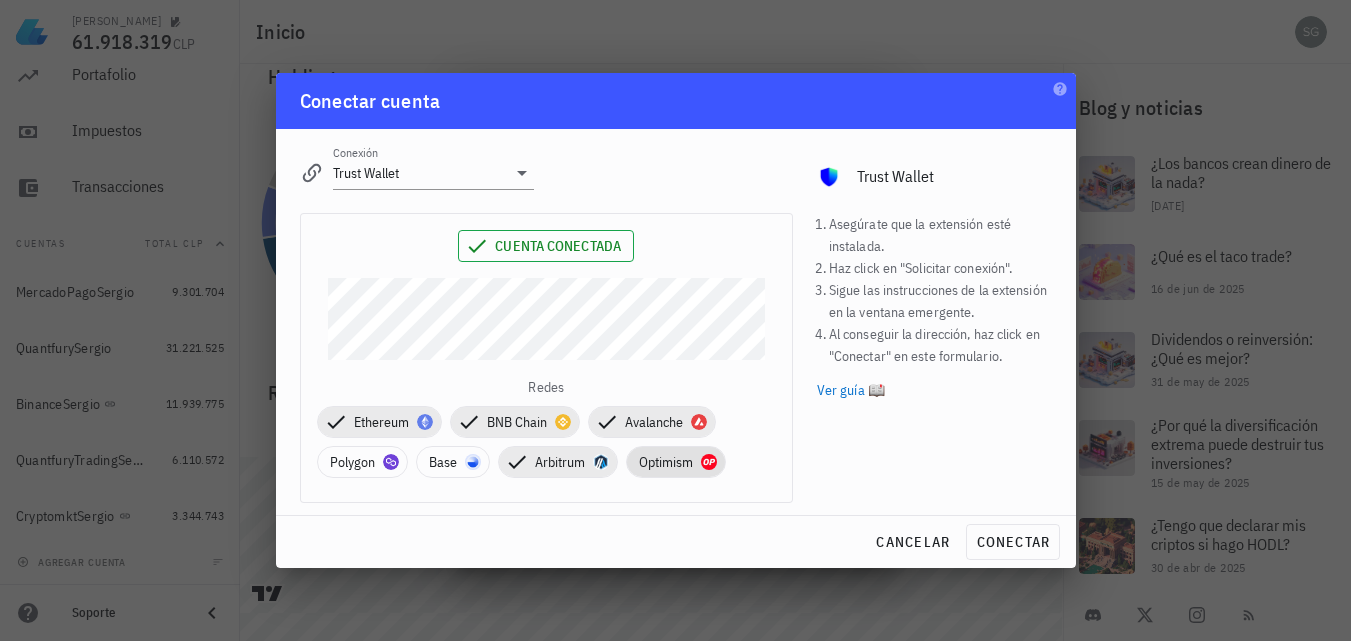 click on "Optimism" at bounding box center [676, 462] 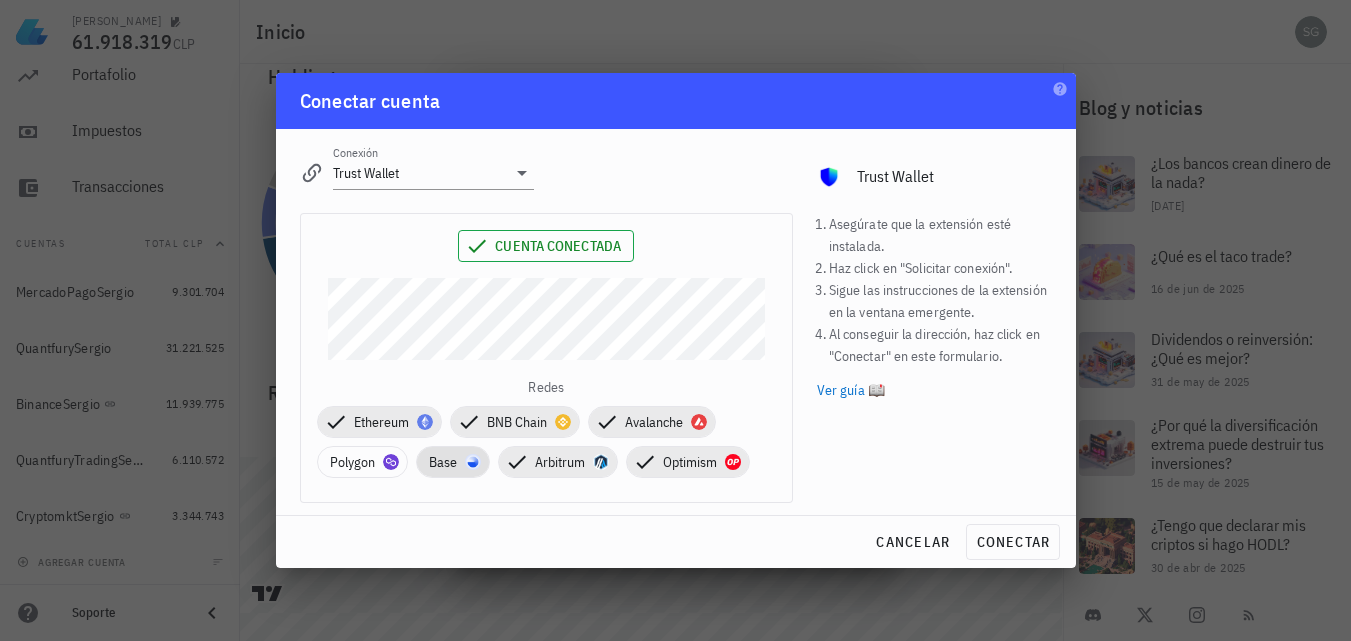 click on "Base" at bounding box center [453, 462] 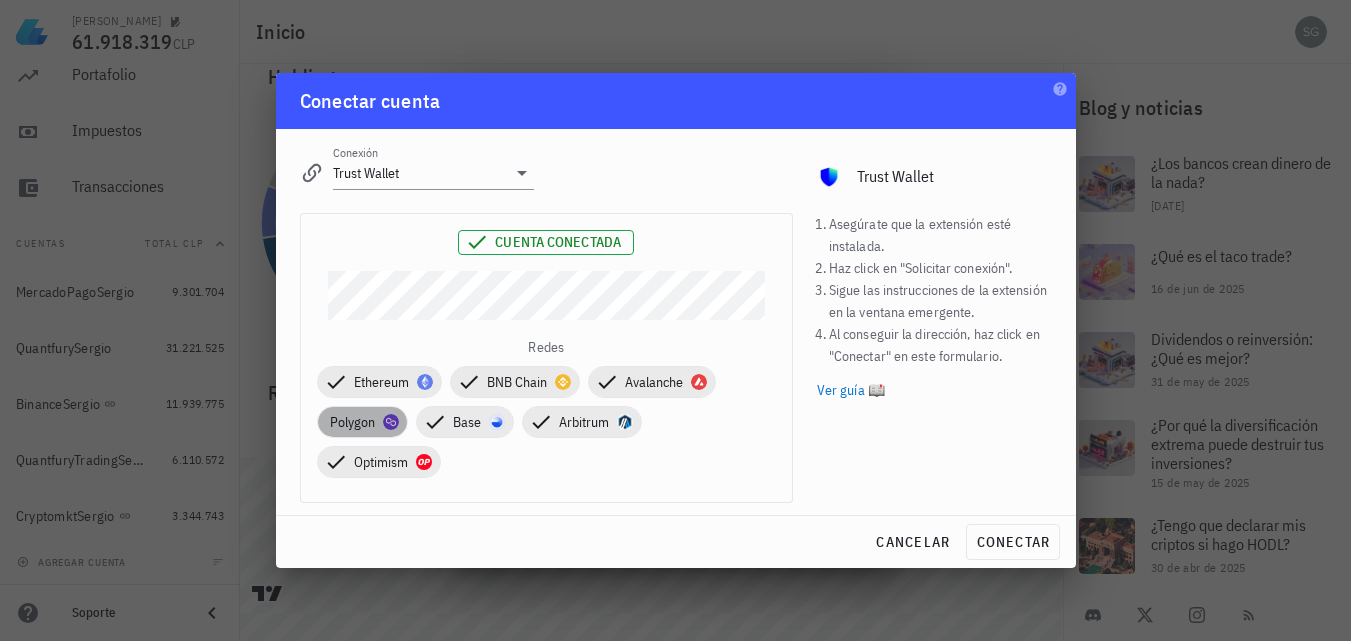 click on "Polygon" at bounding box center [362, 422] 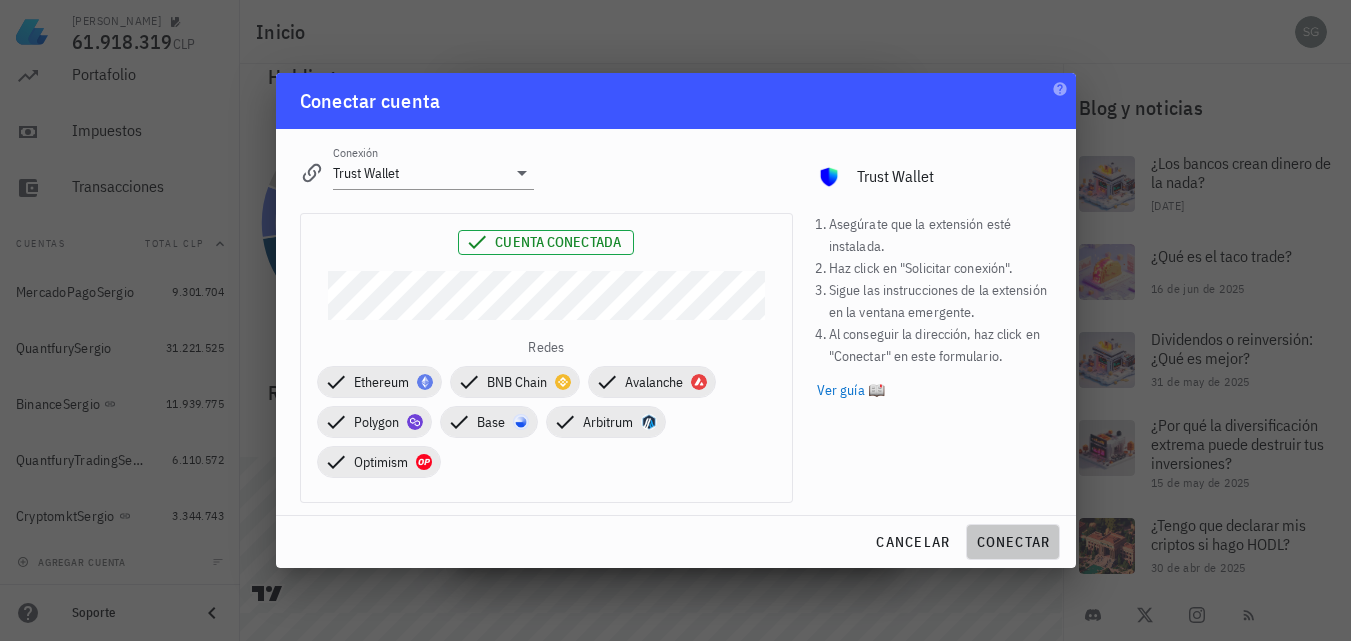 click on "conectar" at bounding box center (1012, 542) 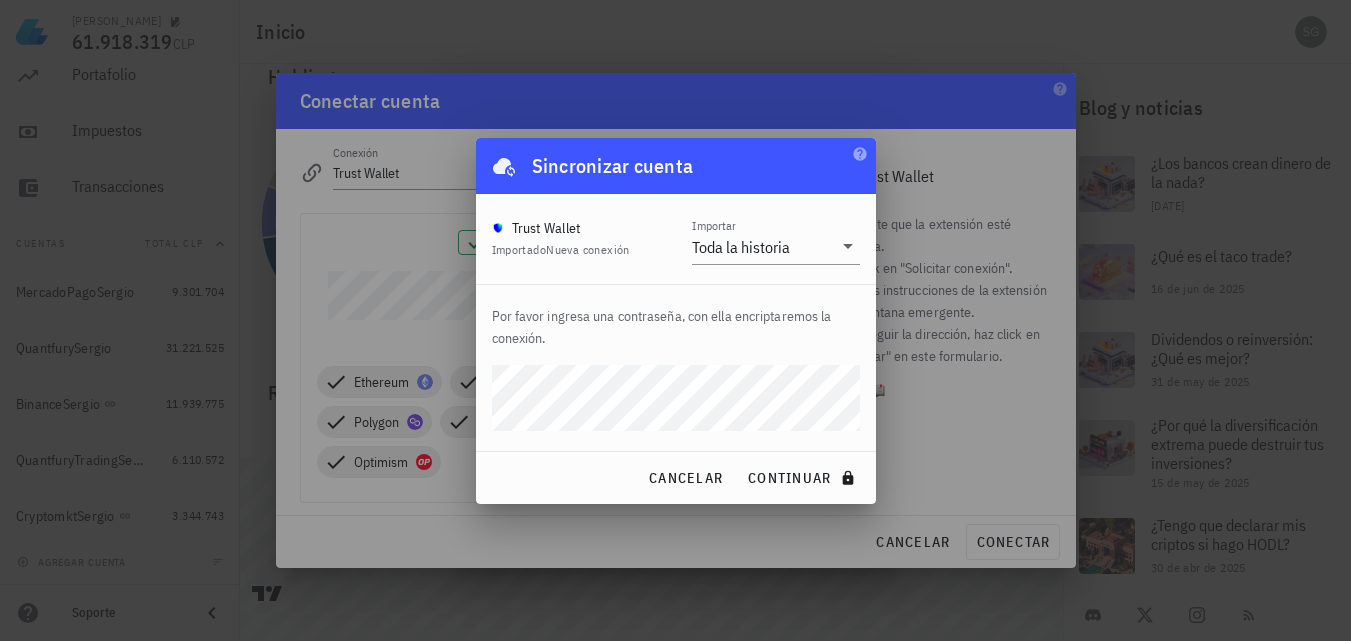click on "continuar" at bounding box center [803, 478] 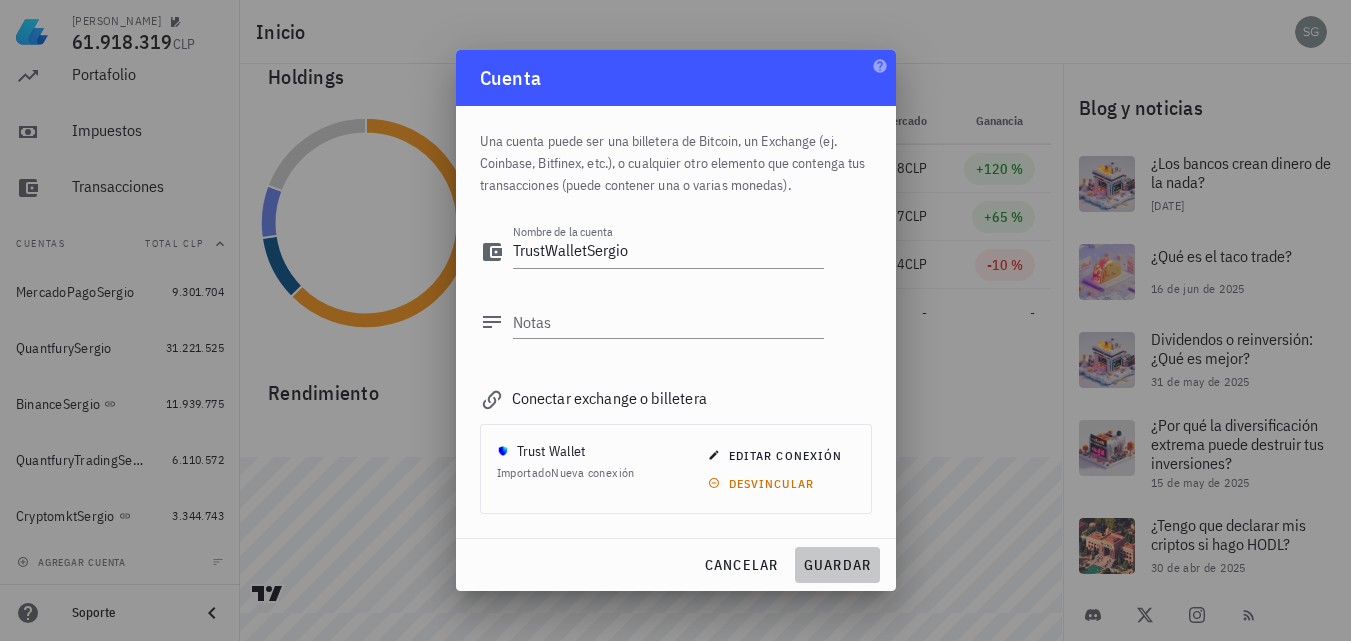 click on "guardar" at bounding box center [837, 565] 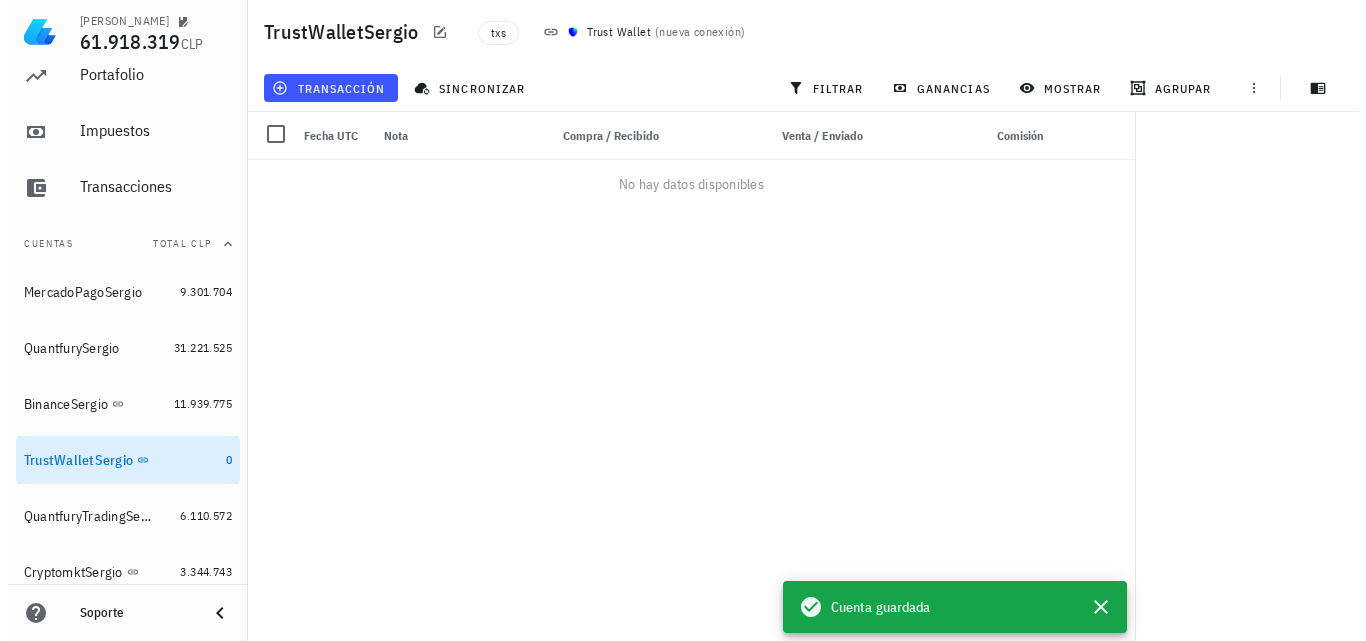 scroll, scrollTop: 0, scrollLeft: 0, axis: both 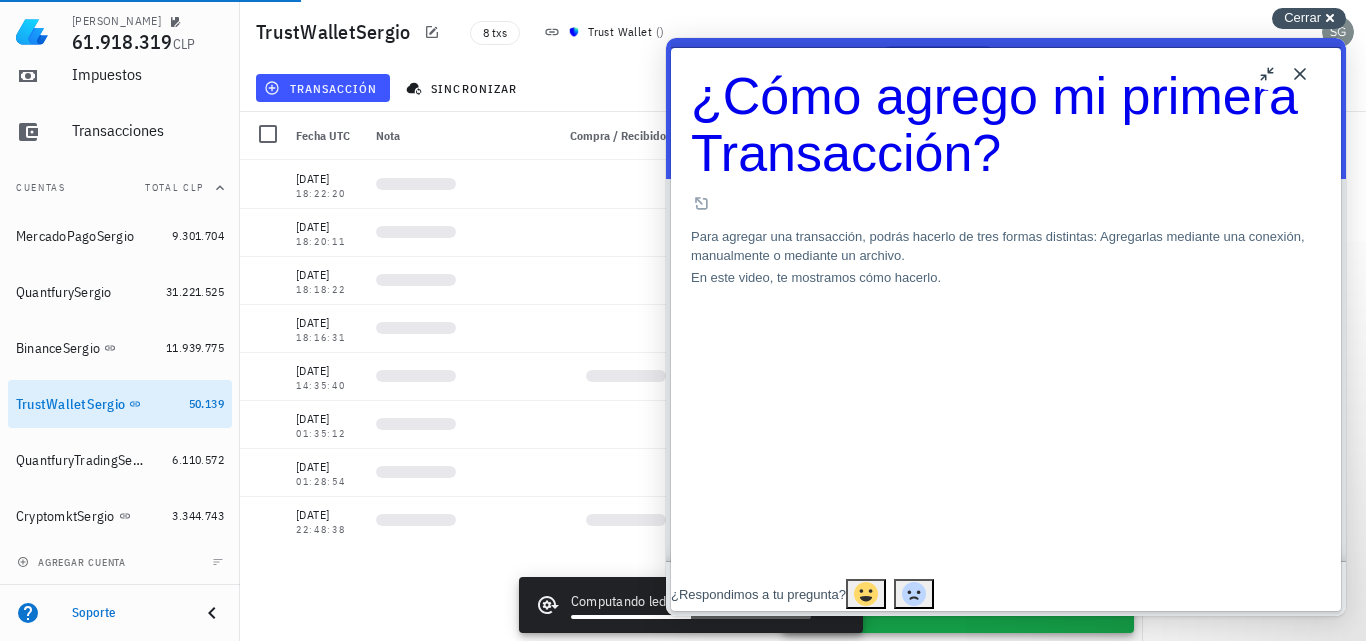 click on "Cerrar" at bounding box center (1302, 17) 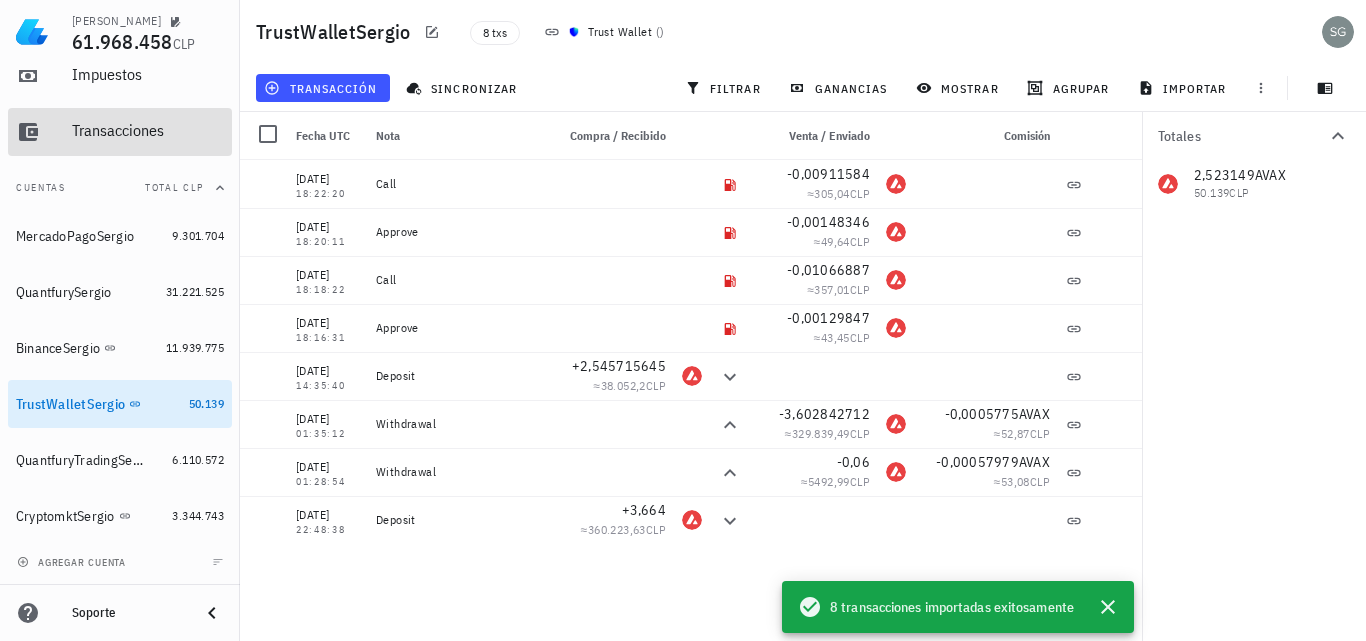 click on "Transacciones" at bounding box center [148, 130] 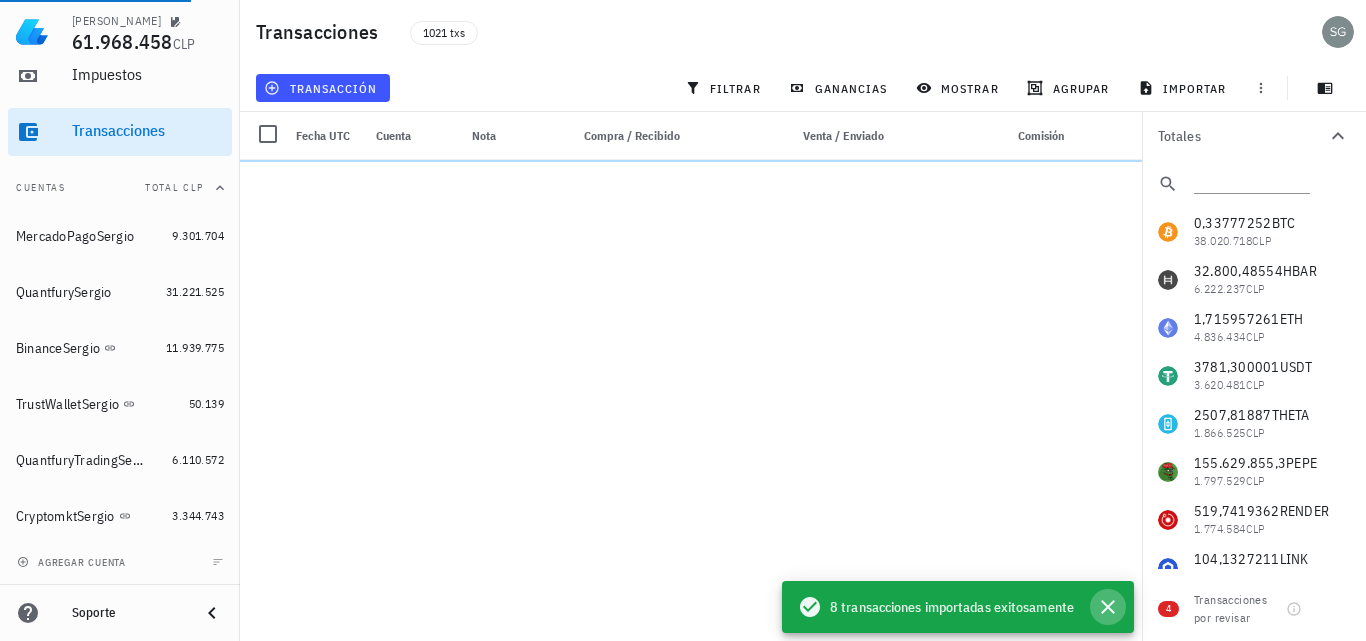 click 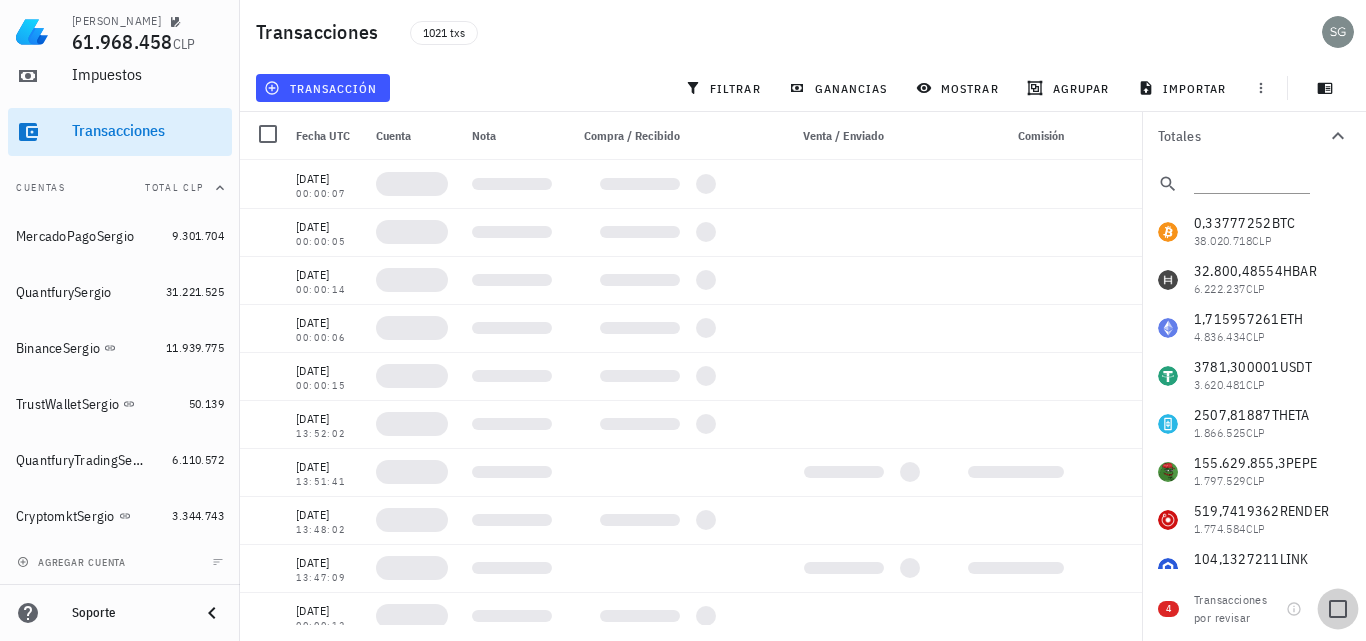 click at bounding box center [1338, 609] 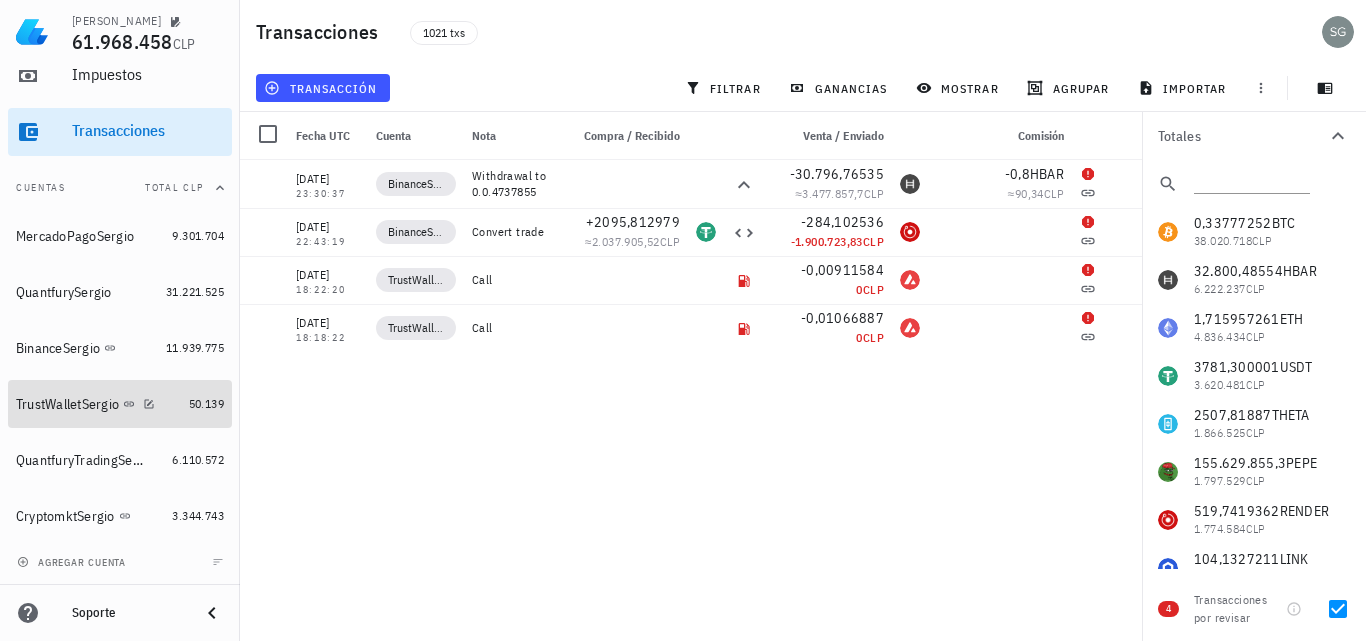 click on "TrustWalletSergio" at bounding box center (67, 404) 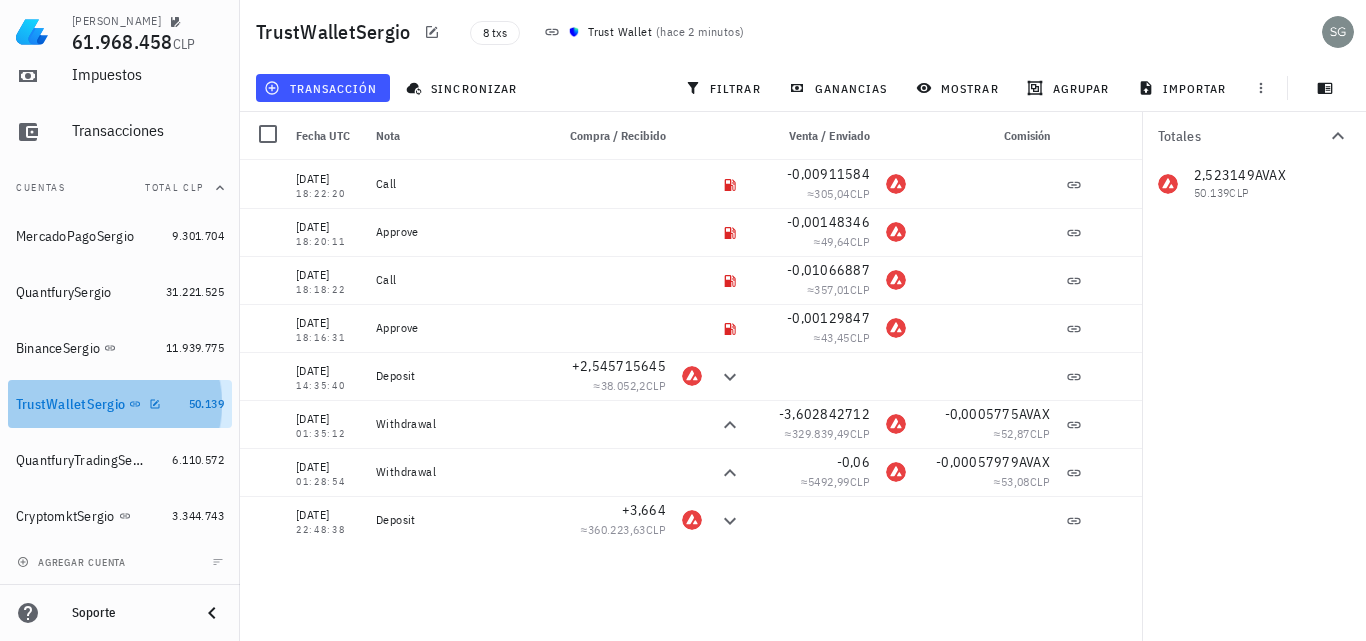 drag, startPoint x: 76, startPoint y: 381, endPoint x: 56, endPoint y: 398, distance: 26.24881 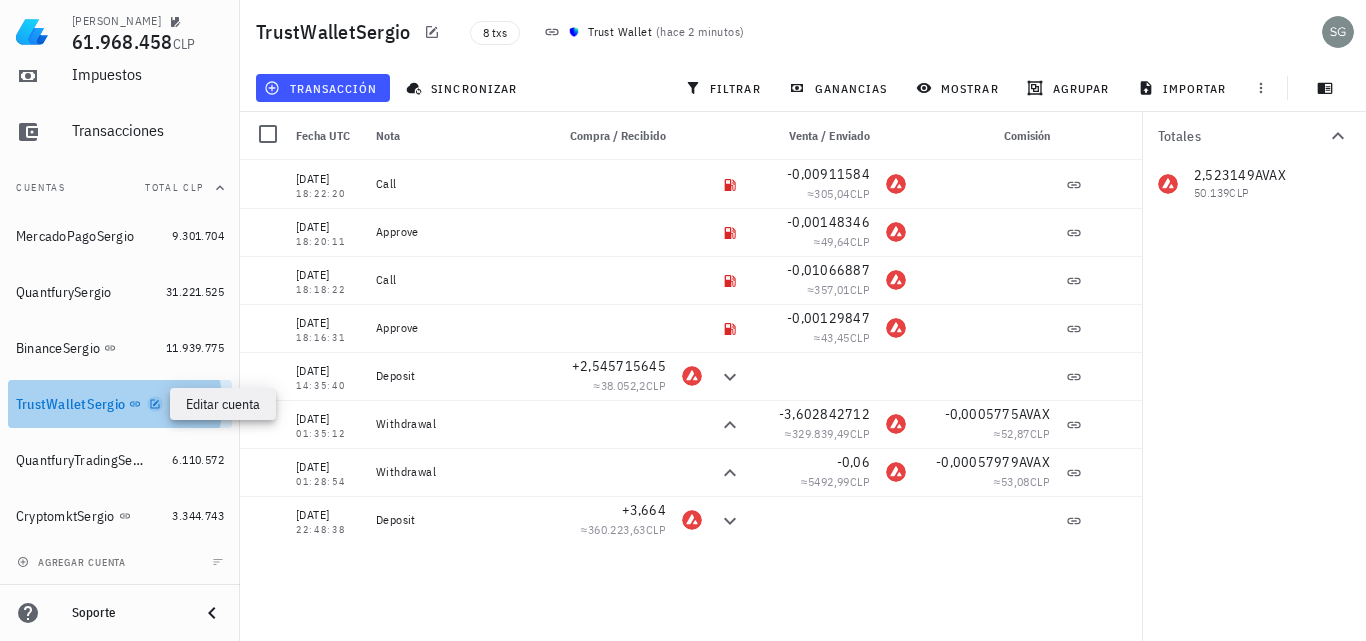 click 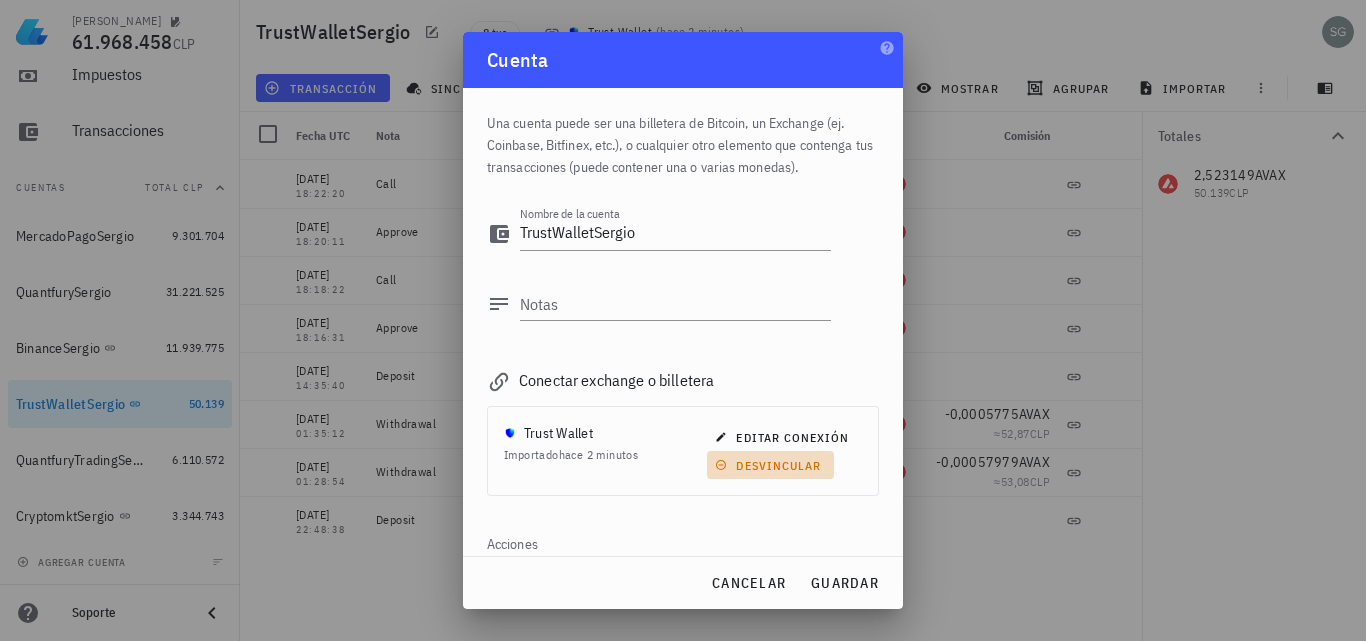 click on "desvincular" at bounding box center (770, 465) 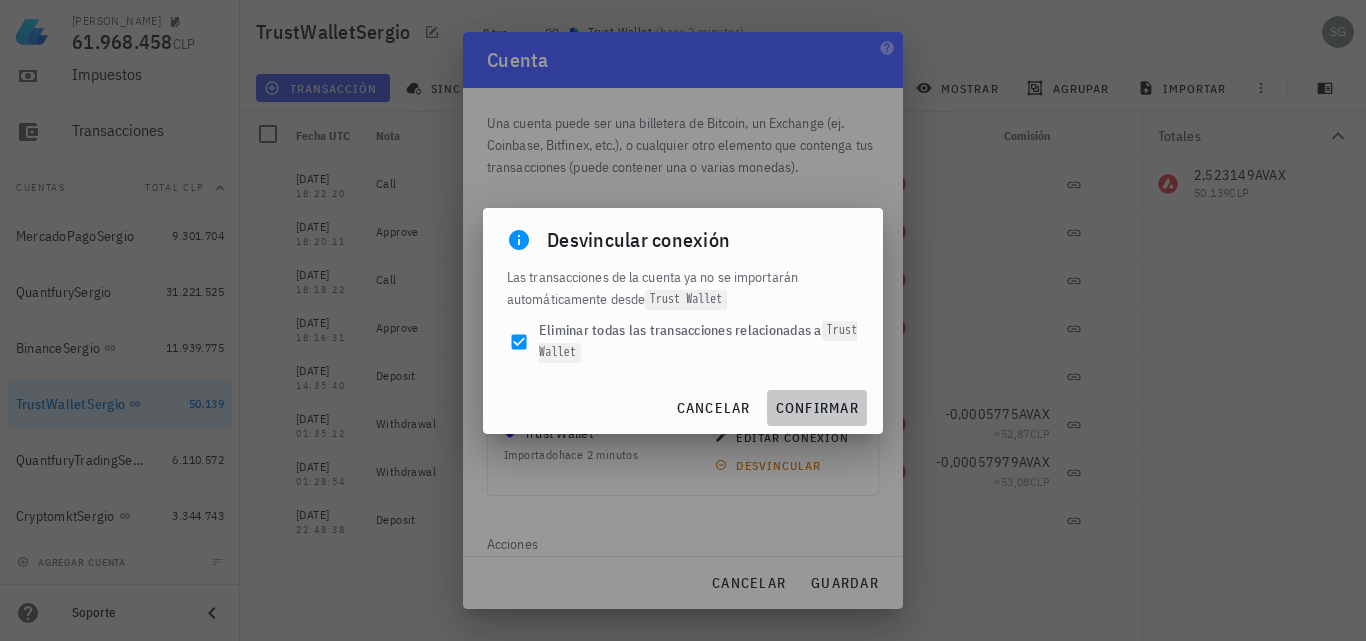 click on "confirmar" at bounding box center [817, 408] 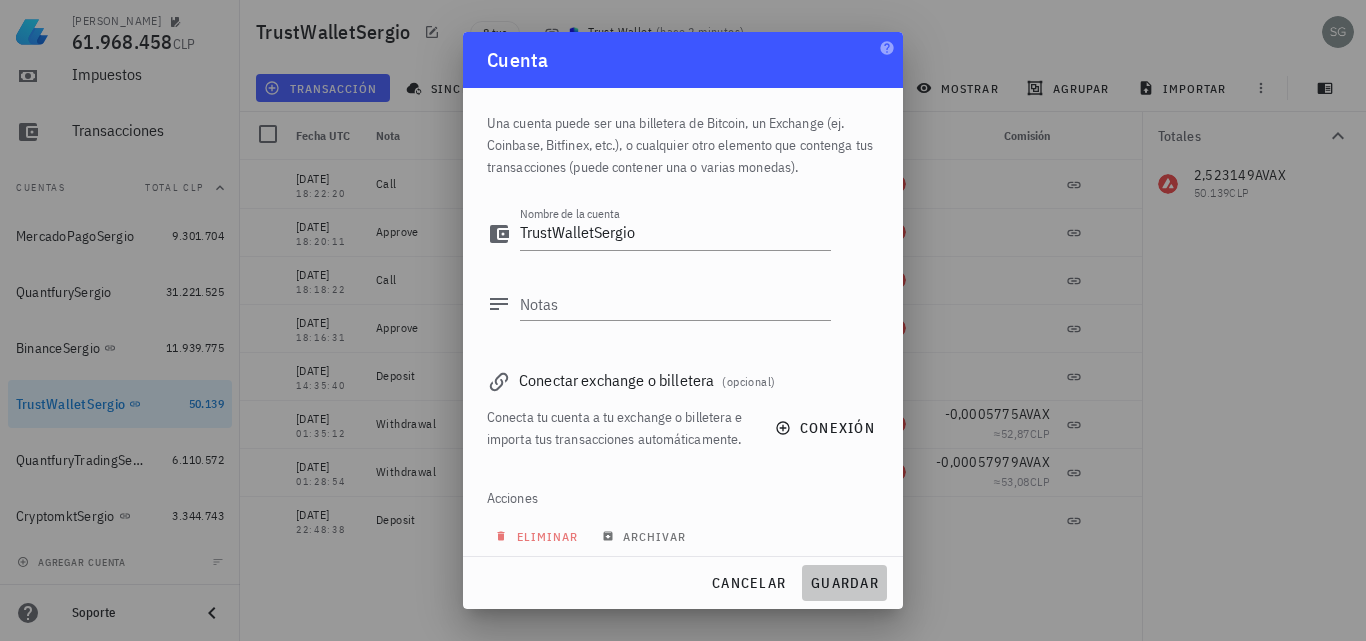 click on "guardar" at bounding box center (844, 583) 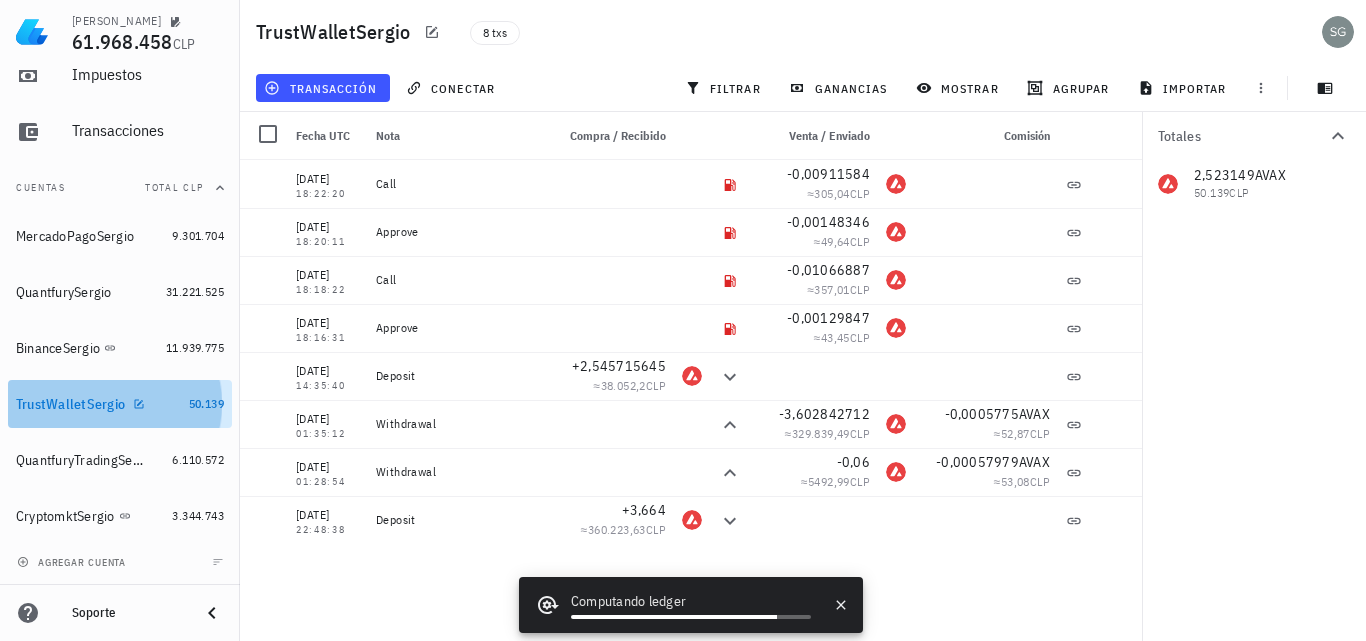 click on "TrustWalletSergio" at bounding box center (70, 404) 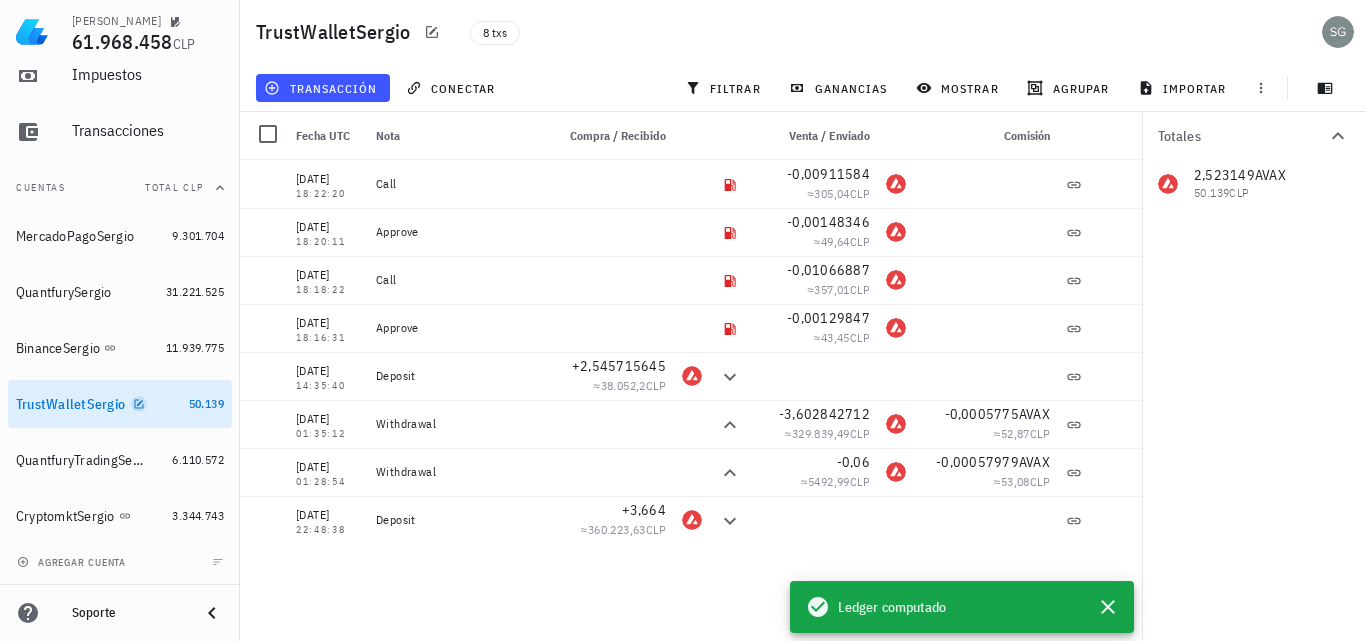 drag, startPoint x: 78, startPoint y: 404, endPoint x: 132, endPoint y: 404, distance: 54 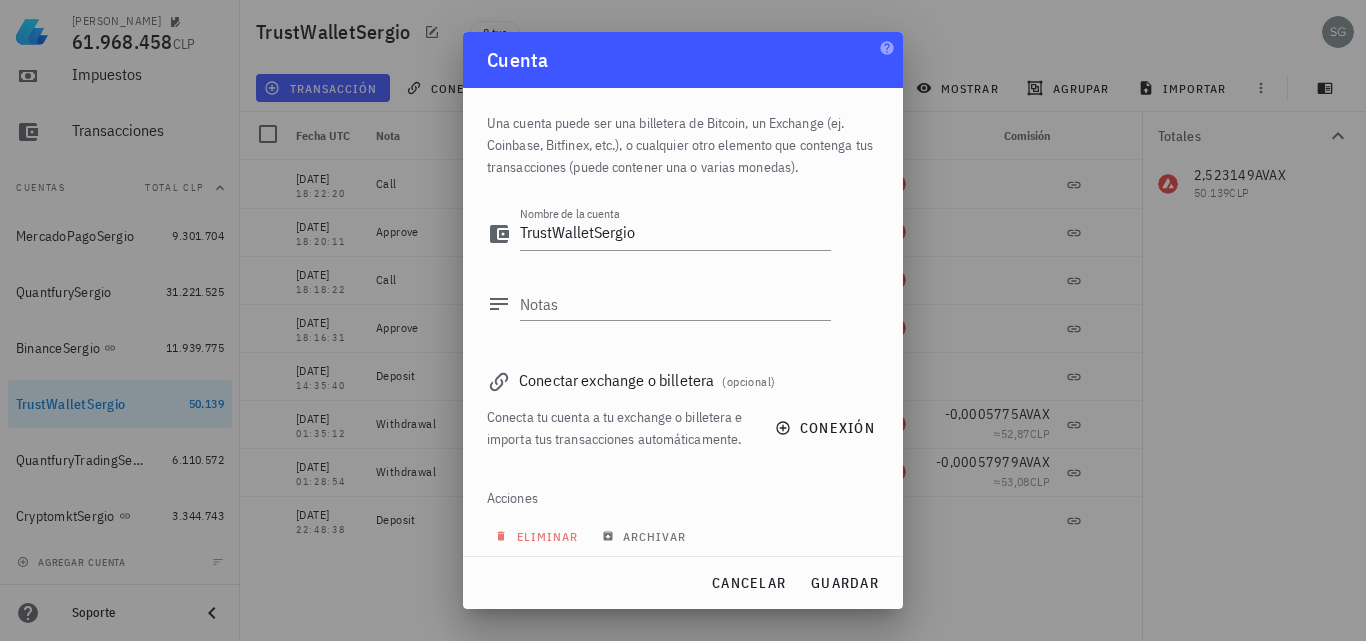 scroll, scrollTop: 36, scrollLeft: 0, axis: vertical 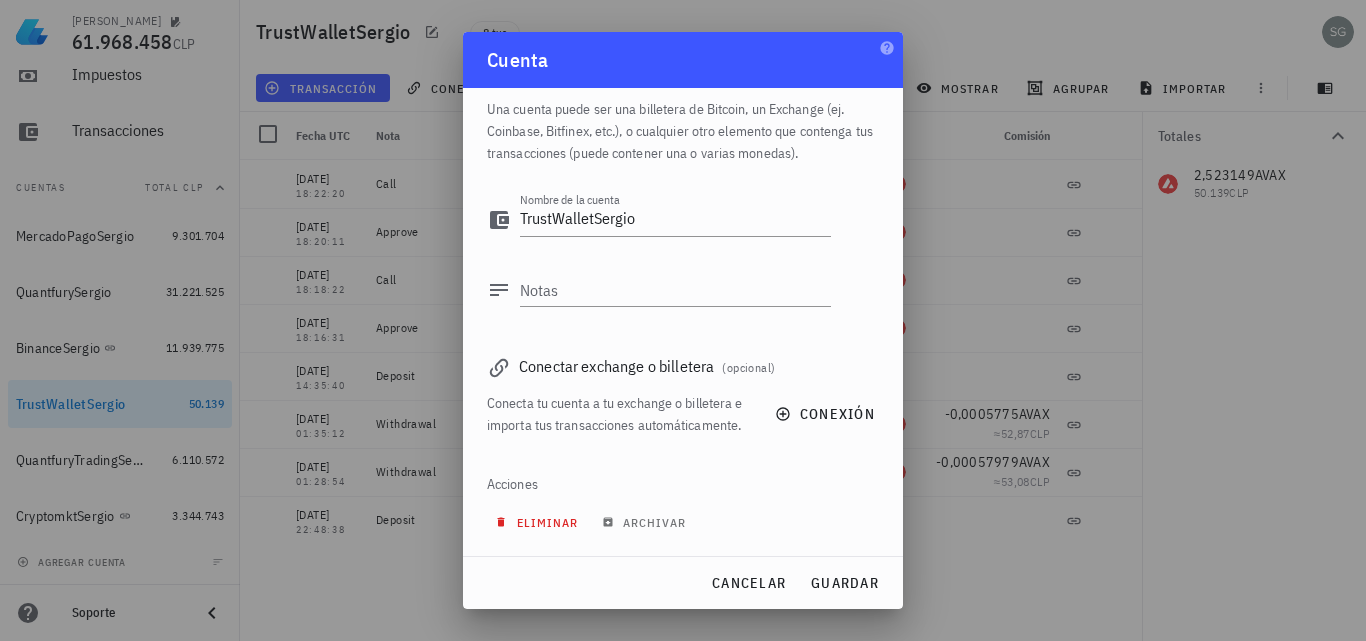 click on "eliminar" at bounding box center (539, 522) 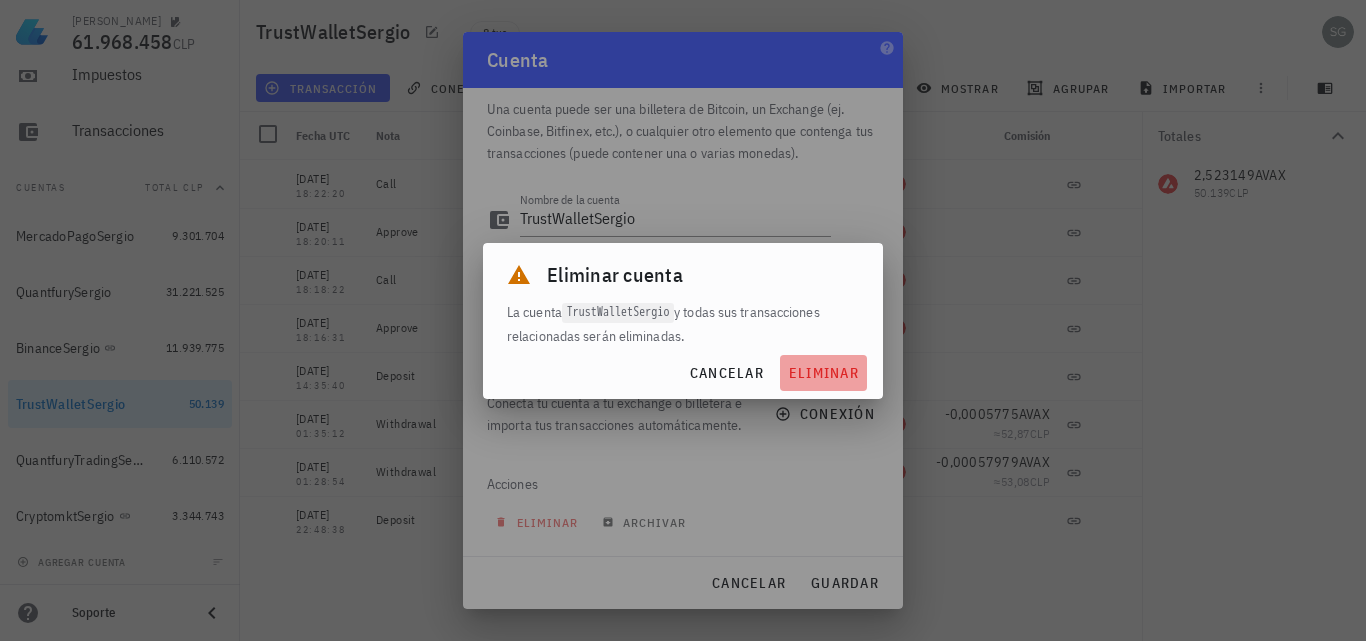 click on "eliminar" at bounding box center (823, 373) 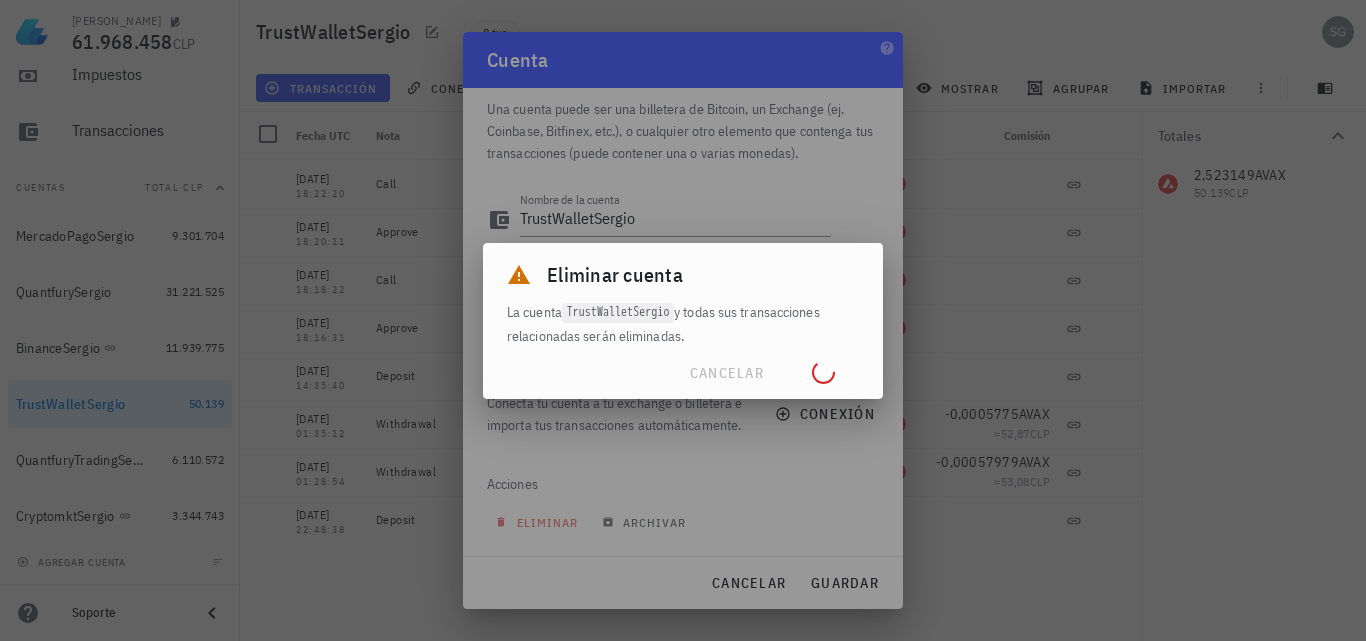 type 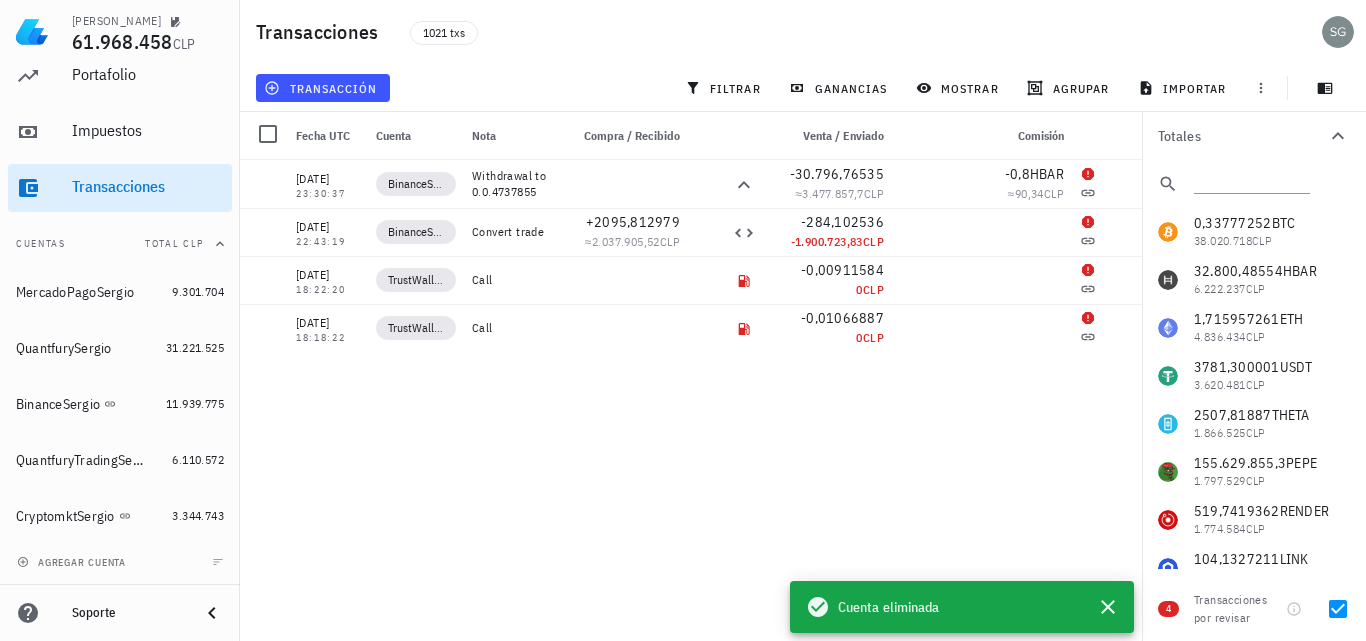 scroll, scrollTop: 76, scrollLeft: 0, axis: vertical 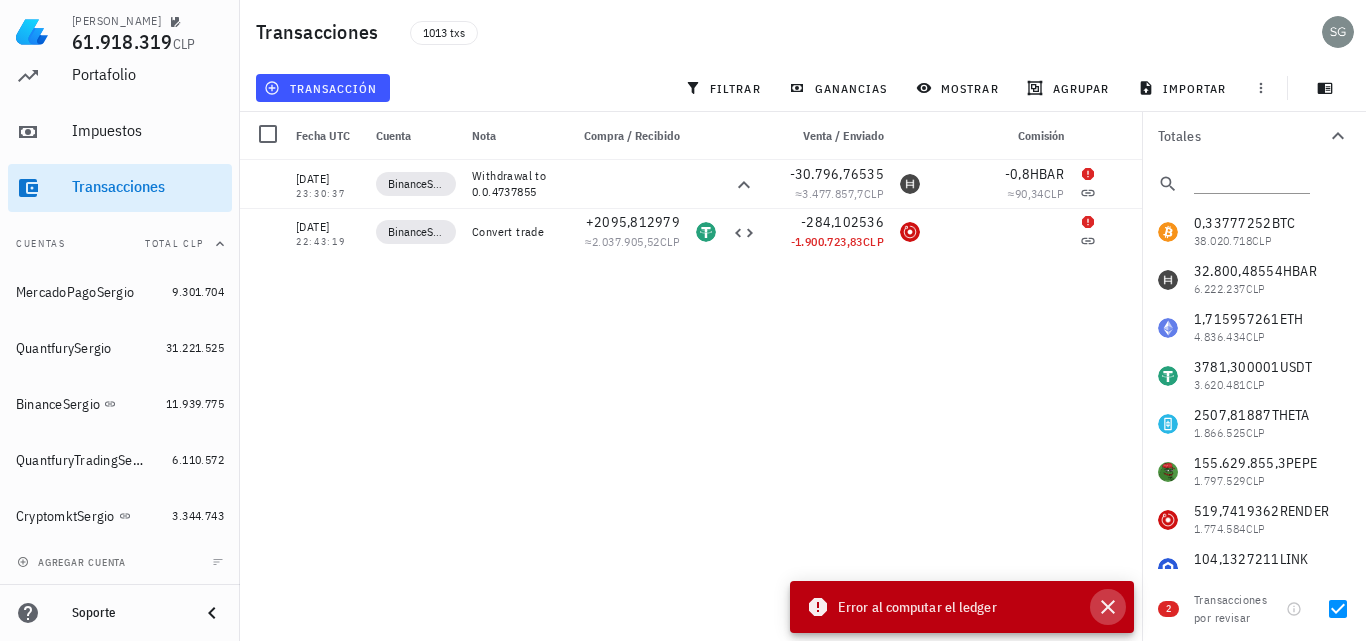 click 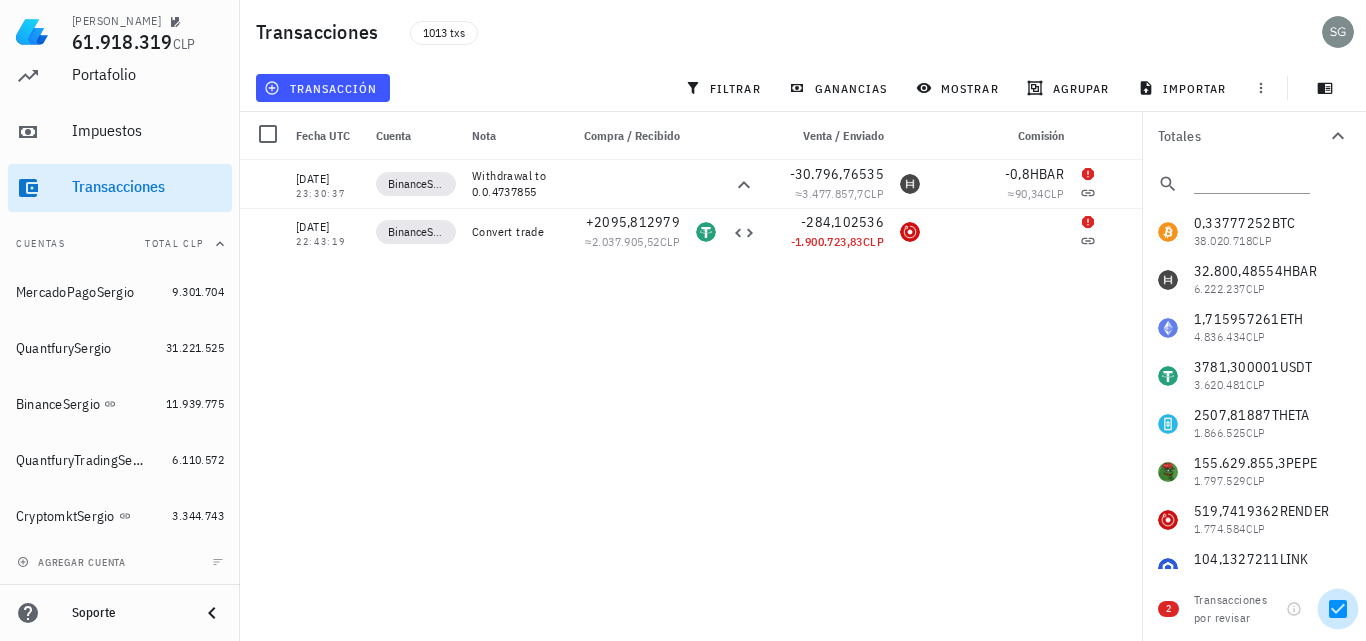 click at bounding box center (1338, 609) 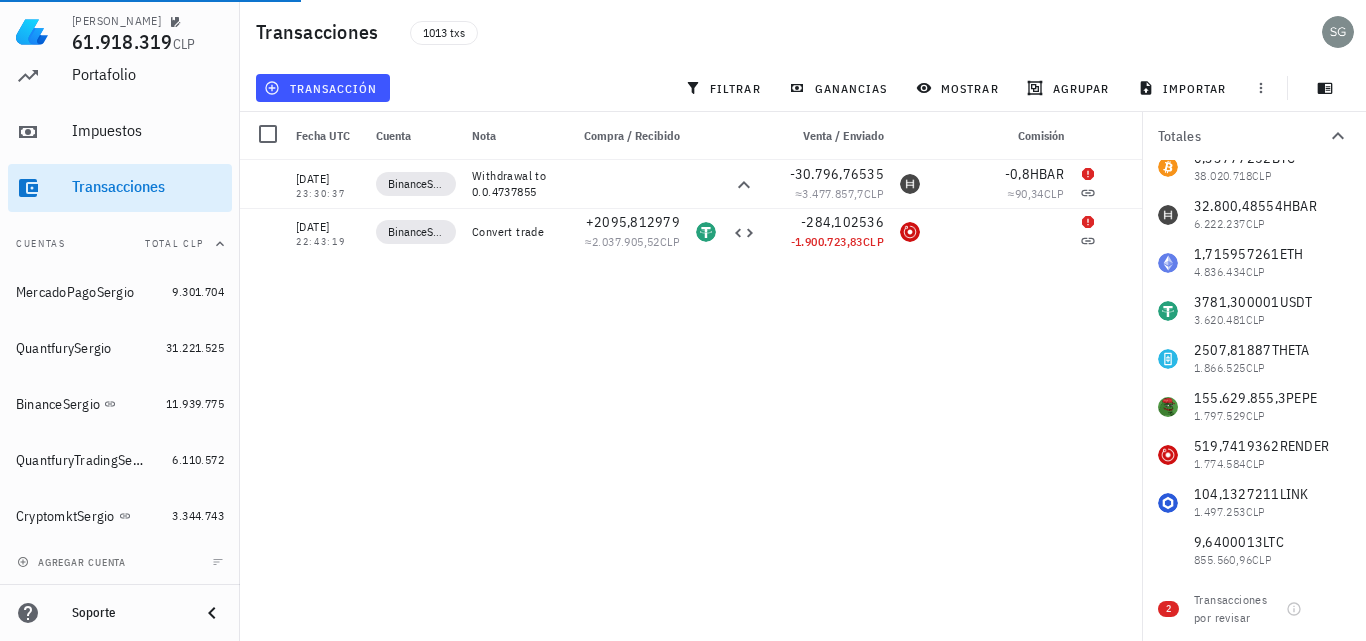 scroll, scrollTop: 100, scrollLeft: 0, axis: vertical 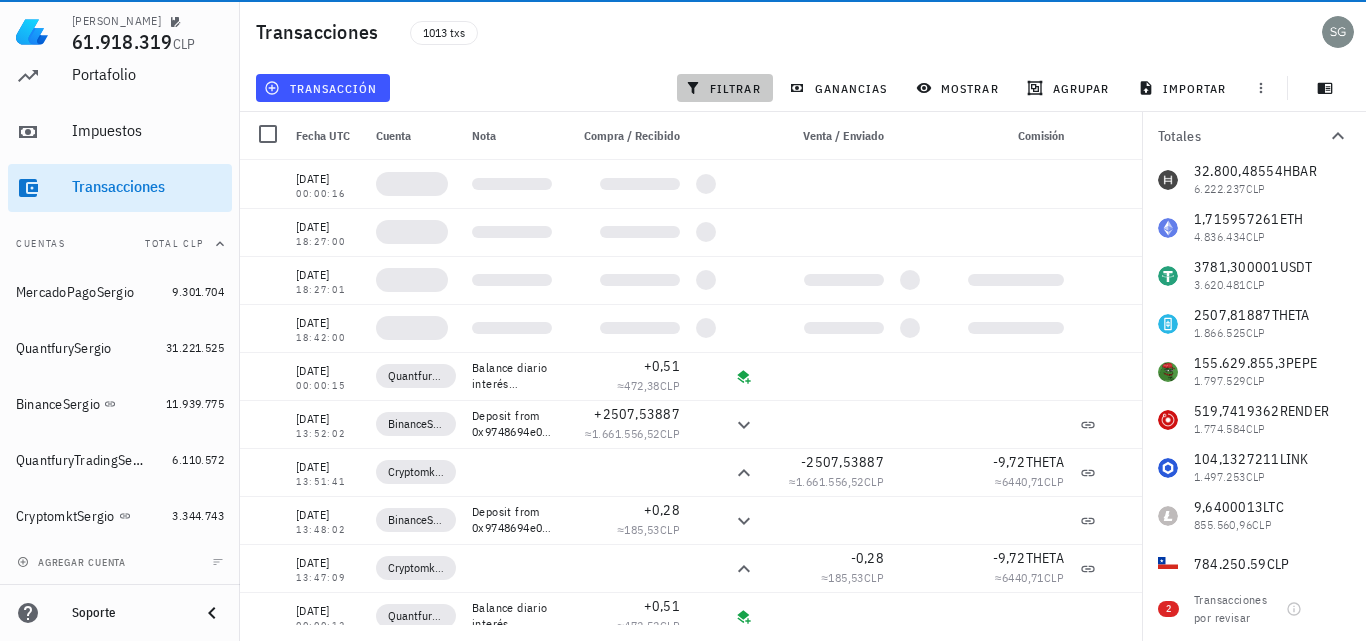 drag, startPoint x: 740, startPoint y: 89, endPoint x: 1365, endPoint y: 364, distance: 682.825 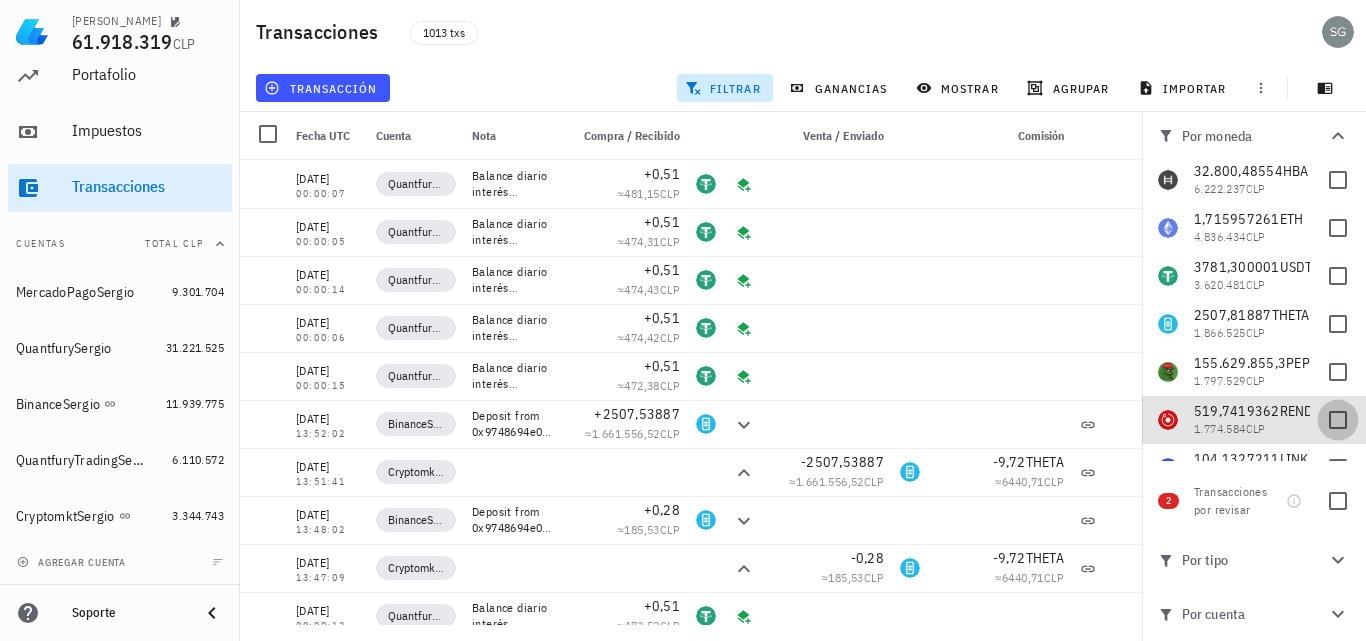 click at bounding box center (1338, 420) 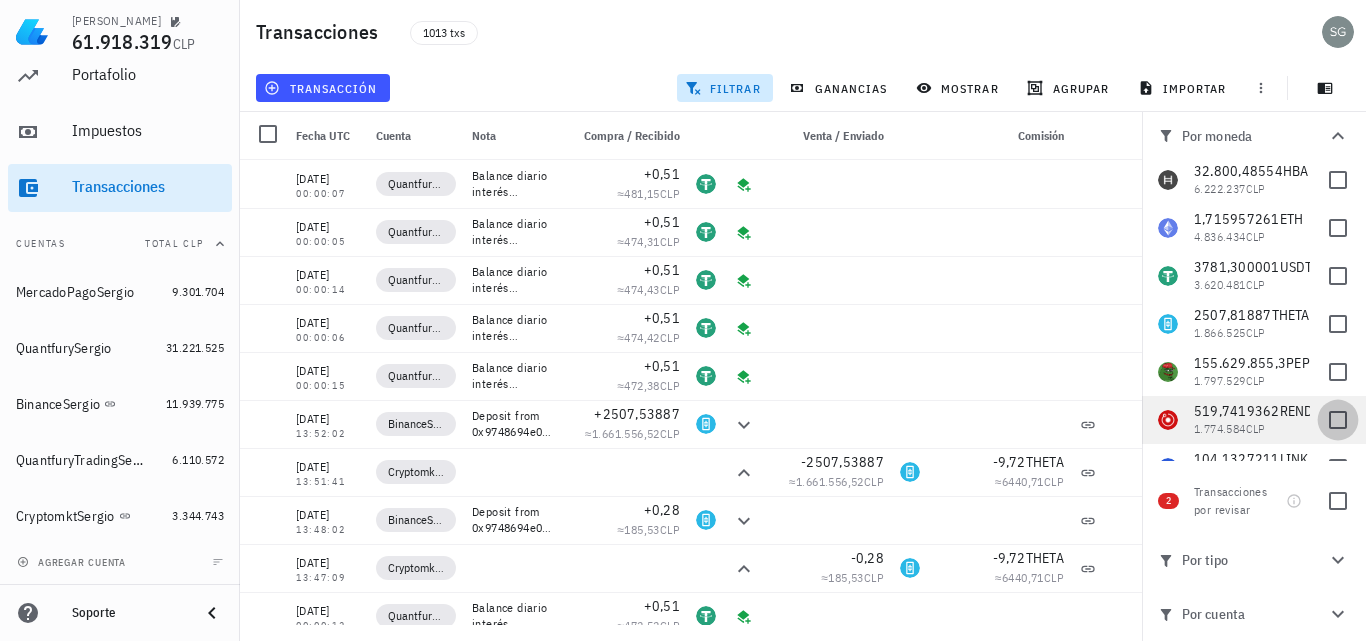 checkbox on "true" 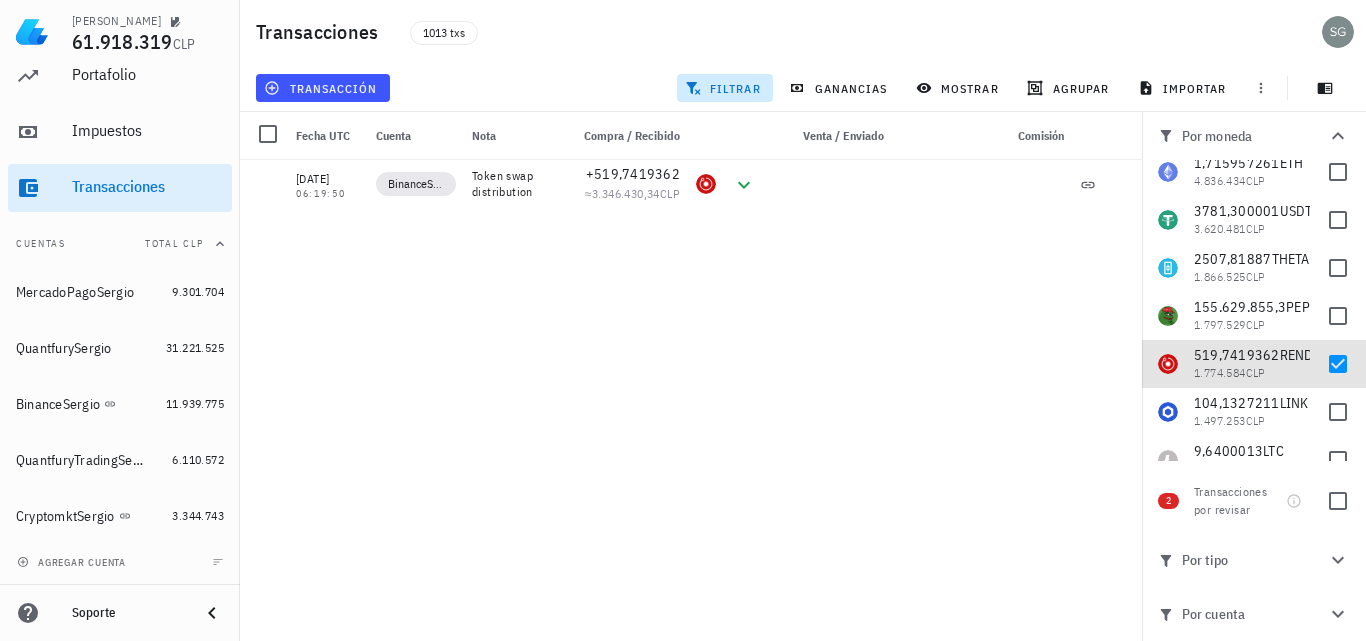 scroll, scrollTop: 200, scrollLeft: 0, axis: vertical 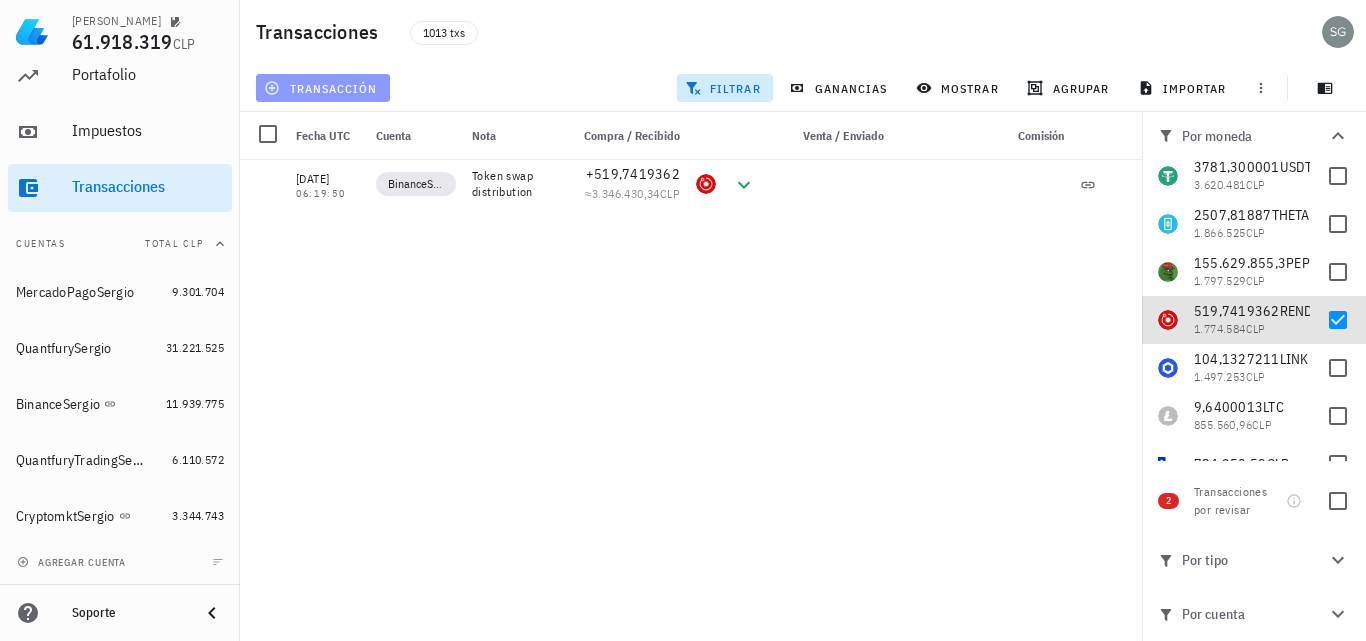 click on "transacción" at bounding box center [322, 88] 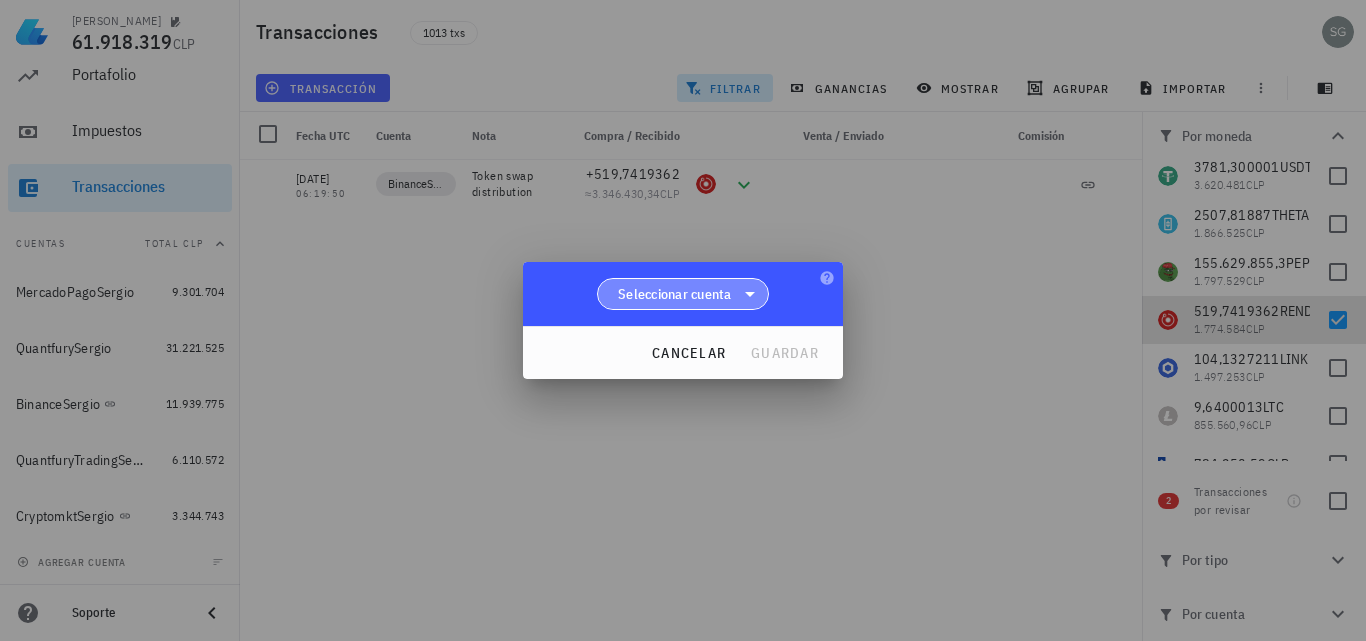 click on "Seleccionar cuenta" at bounding box center [675, 294] 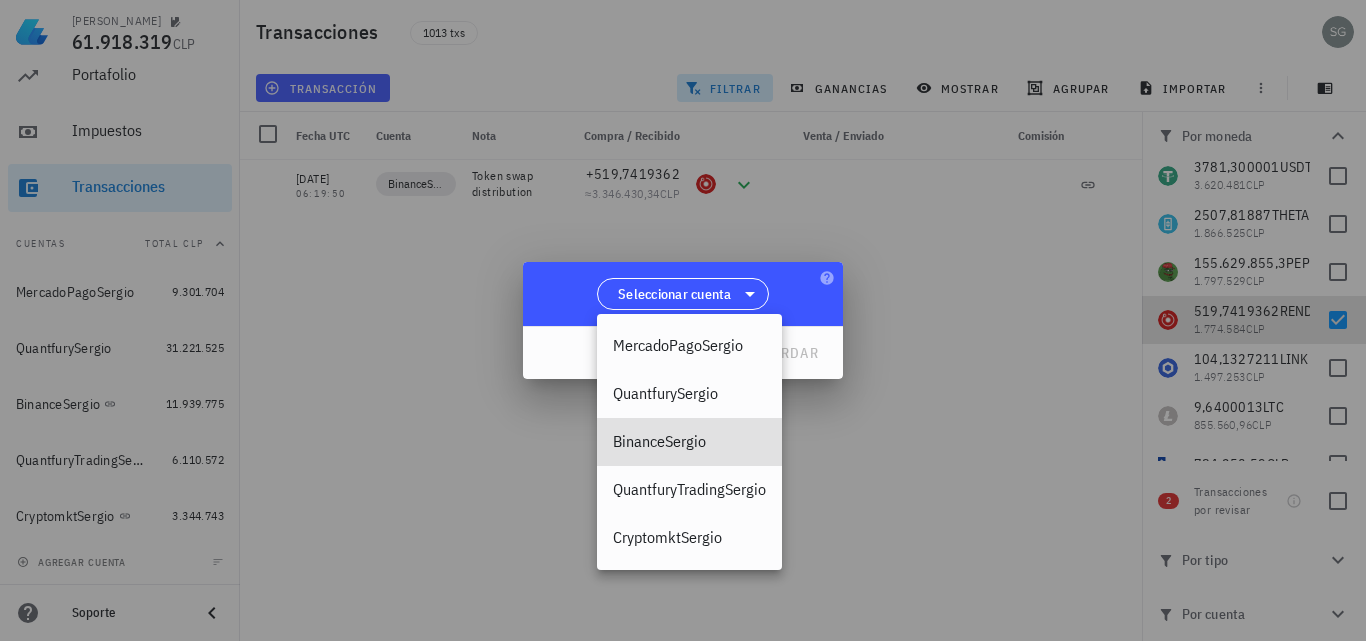 click on "BinanceSergio" at bounding box center [689, 441] 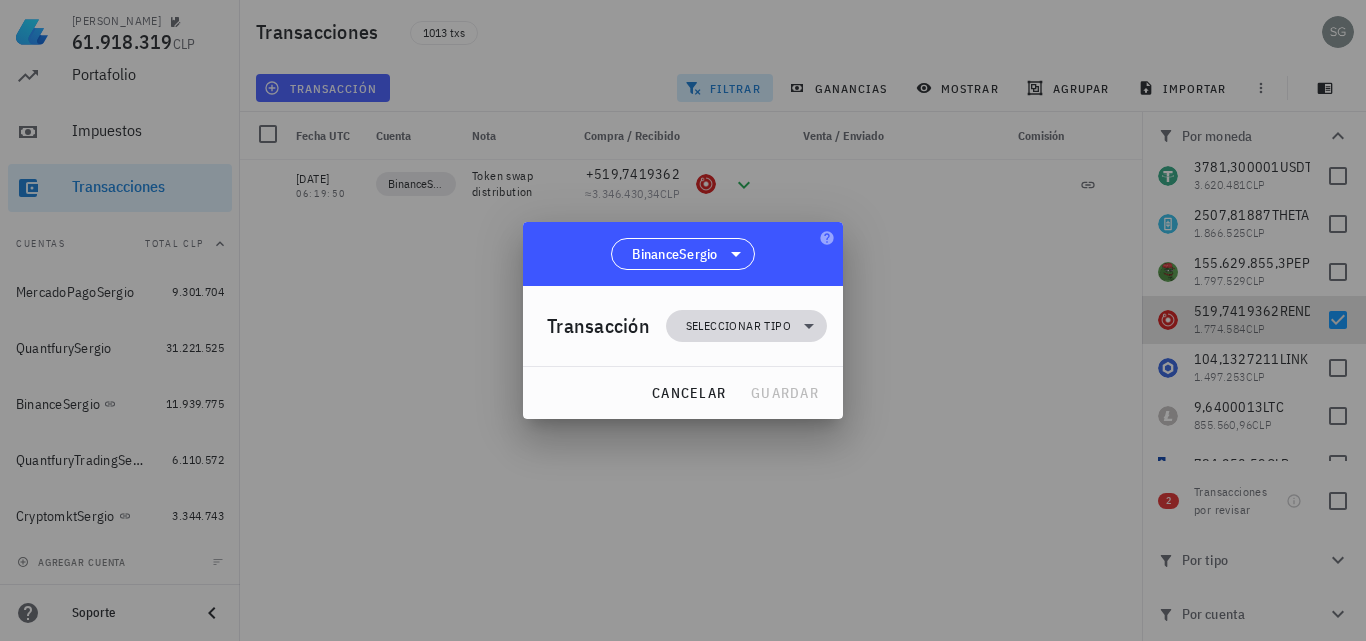 click on "Seleccionar tipo" at bounding box center (738, 326) 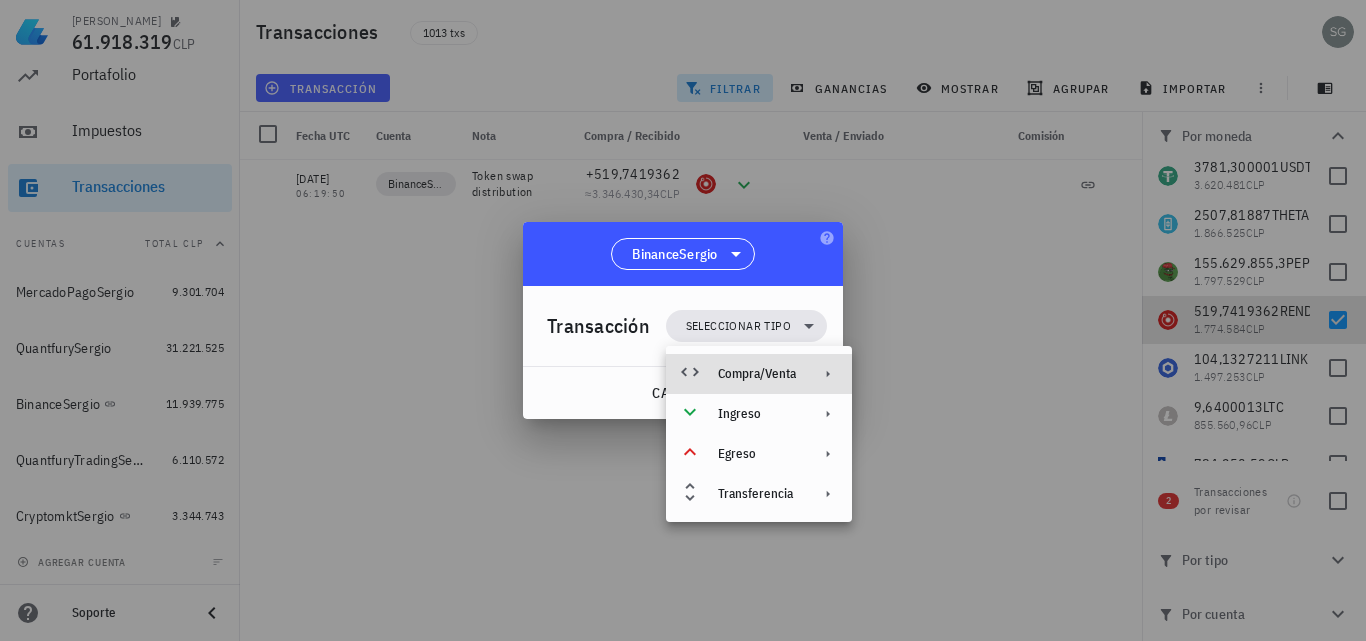 click on "Compra/Venta" at bounding box center (757, 374) 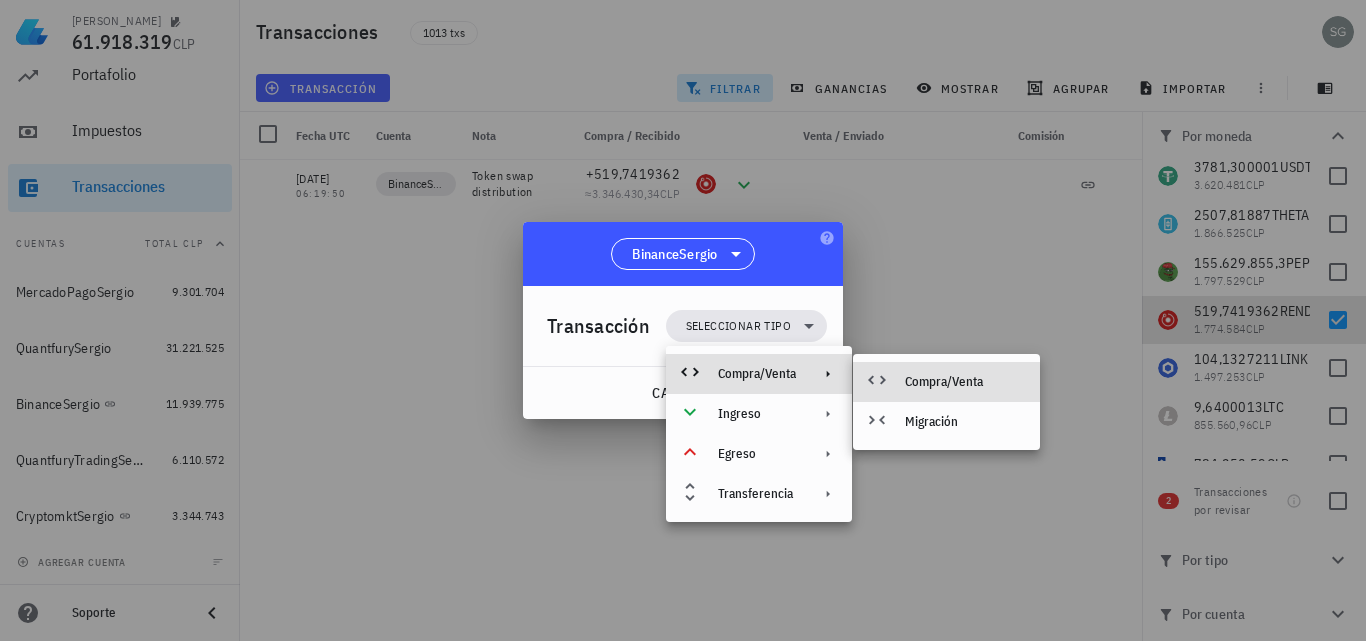 click on "Compra/Venta" at bounding box center (964, 382) 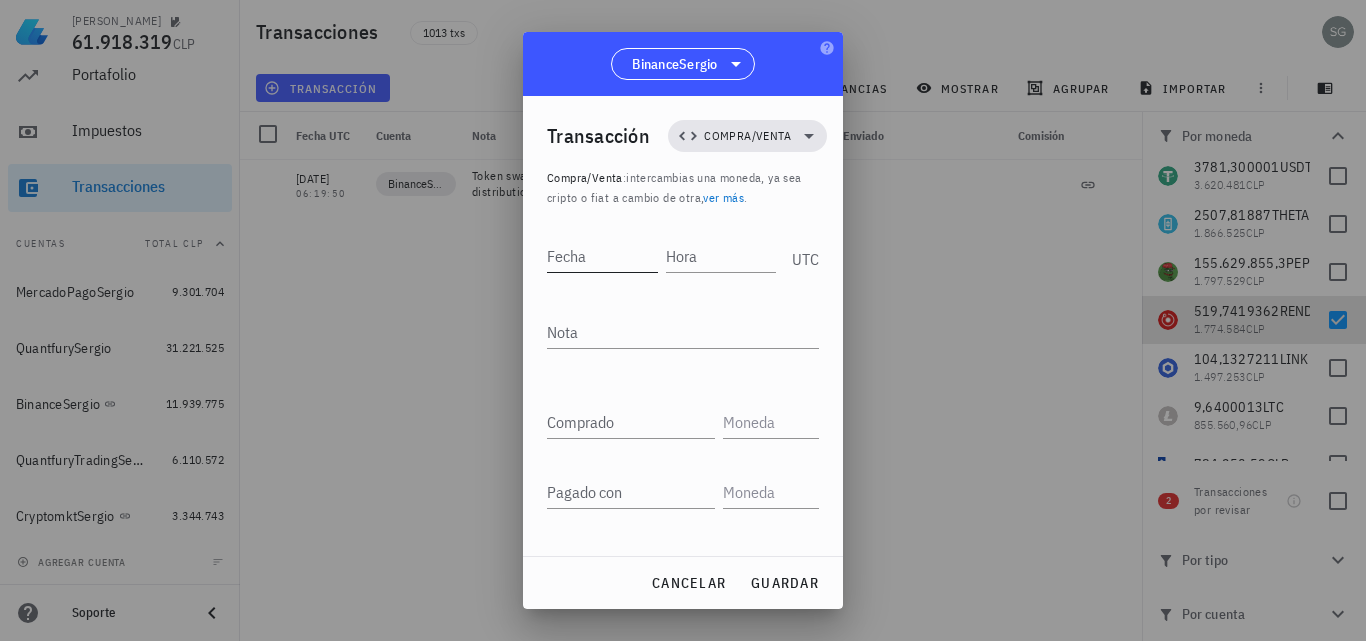 click on "Fecha" at bounding box center (602, 256) 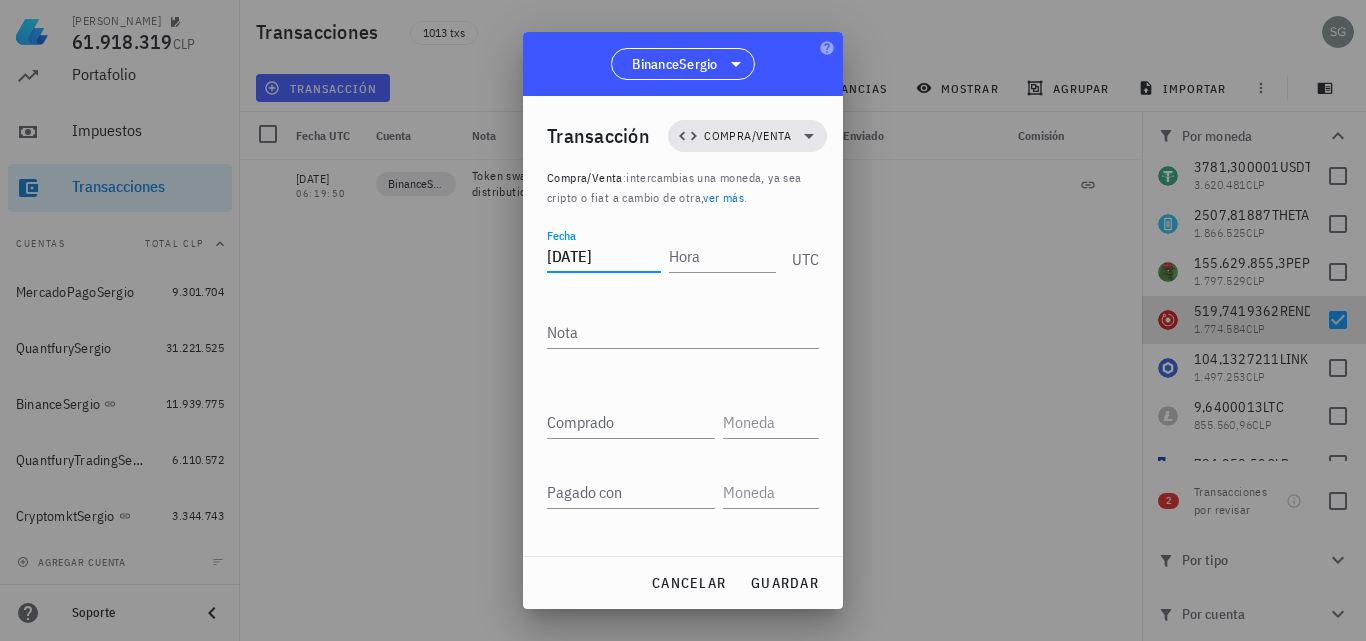 type on "[DATE]" 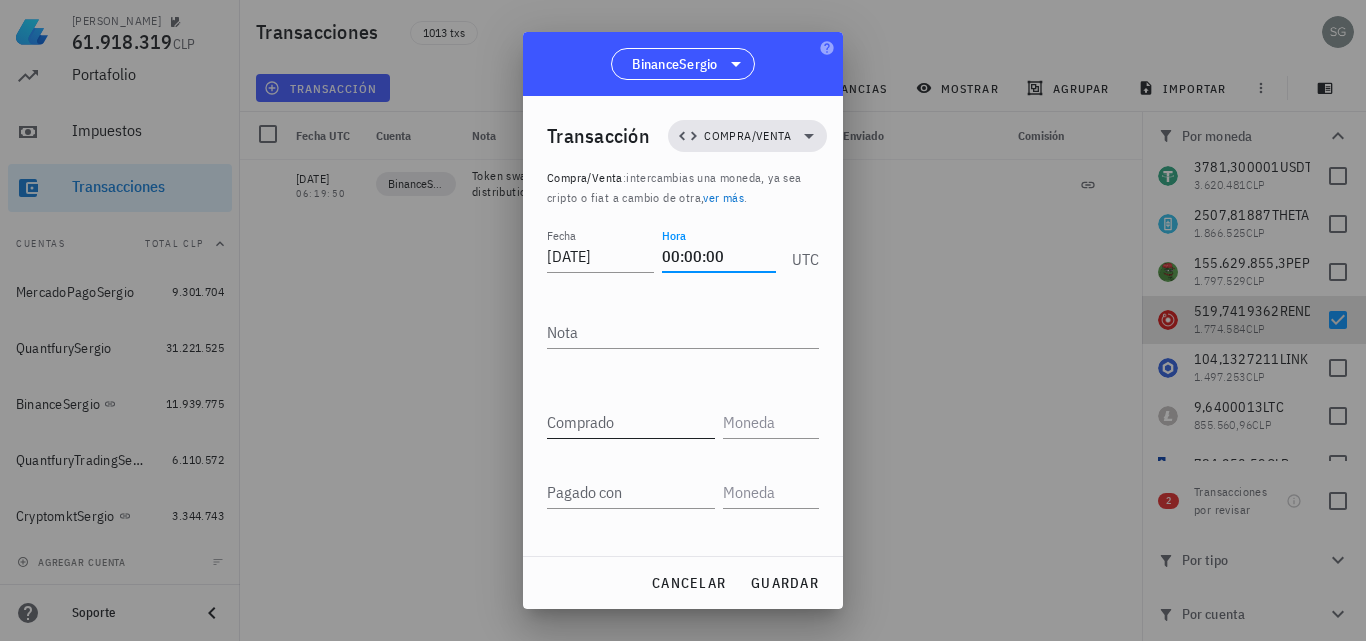 type on "00:00:00" 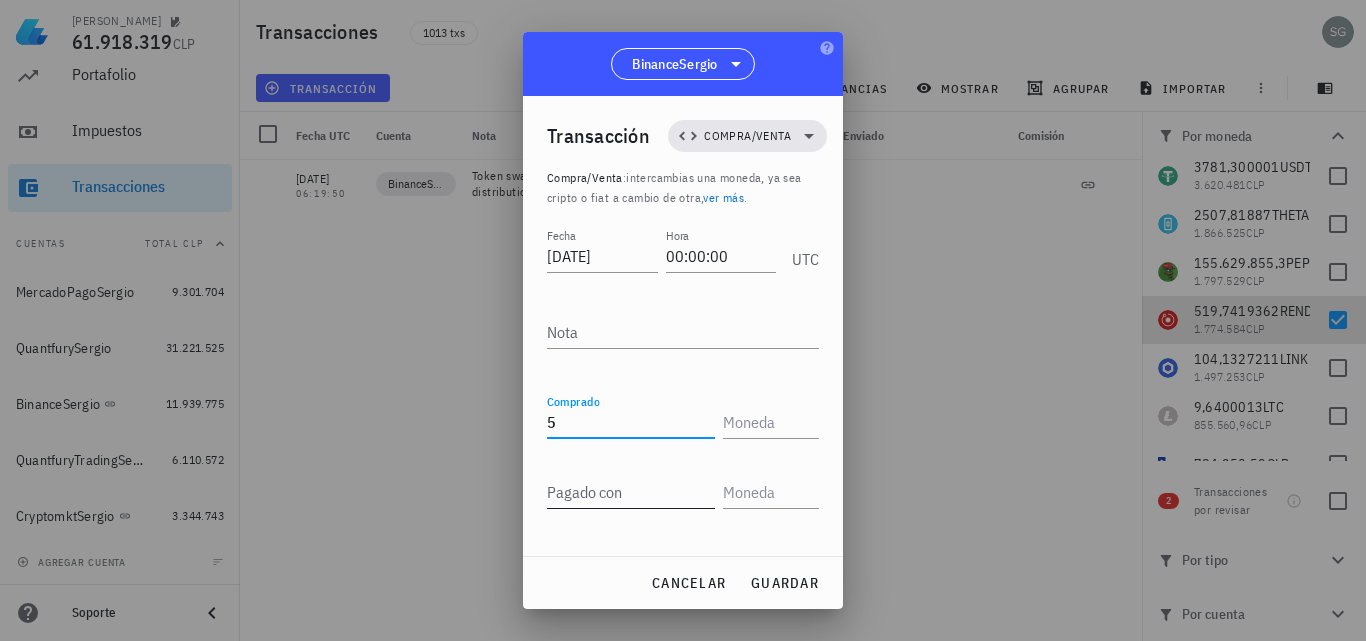 type on "5" 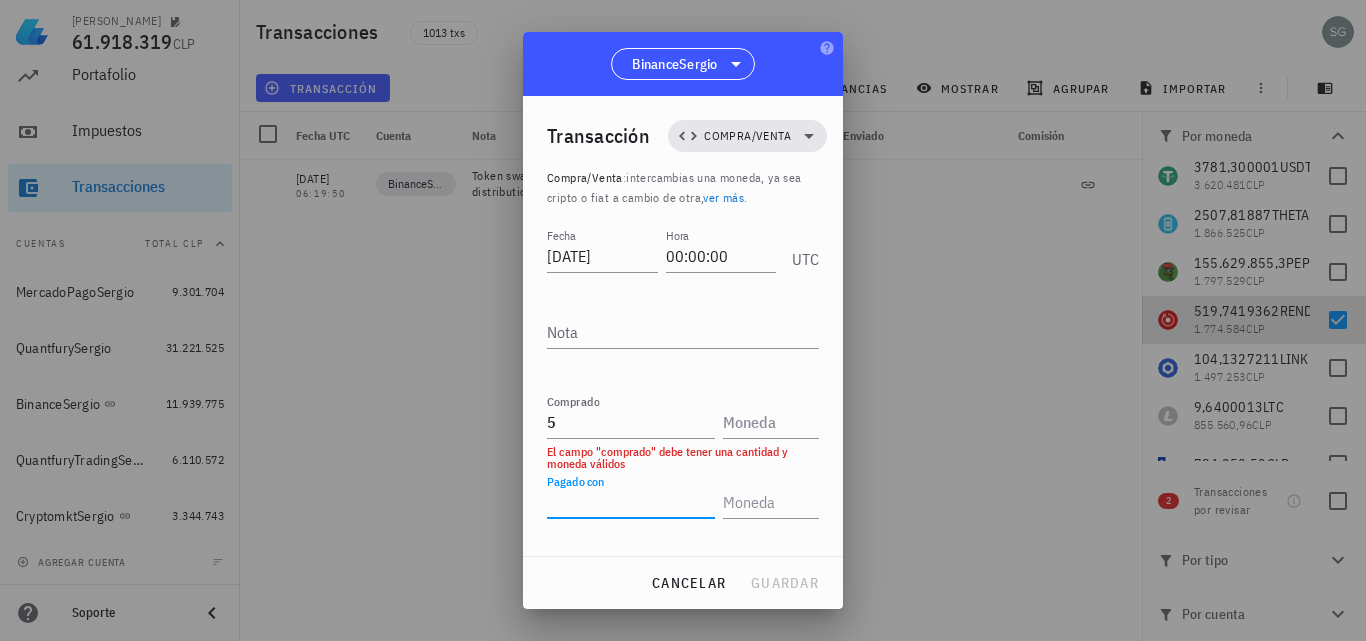 click on "Pagado con" at bounding box center (631, 502) 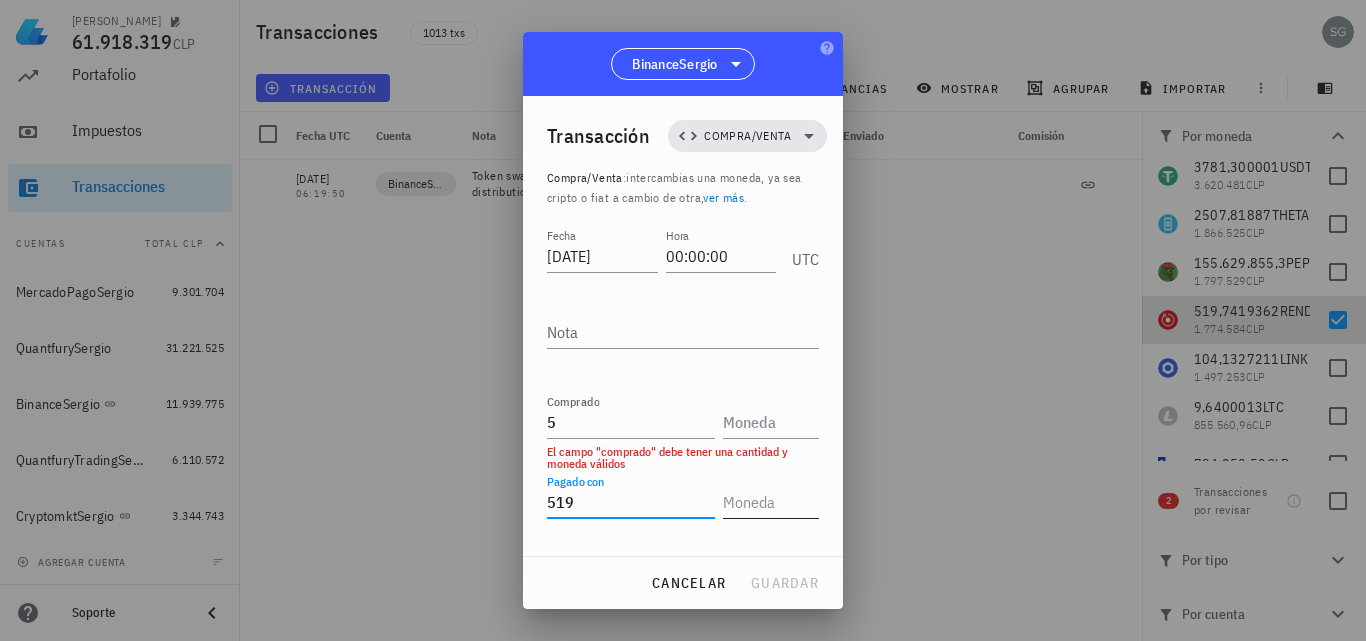 type on "519" 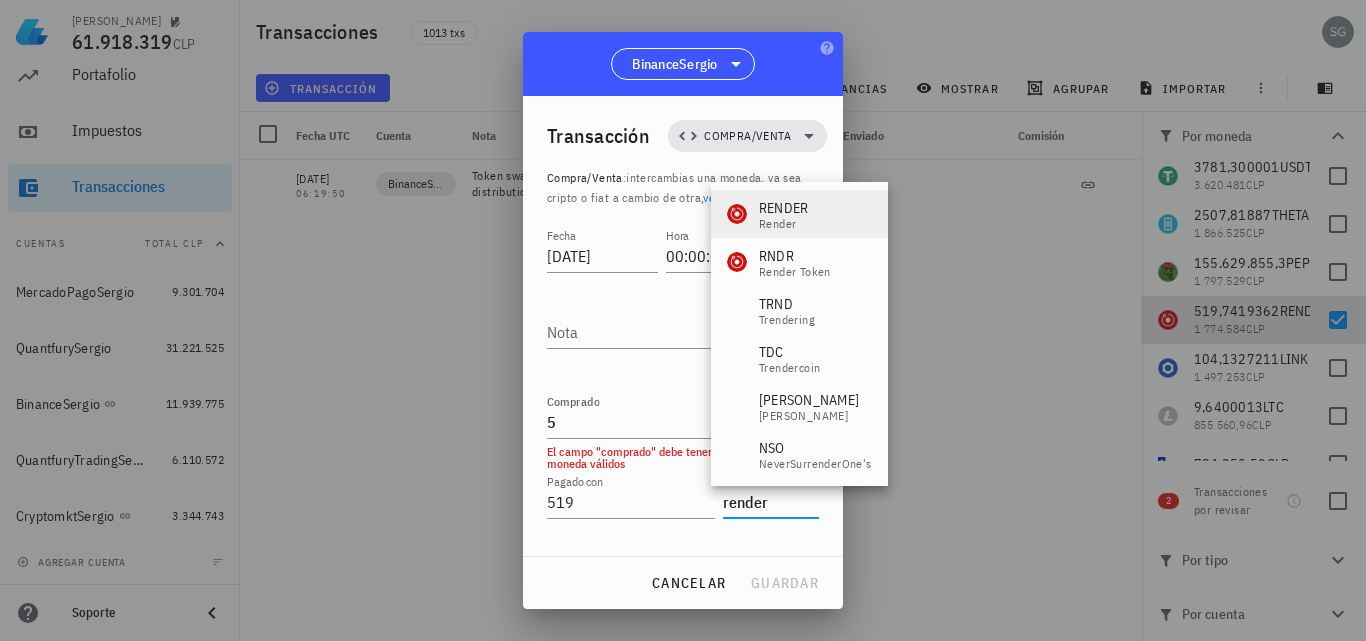 click on "RENDER   Render" at bounding box center (799, 214) 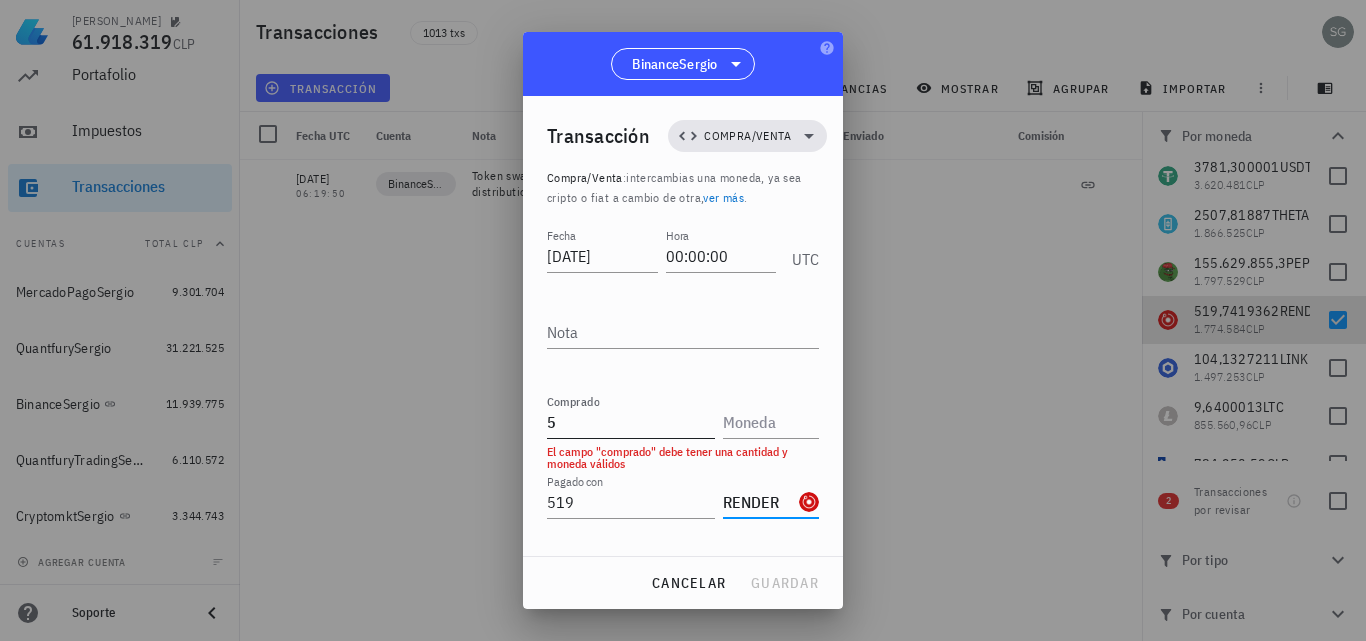 type on "RENDER" 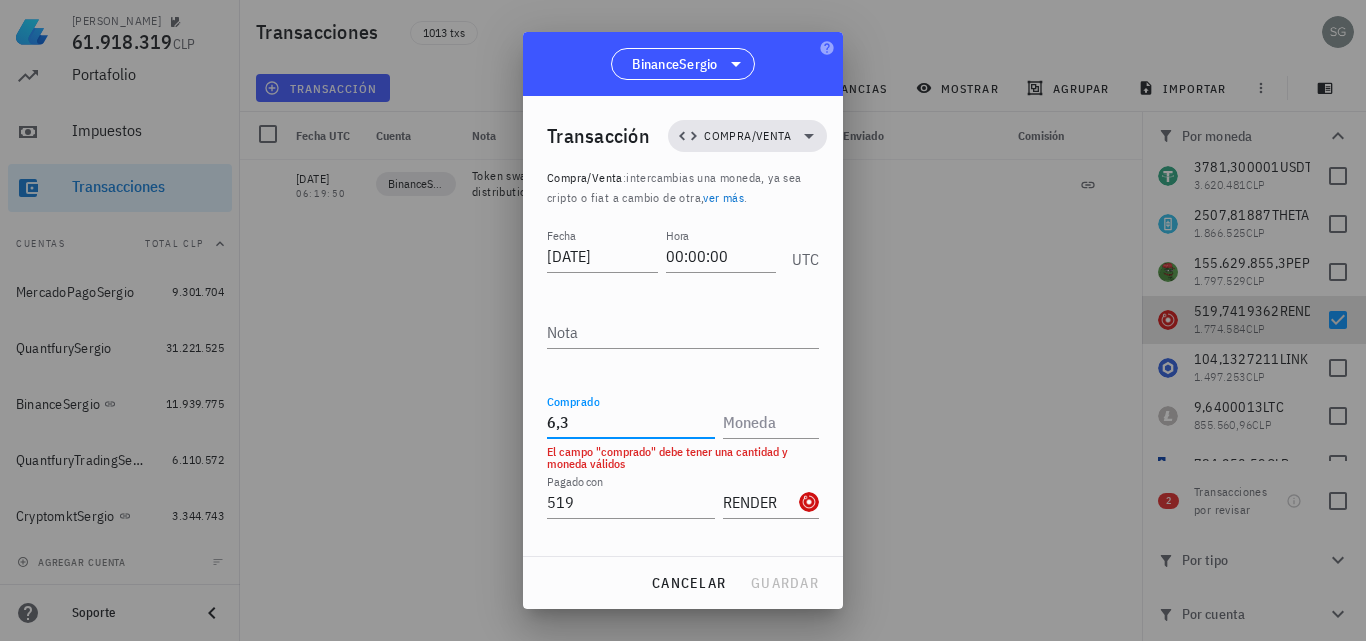 type on "6" 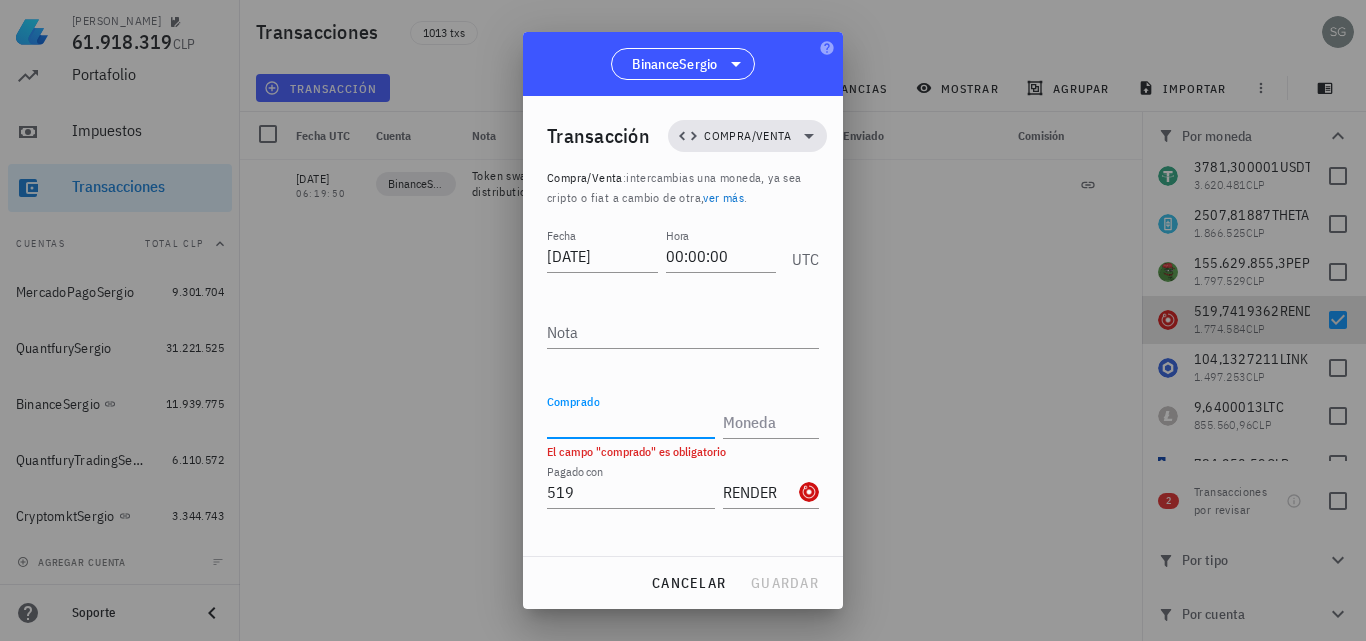 type on "7" 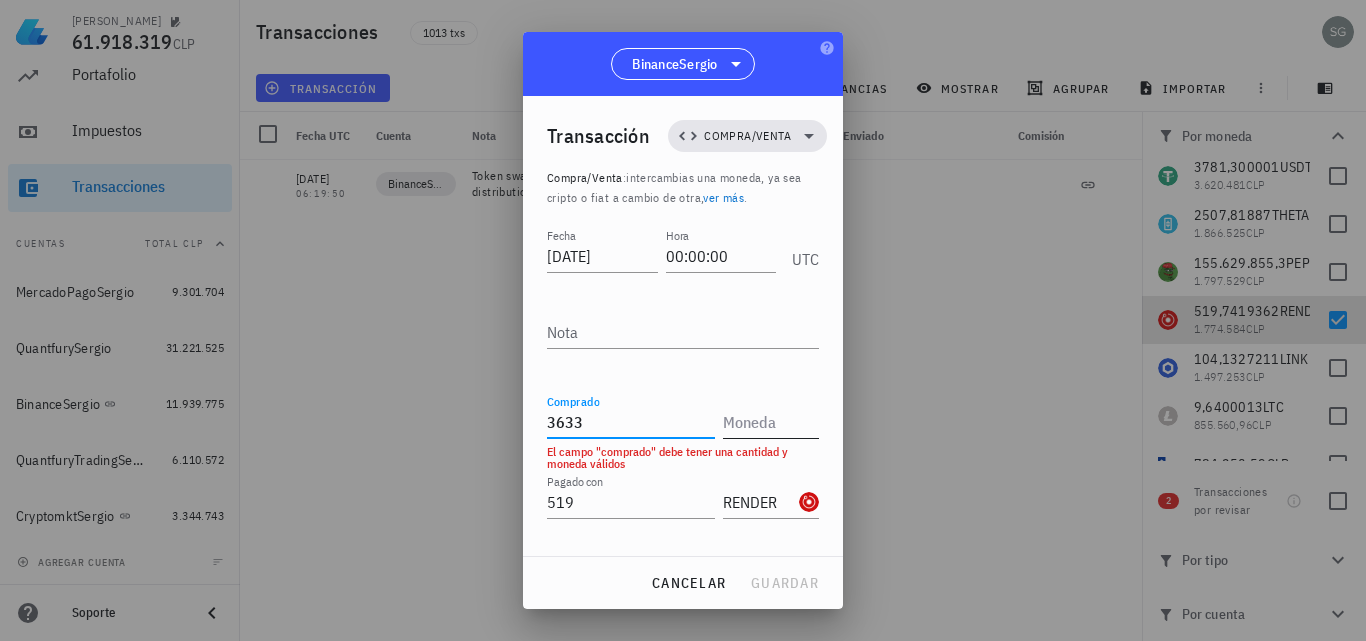 type on "3.633" 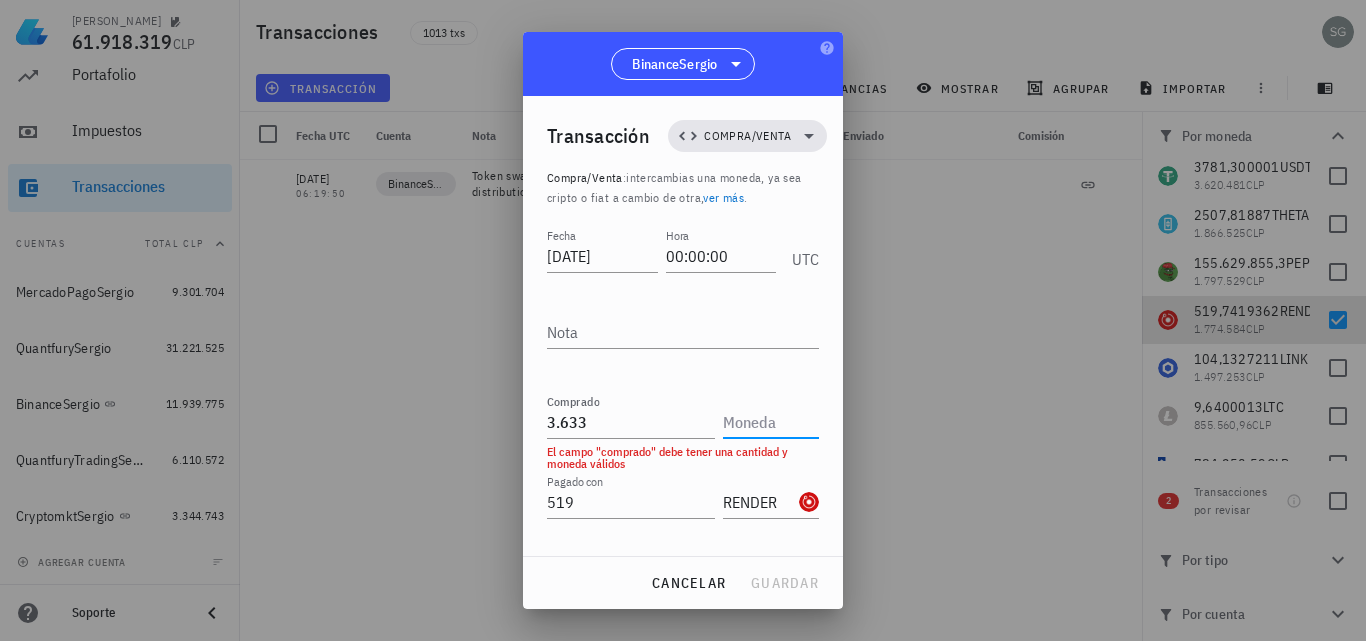 click at bounding box center (769, 422) 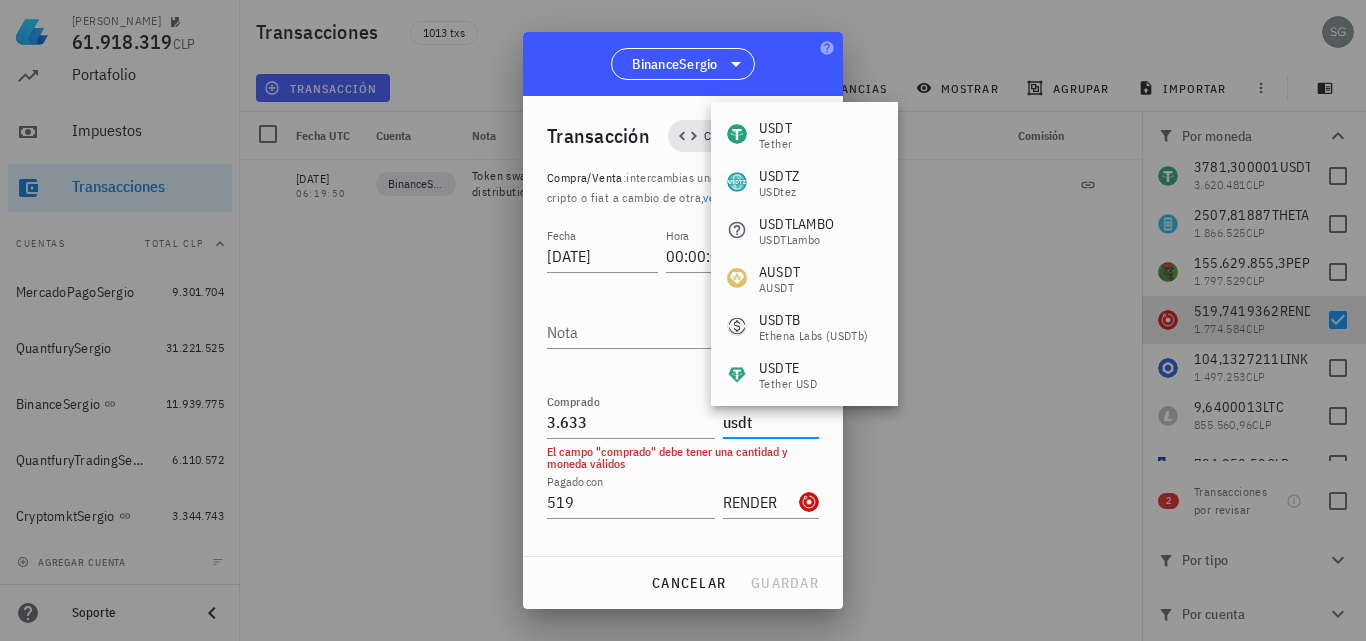 click on "USDT   Tether" at bounding box center (804, 134) 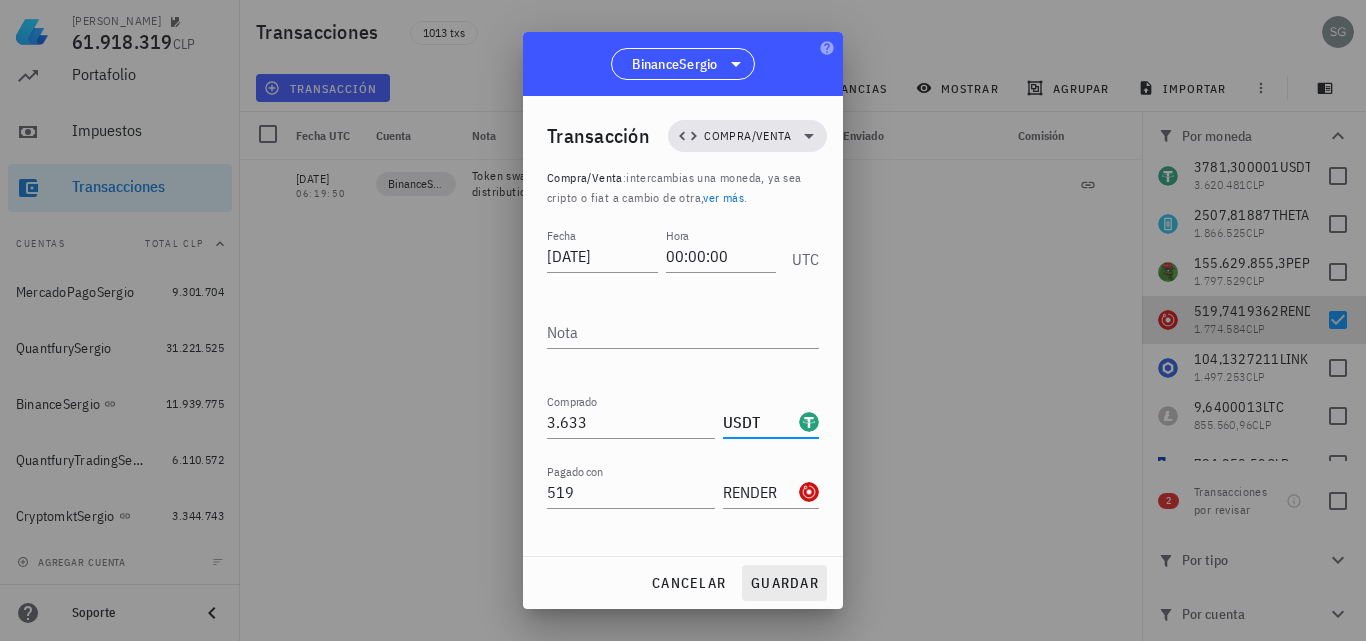 type on "USDT" 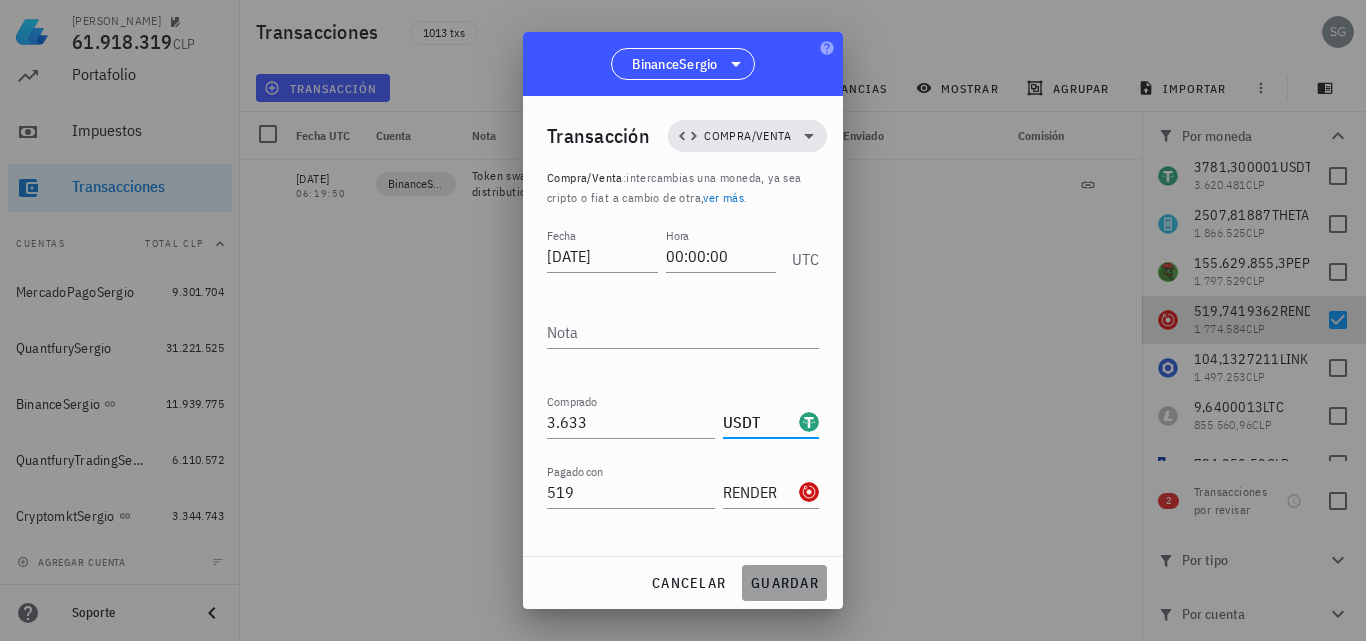 click on "guardar" at bounding box center [784, 583] 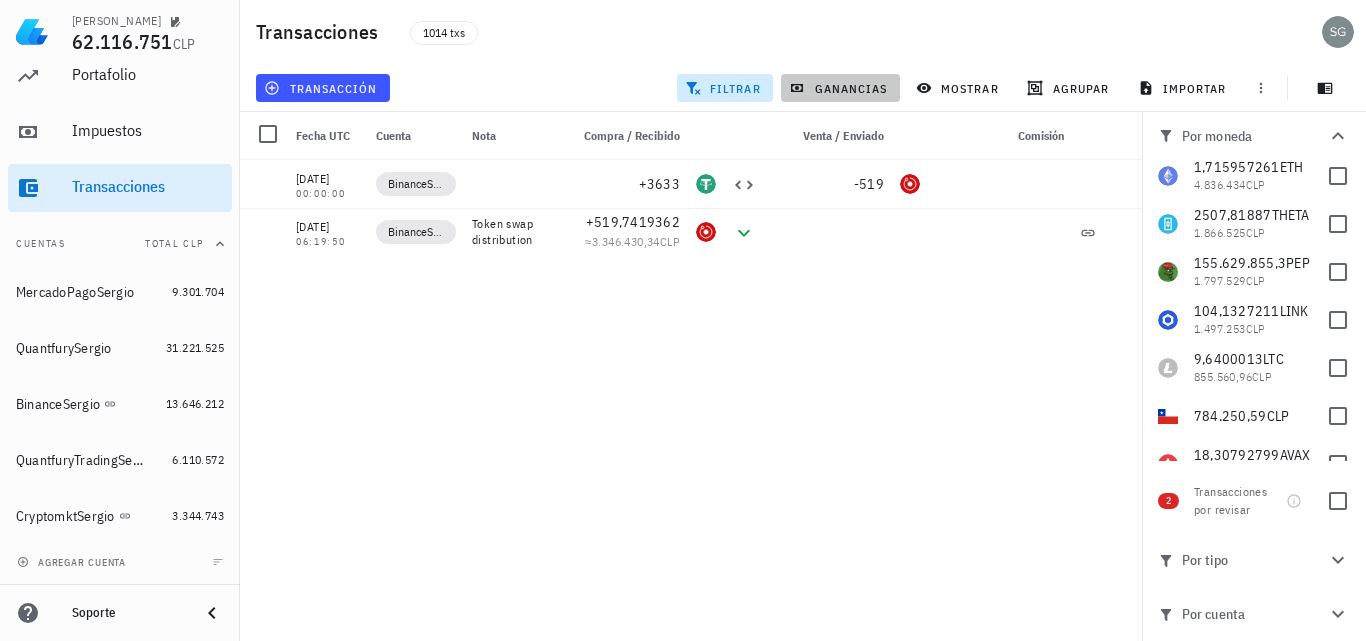 click on "ganancias" at bounding box center [840, 88] 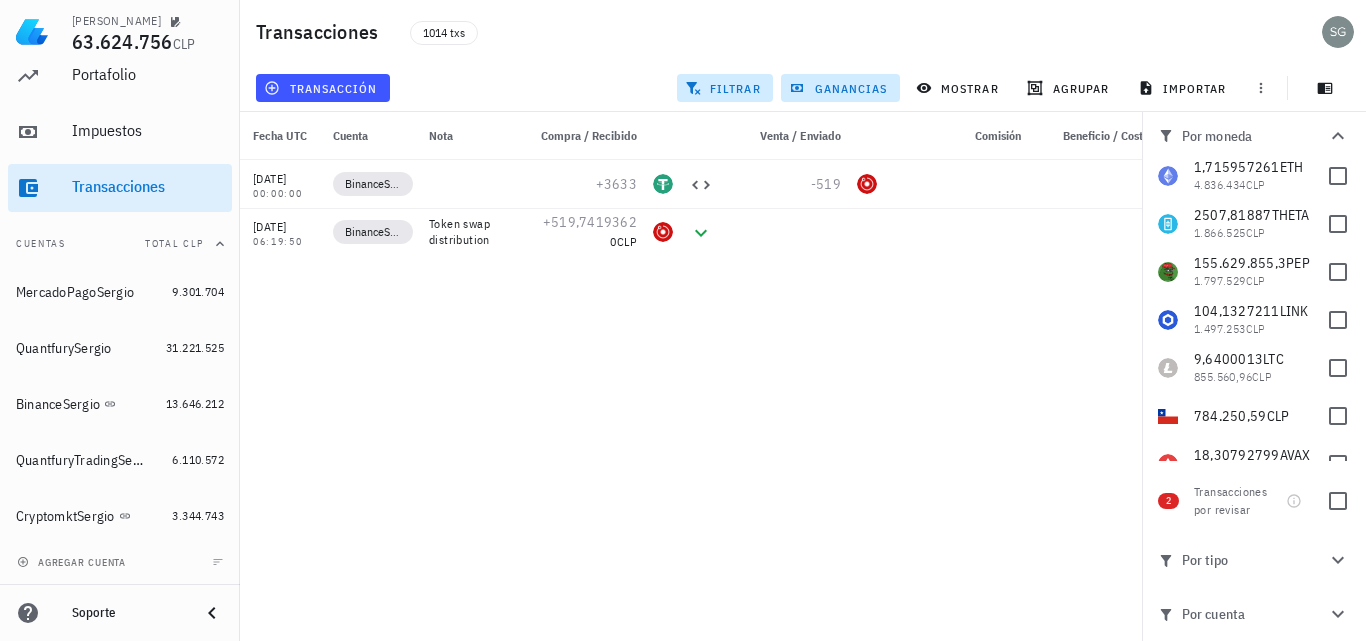 scroll, scrollTop: 0, scrollLeft: 0, axis: both 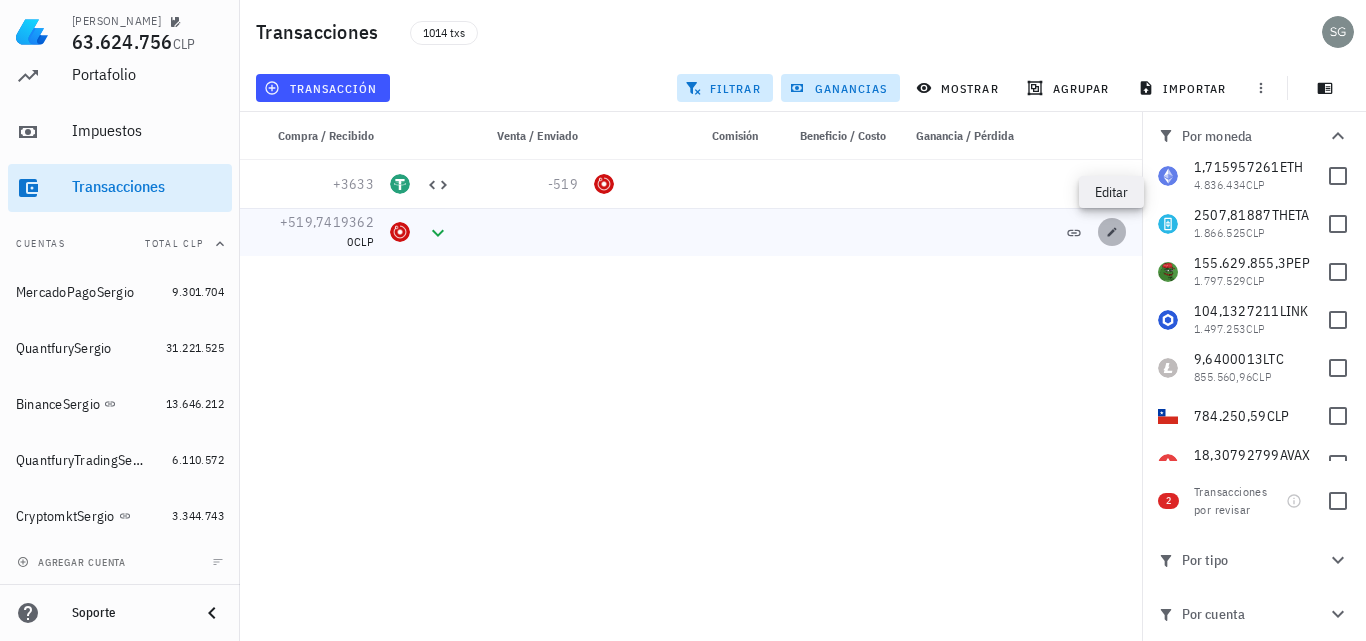 click 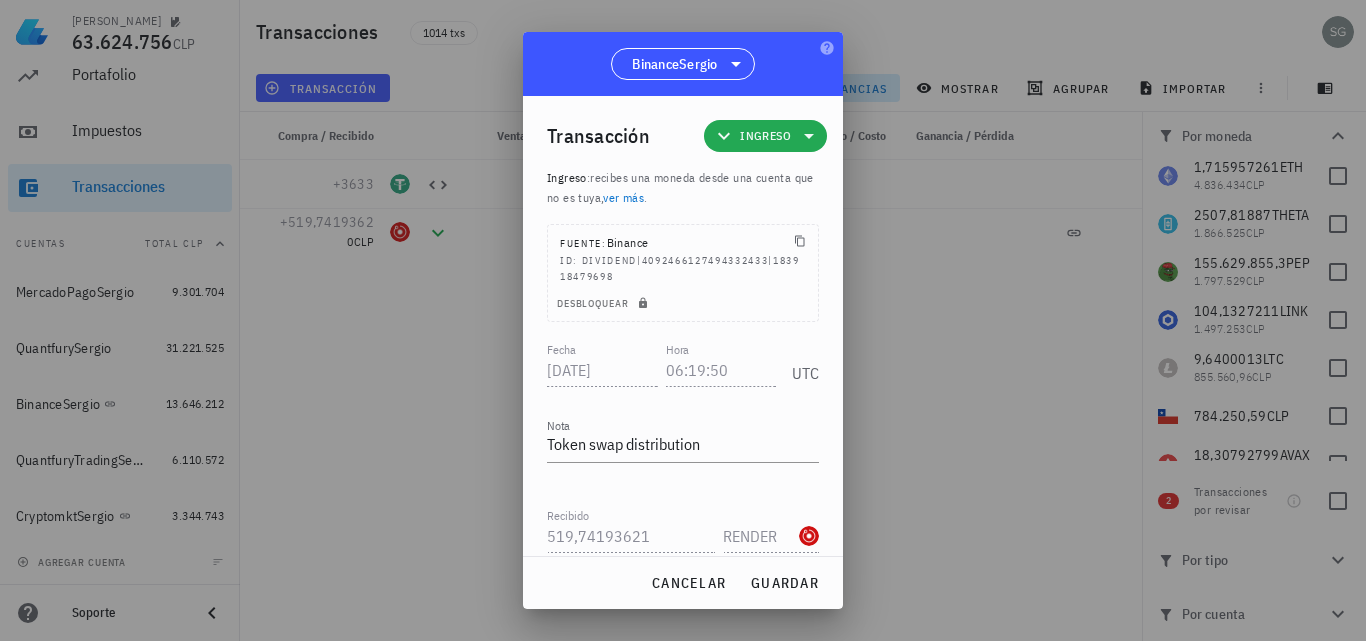 click 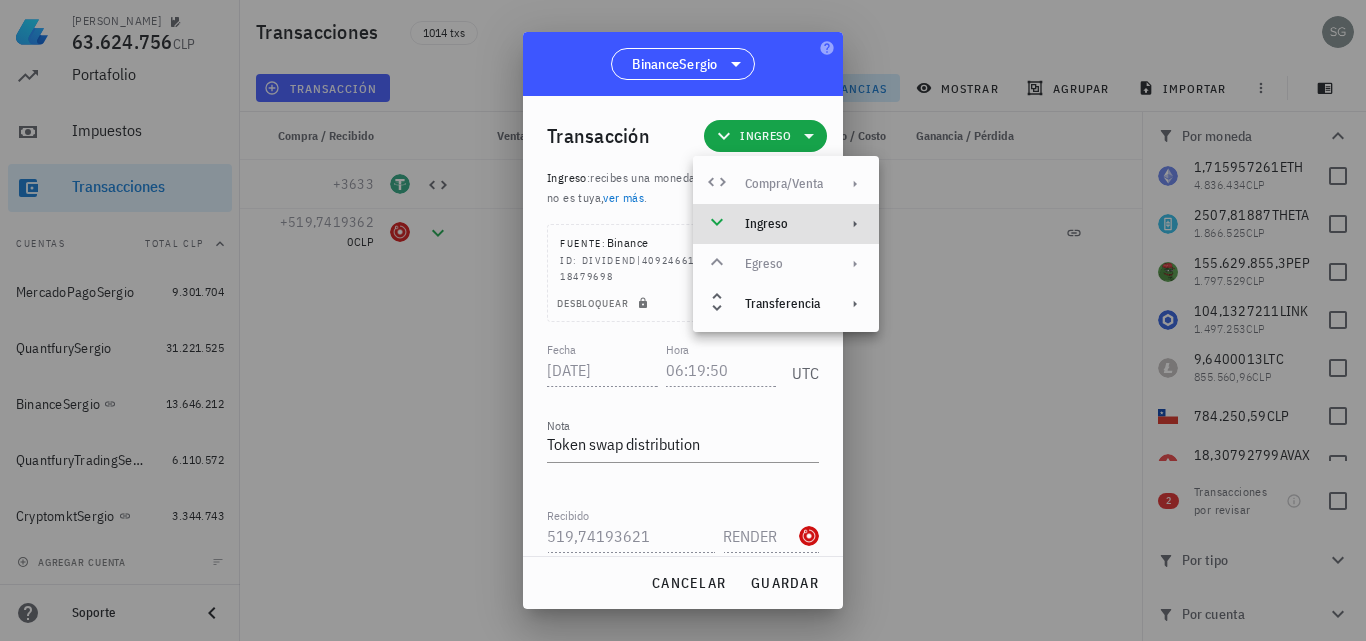 click 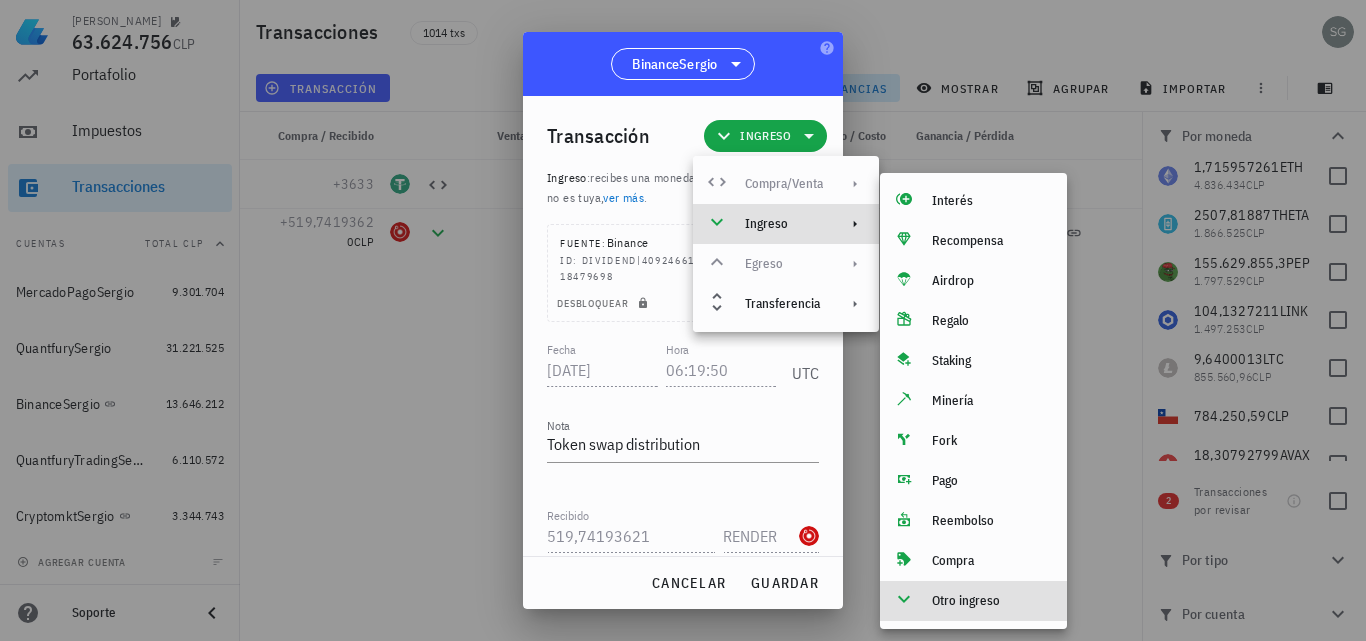 click at bounding box center [683, 320] 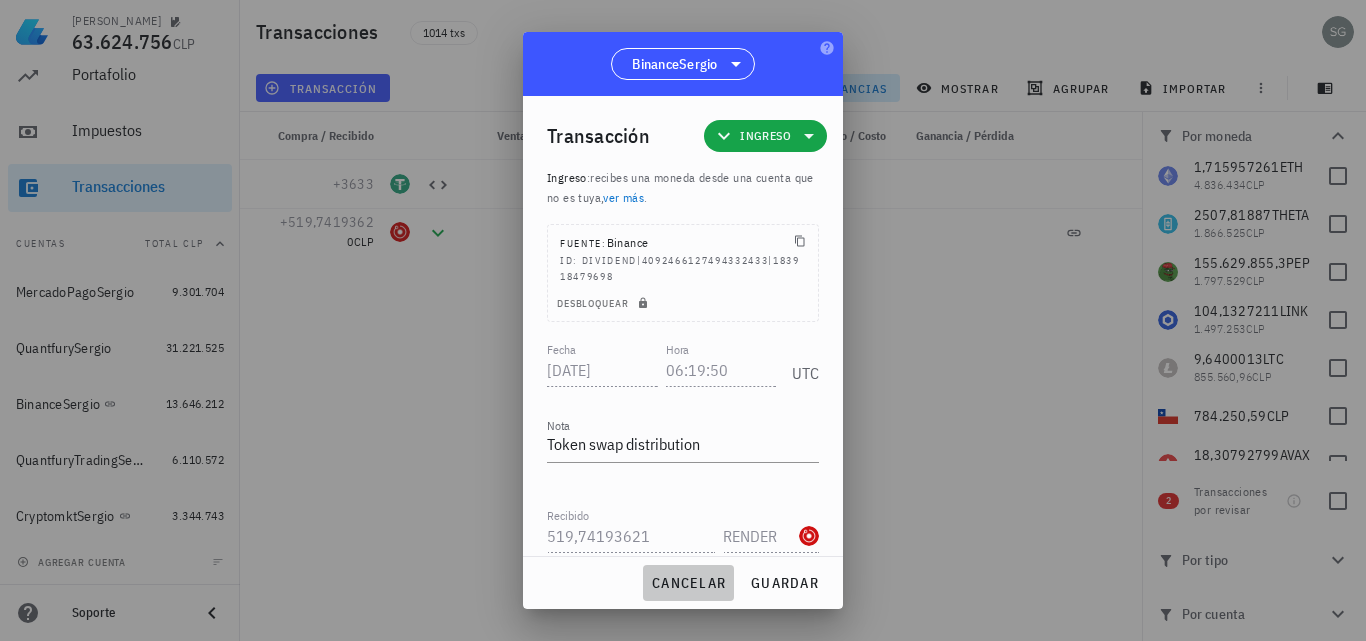 click on "cancelar" at bounding box center [688, 583] 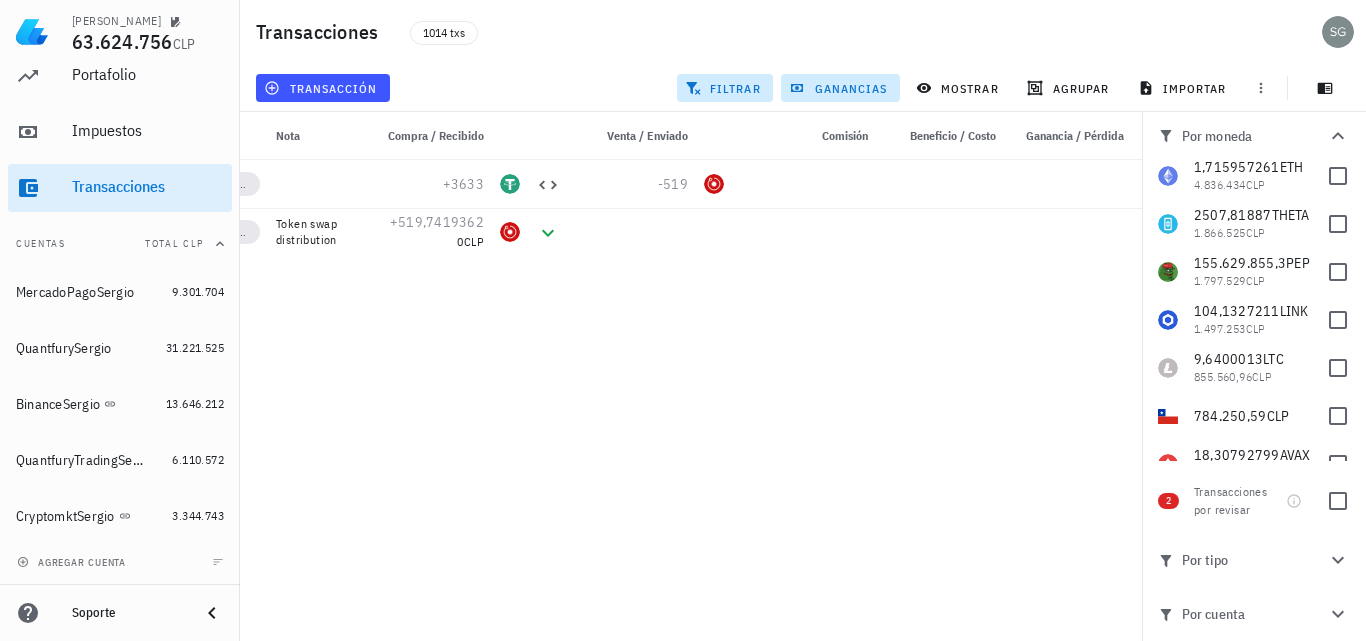 scroll, scrollTop: 0, scrollLeft: 201, axis: horizontal 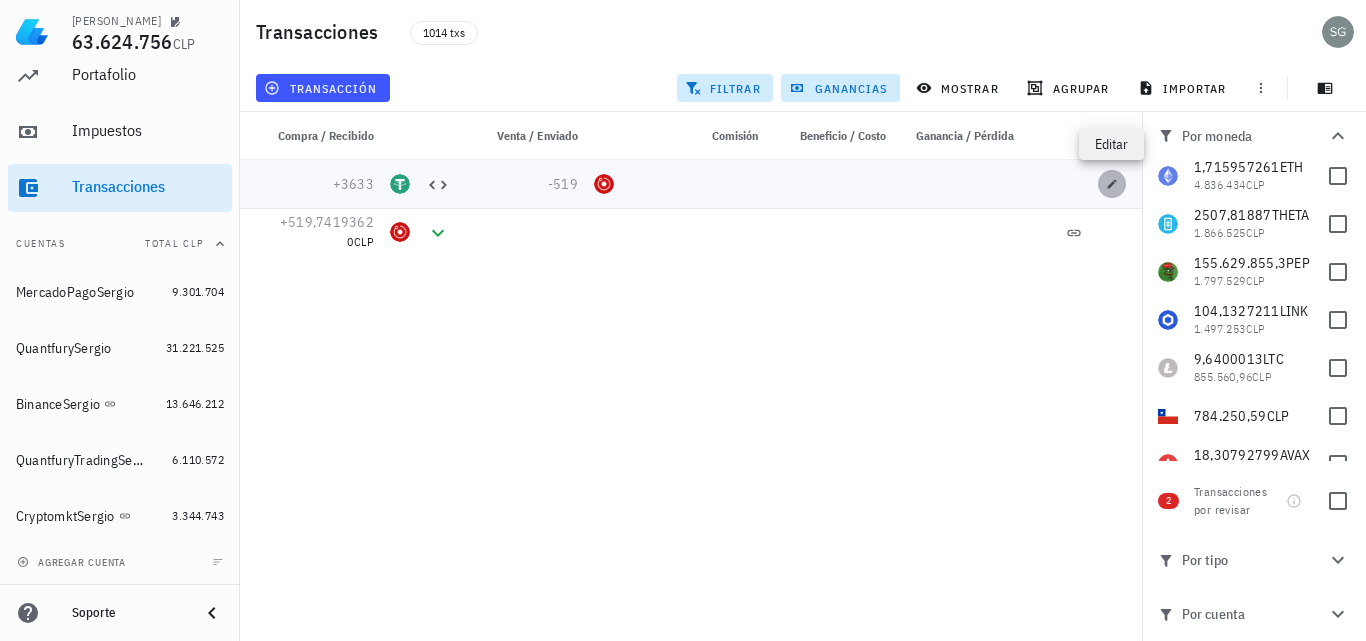 click 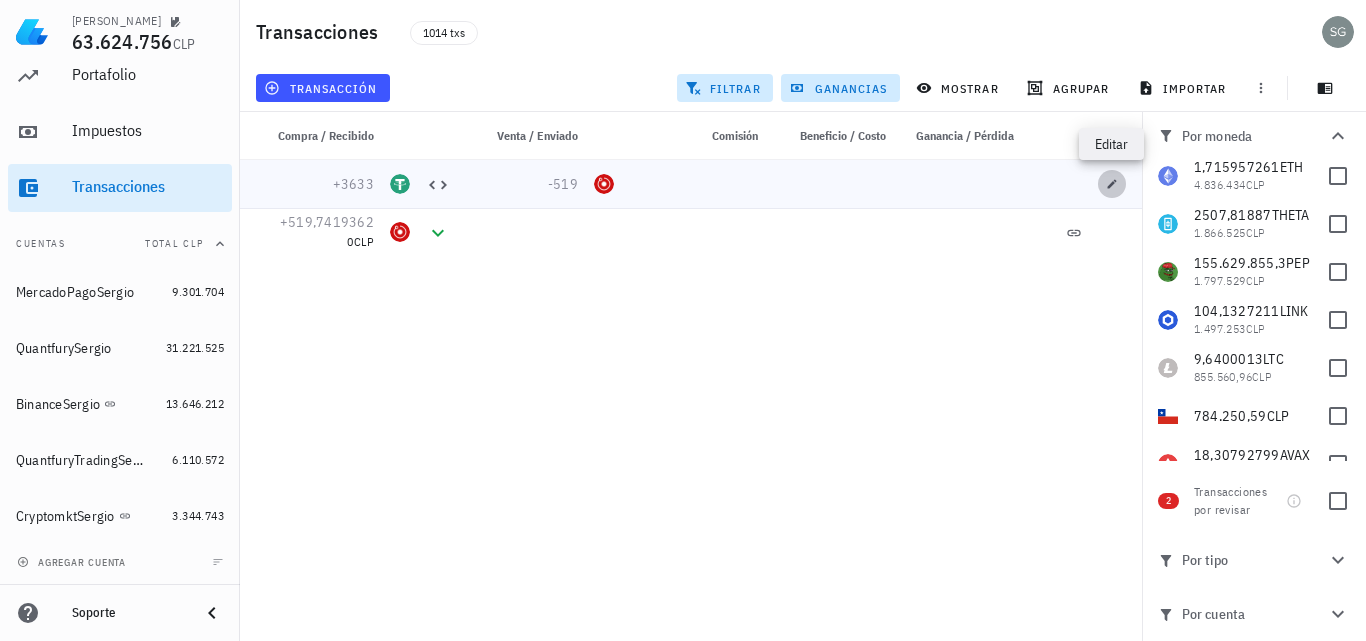type on "[DATE]" 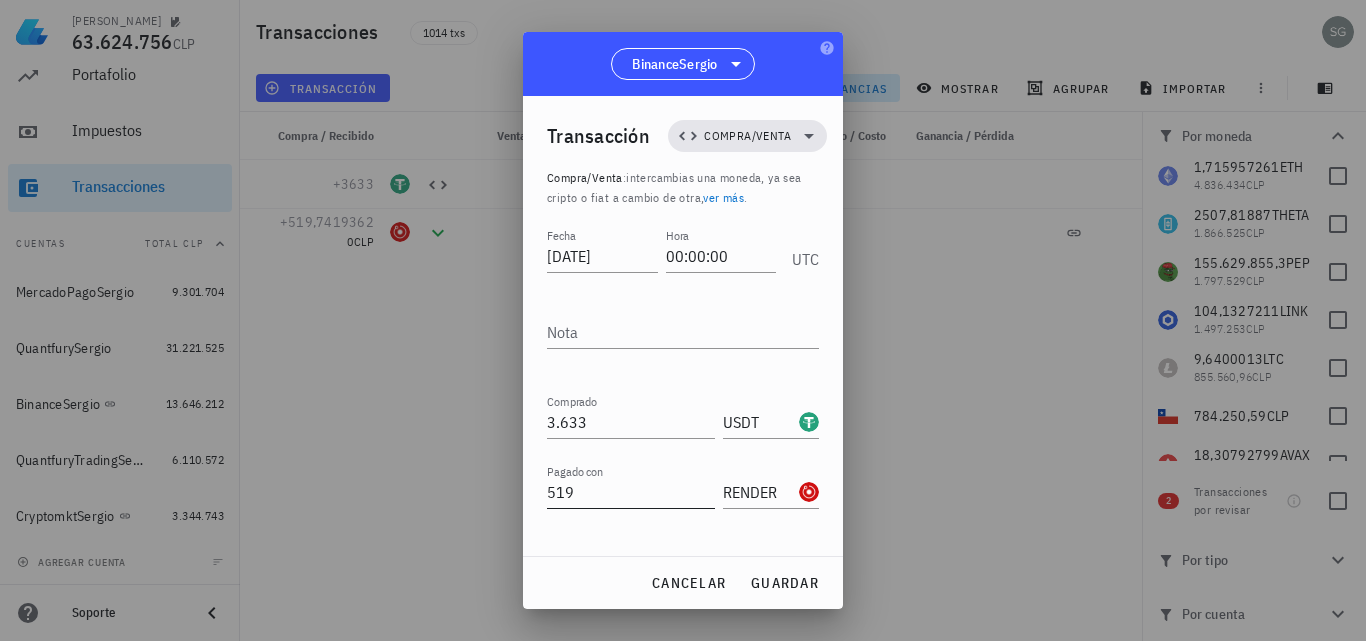 click on "519" at bounding box center (631, 492) 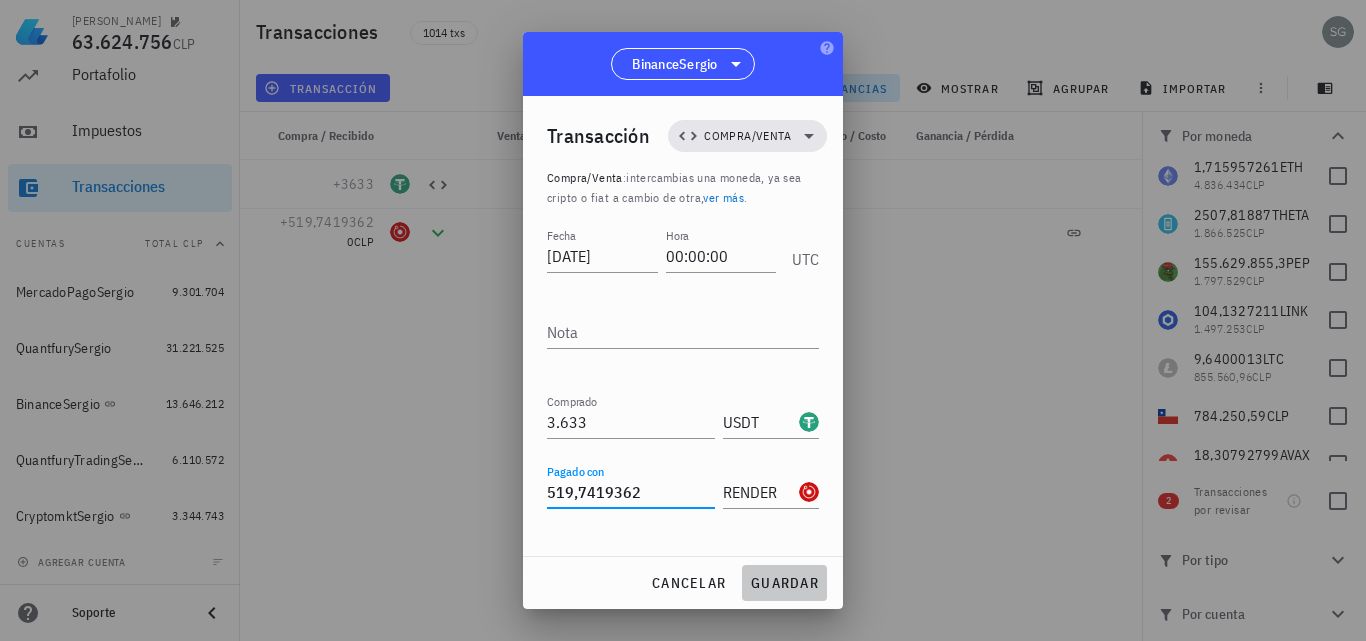 click on "guardar" at bounding box center [784, 583] 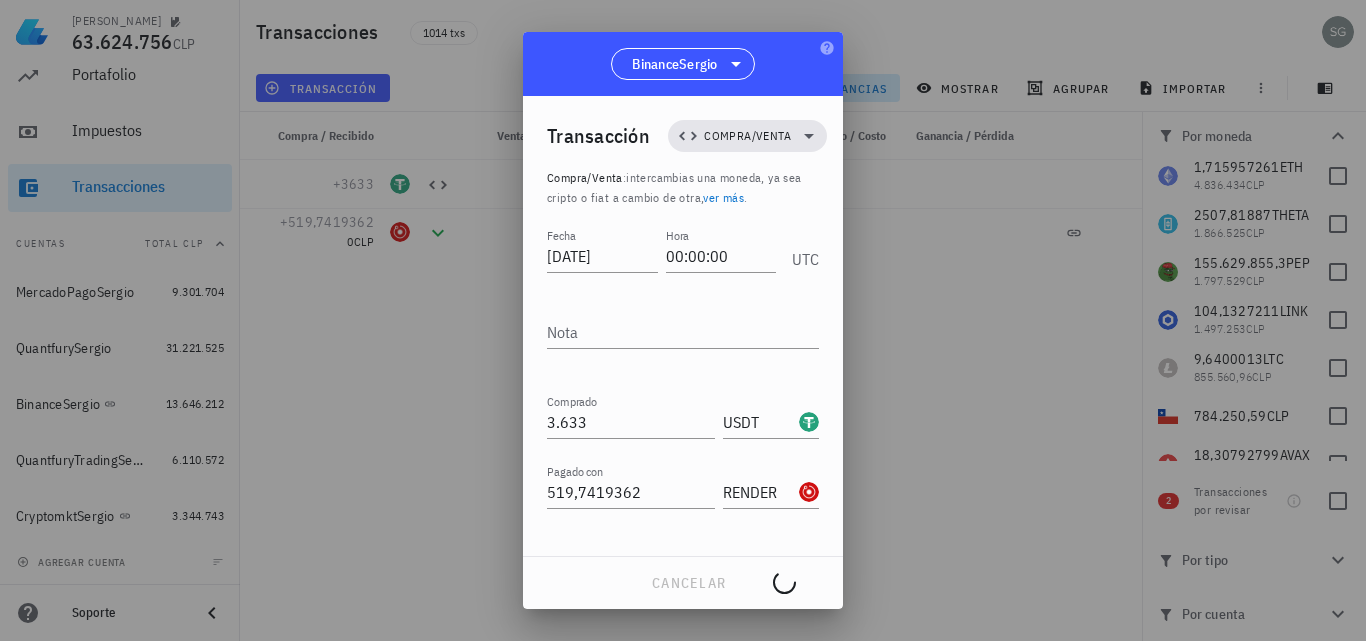 type on "519" 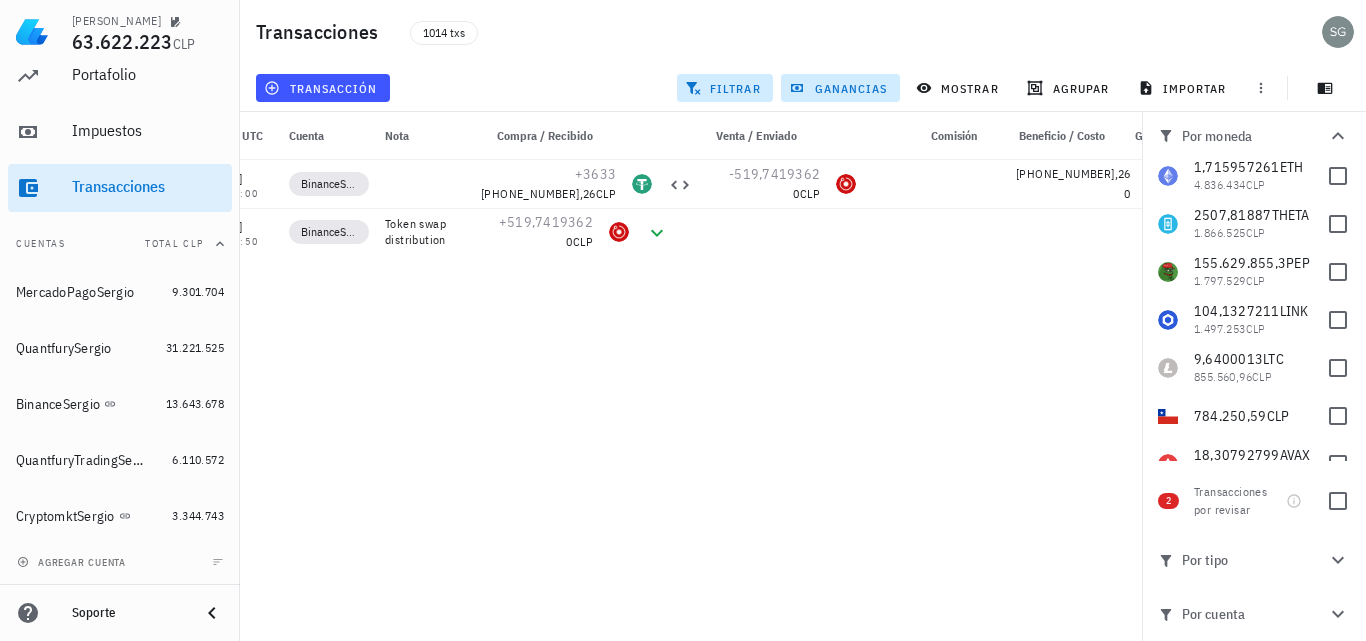 scroll, scrollTop: 0, scrollLeft: 56, axis: horizontal 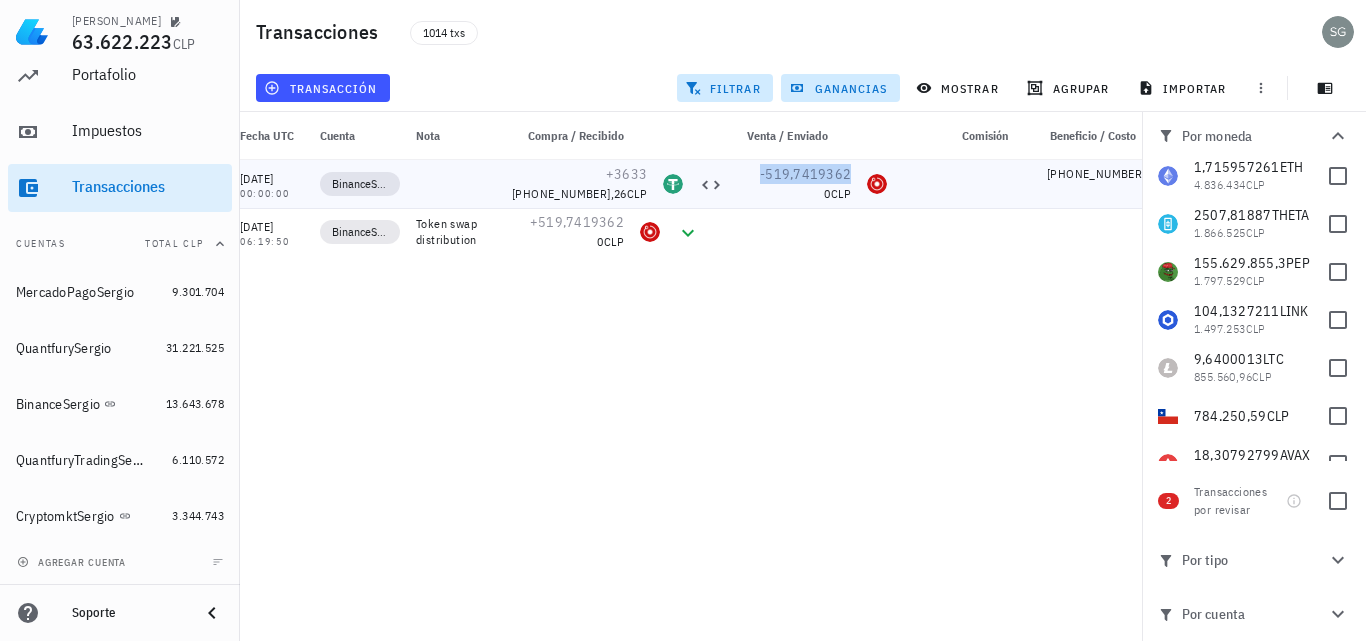 copy on "-519,7419362" 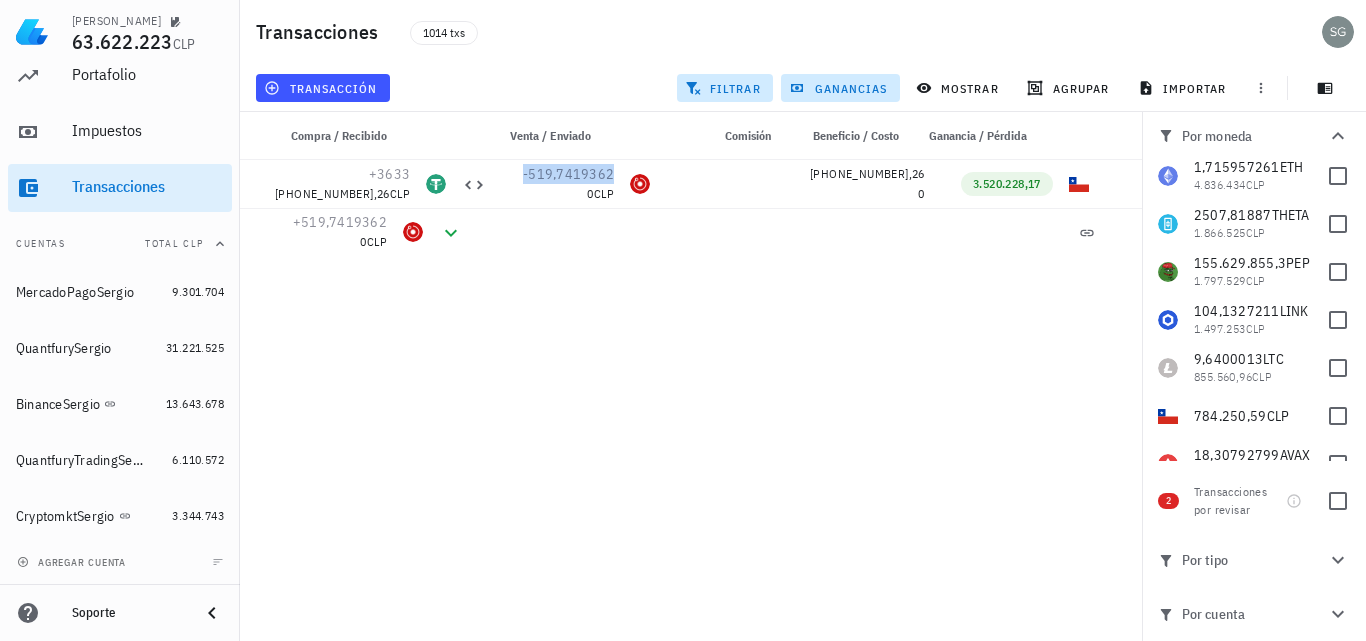 scroll, scrollTop: 0, scrollLeft: 306, axis: horizontal 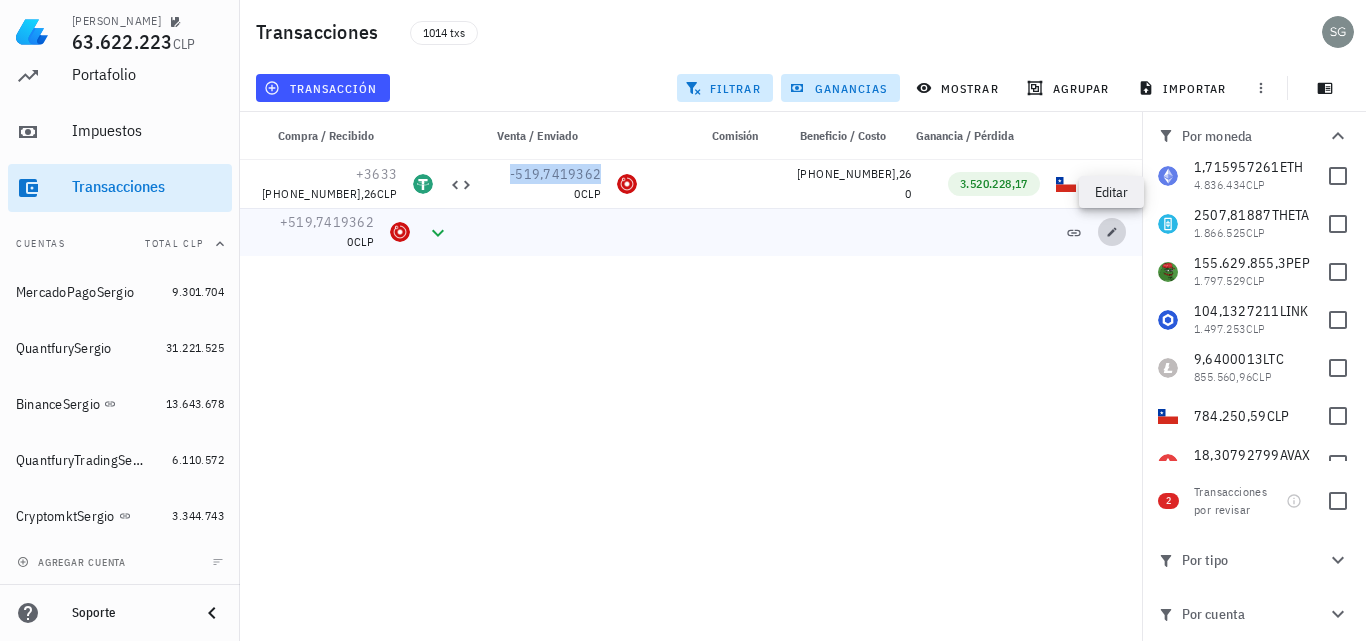 click 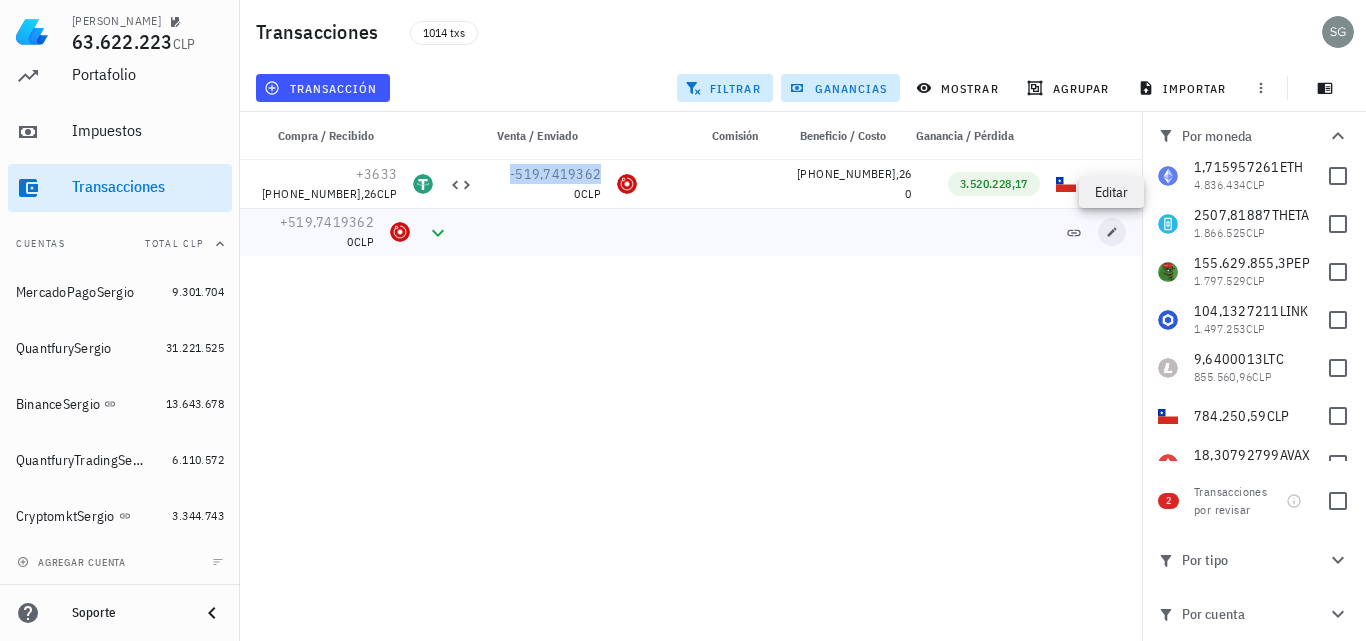 type on "[DATE]" 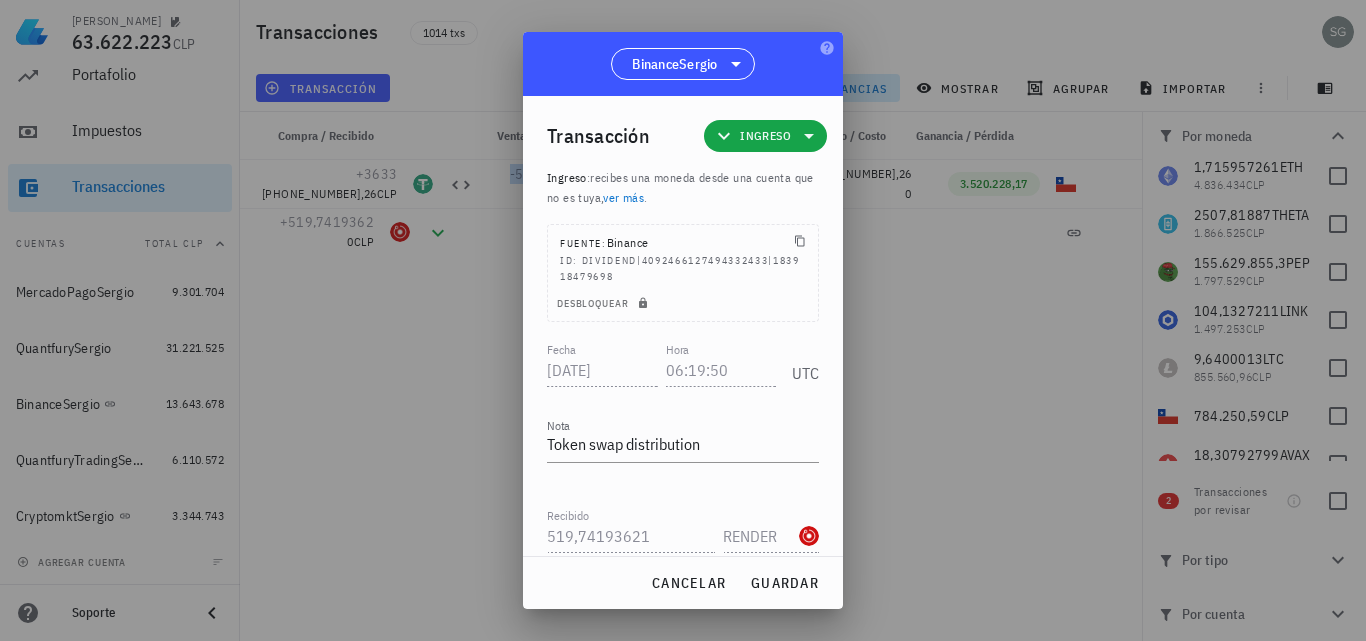 click at bounding box center (683, 320) 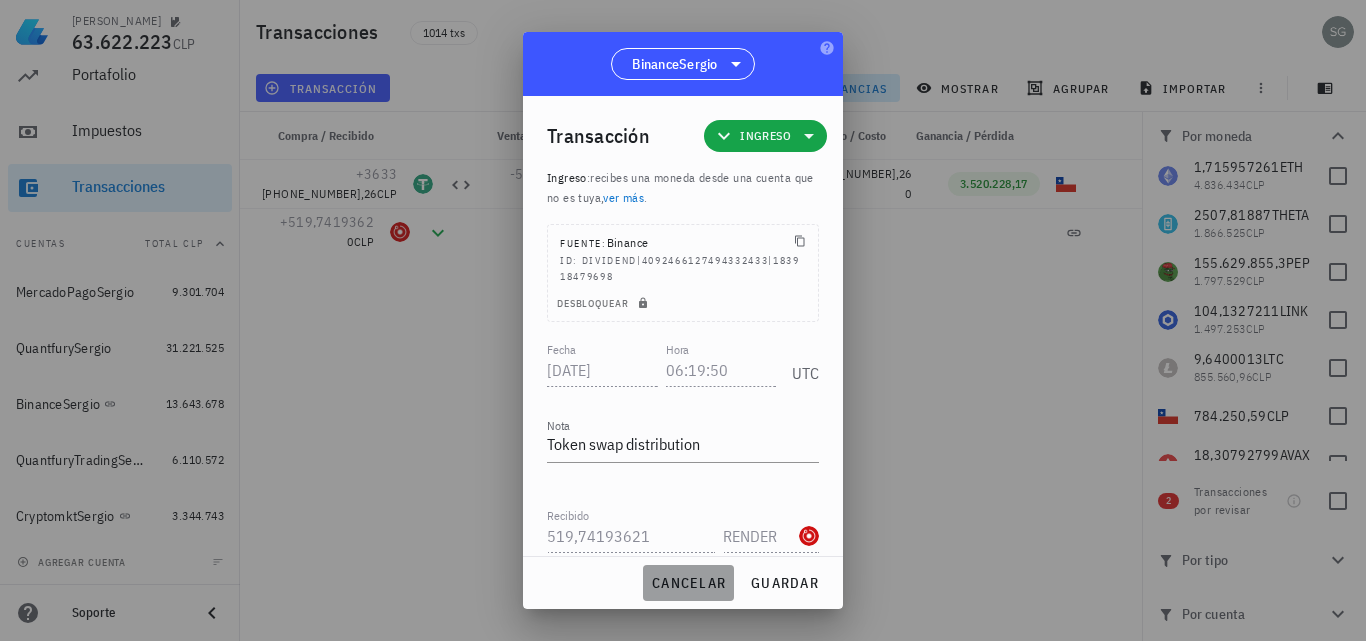 click on "cancelar" at bounding box center [688, 583] 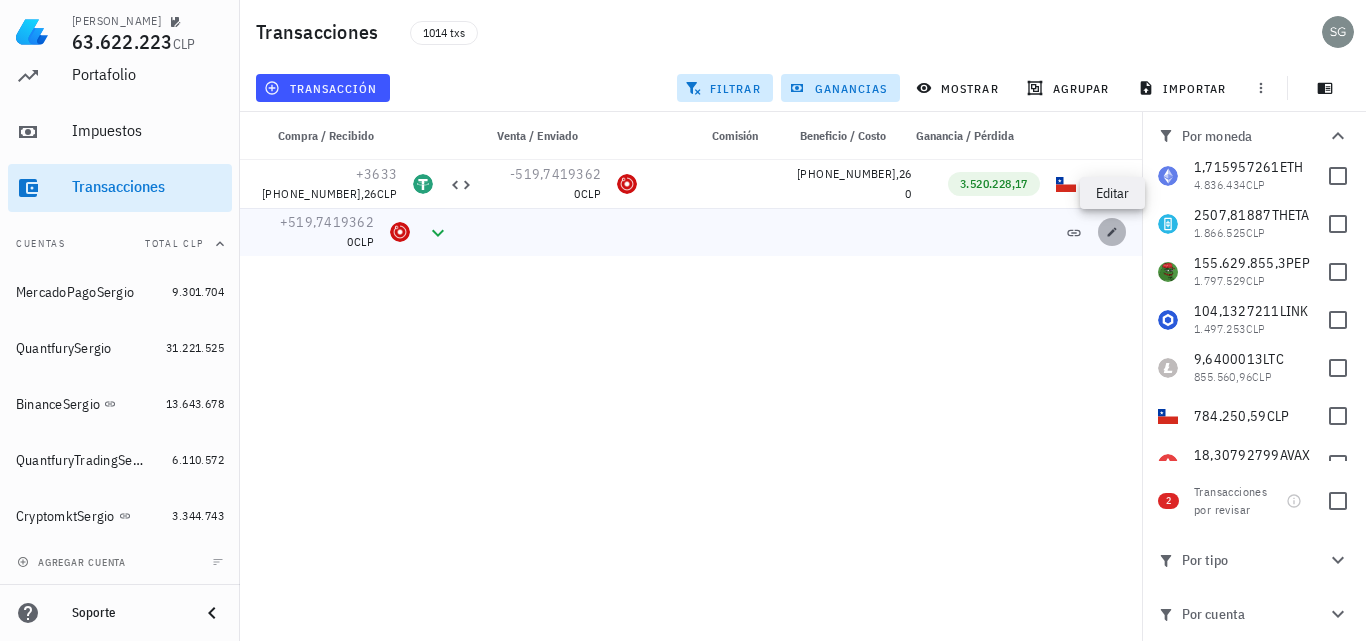 click 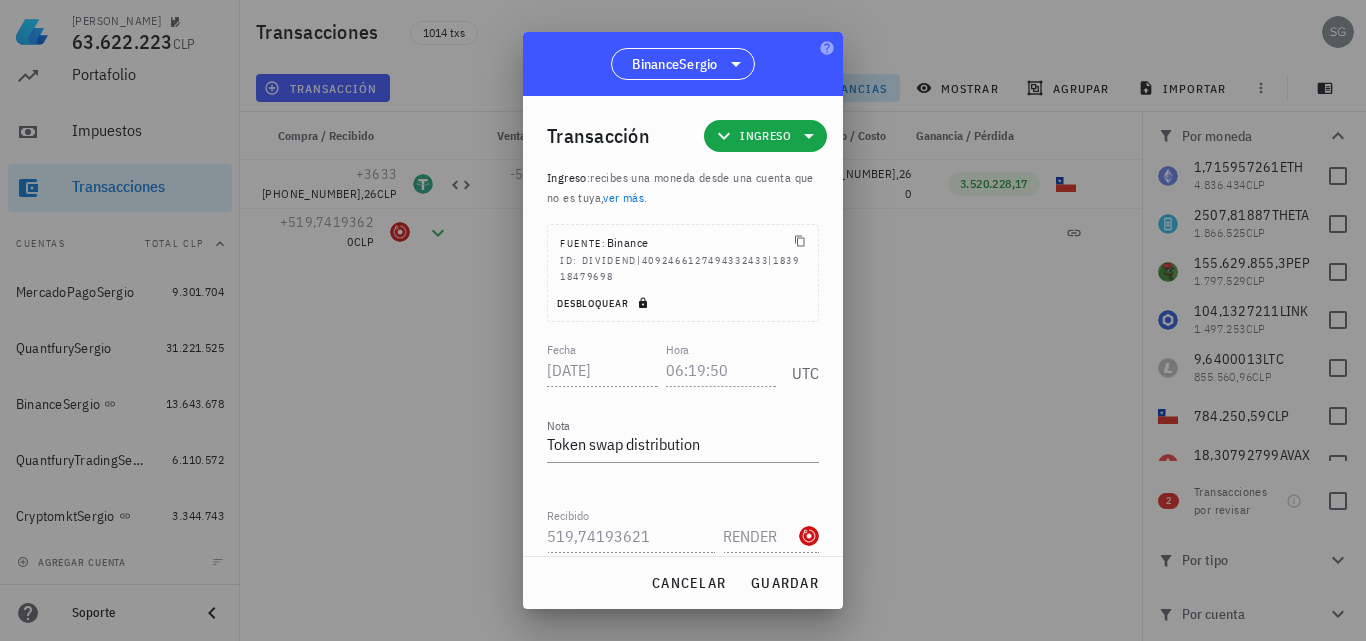 click 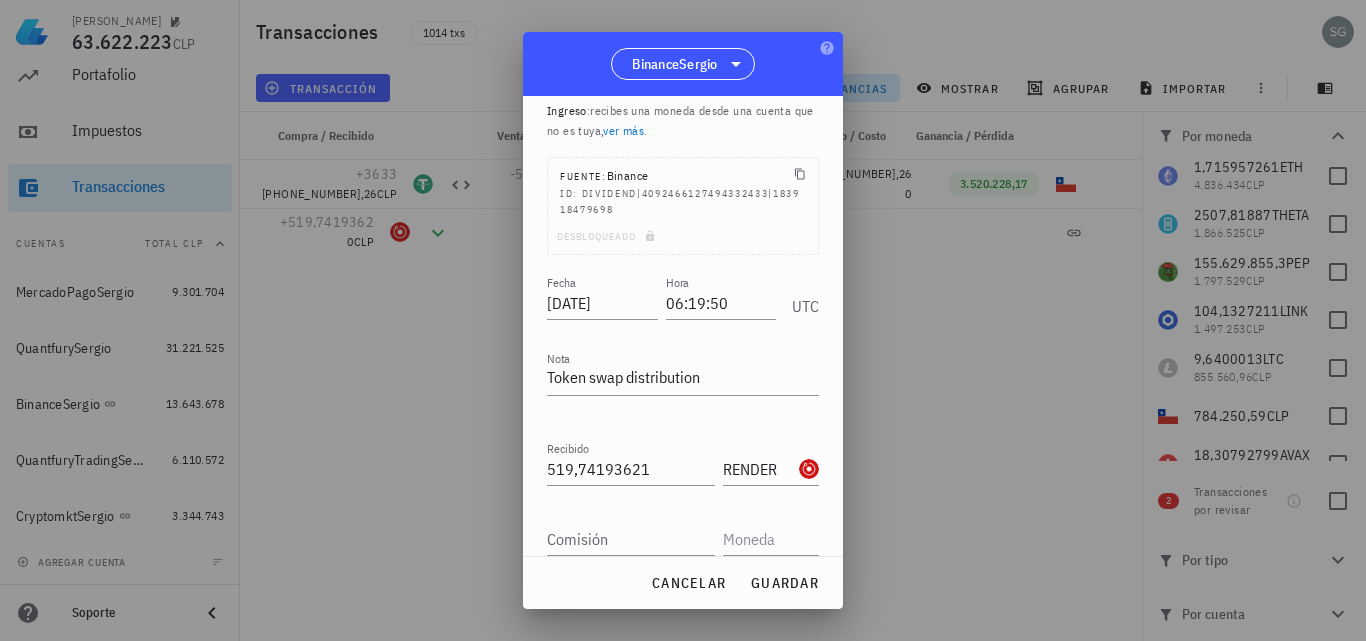 scroll, scrollTop: 0, scrollLeft: 0, axis: both 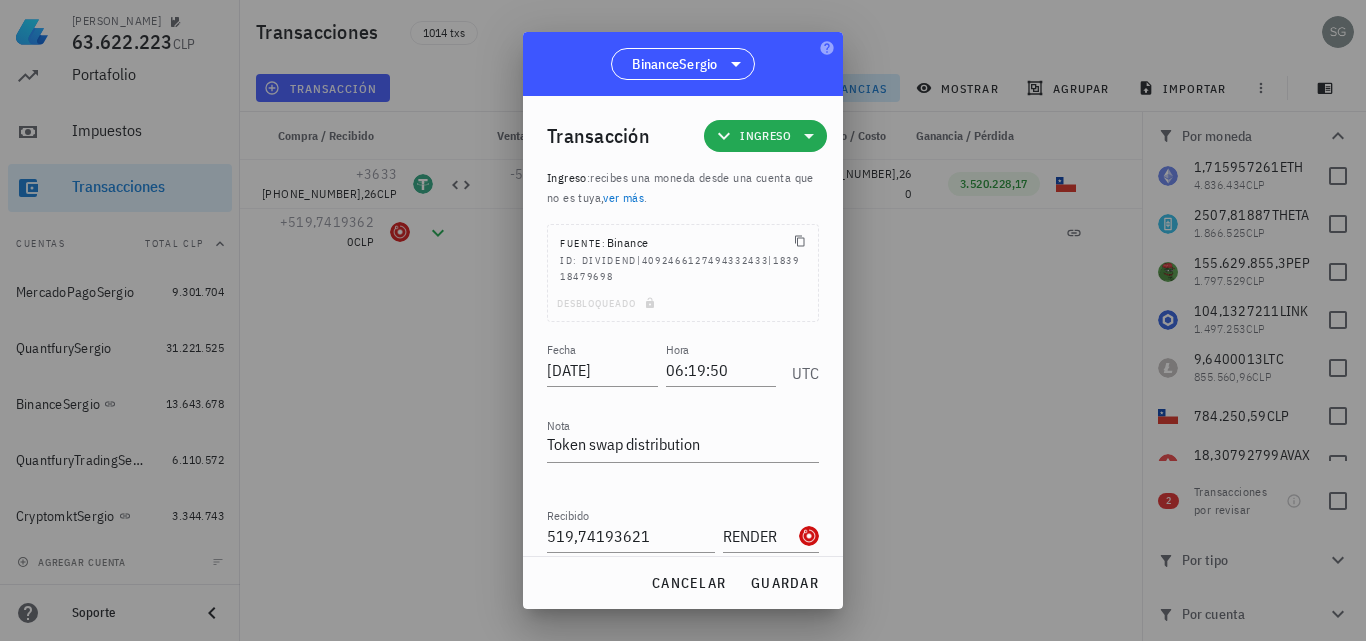 click 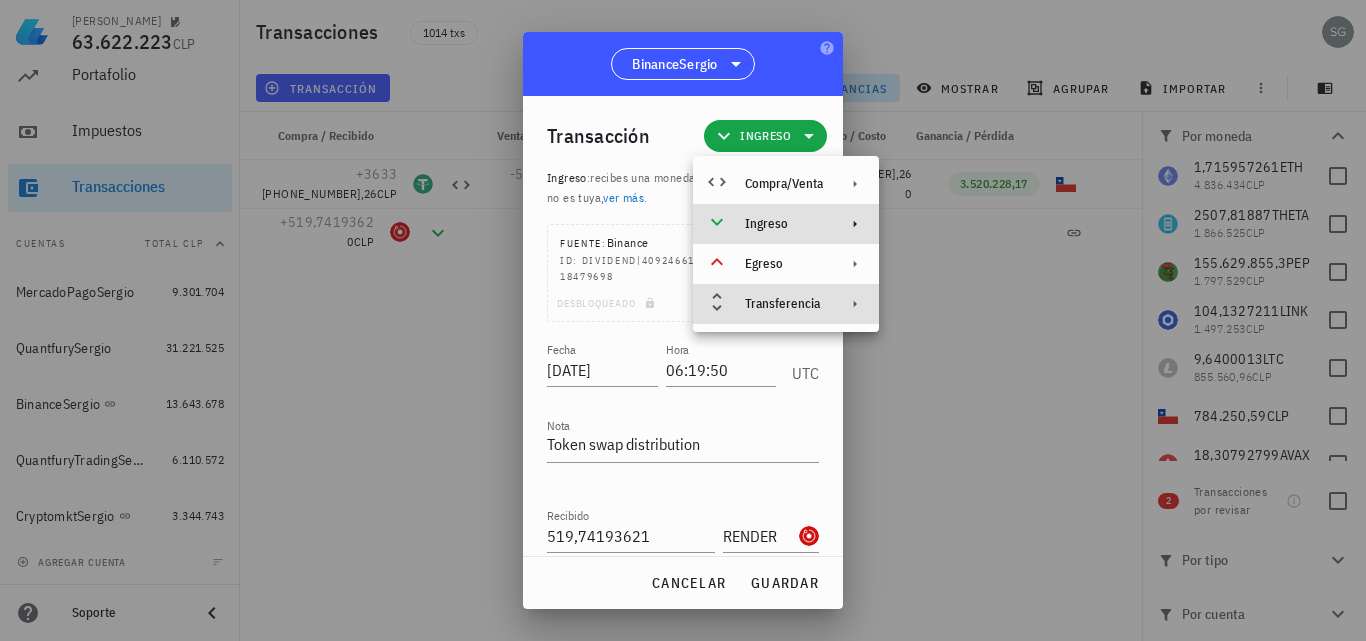 click 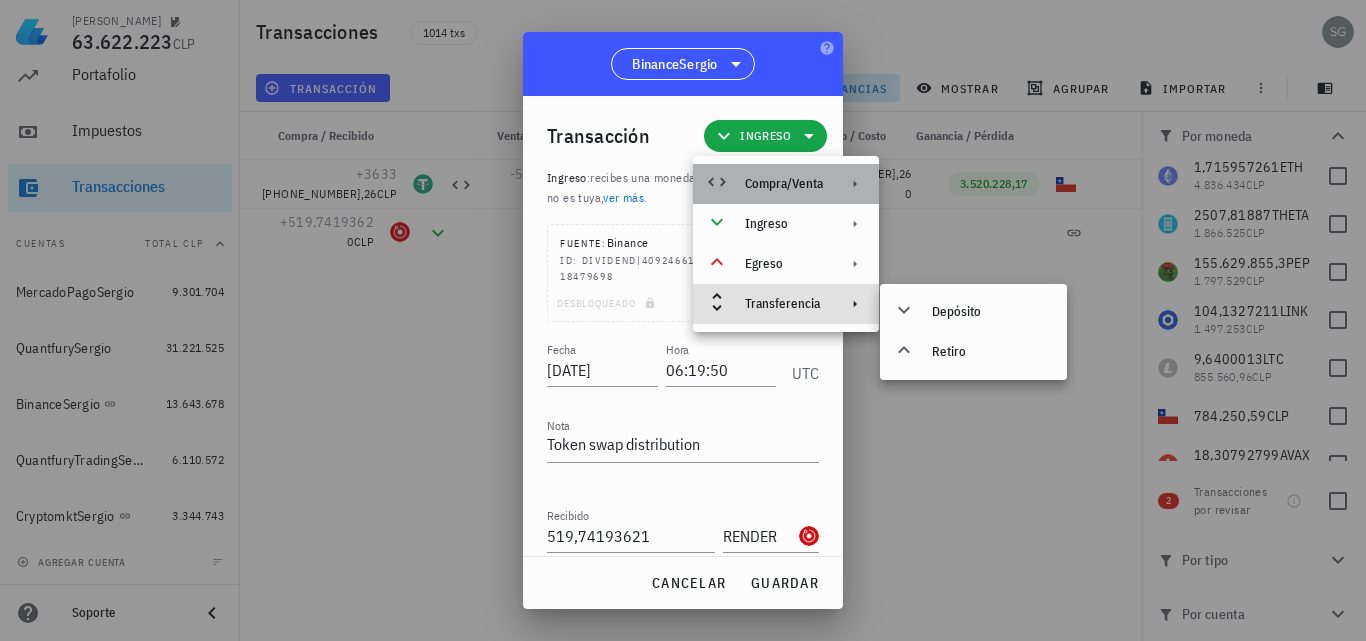 click 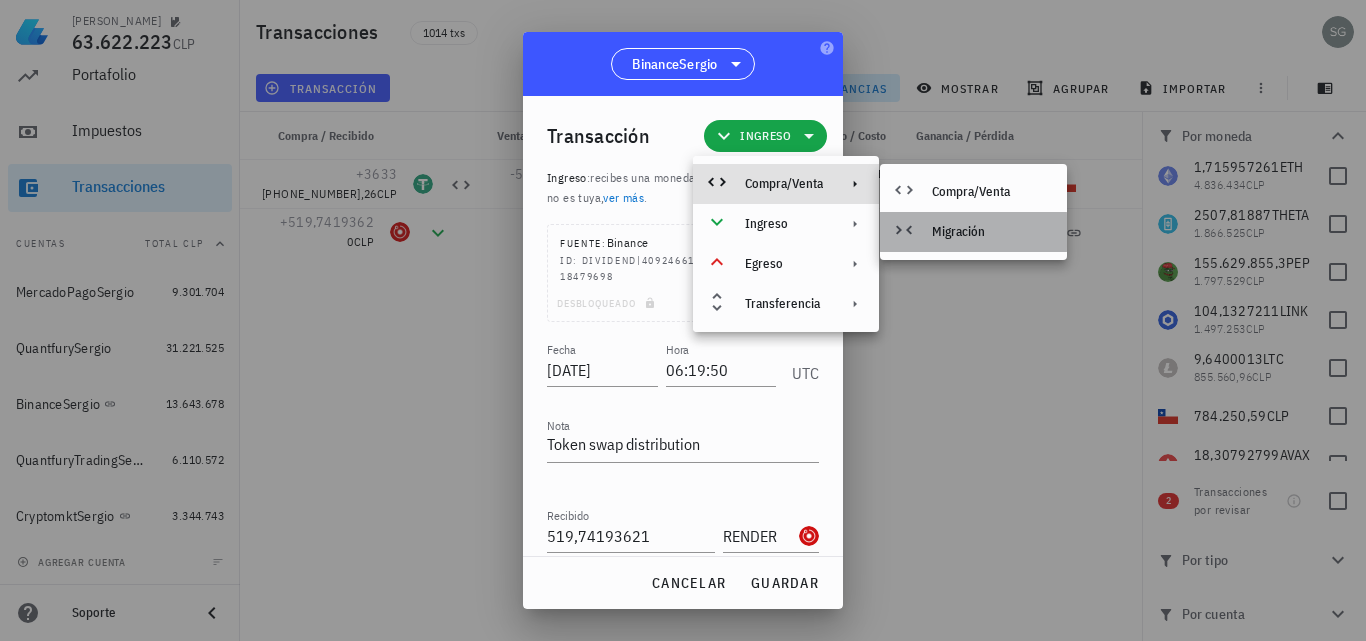 click on "Migración" at bounding box center [991, 232] 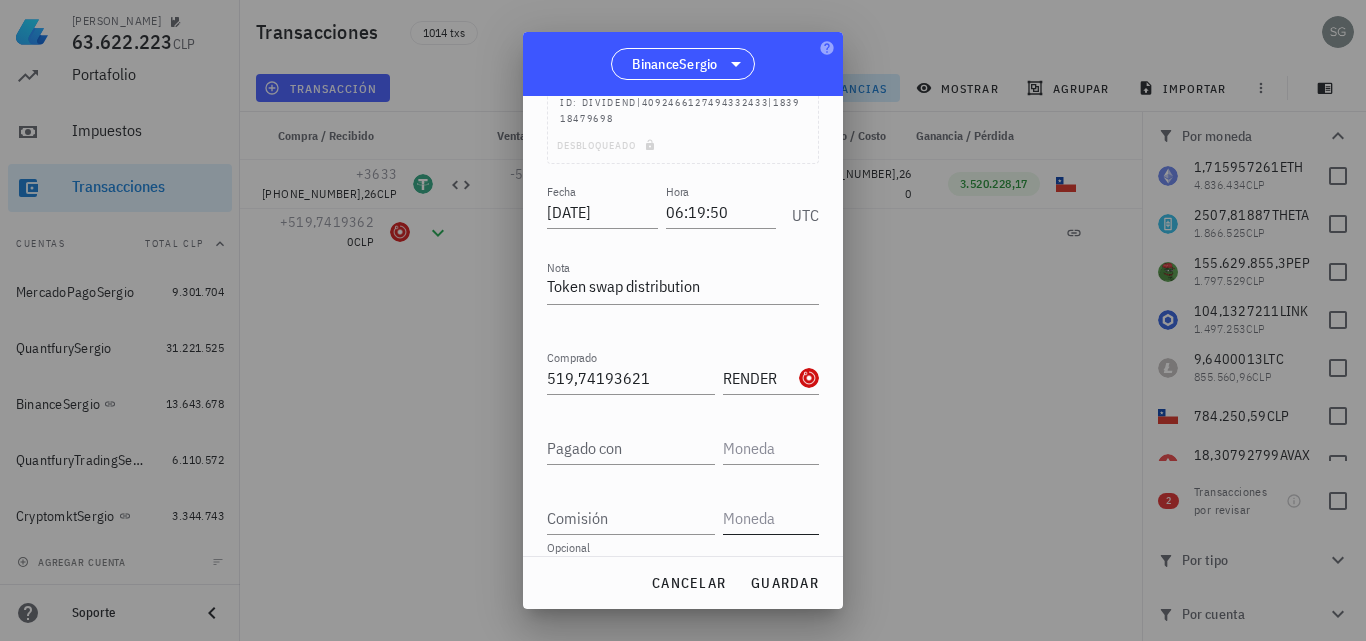 scroll, scrollTop: 200, scrollLeft: 0, axis: vertical 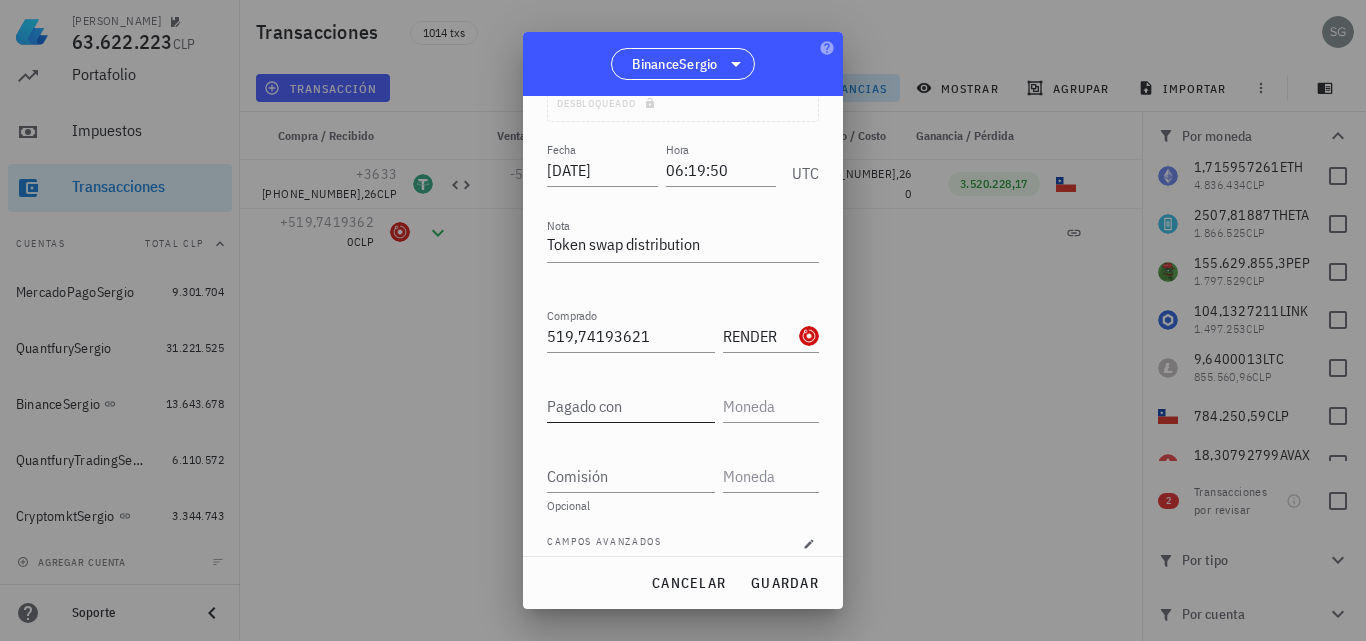 click on "Pagado con" at bounding box center (631, 406) 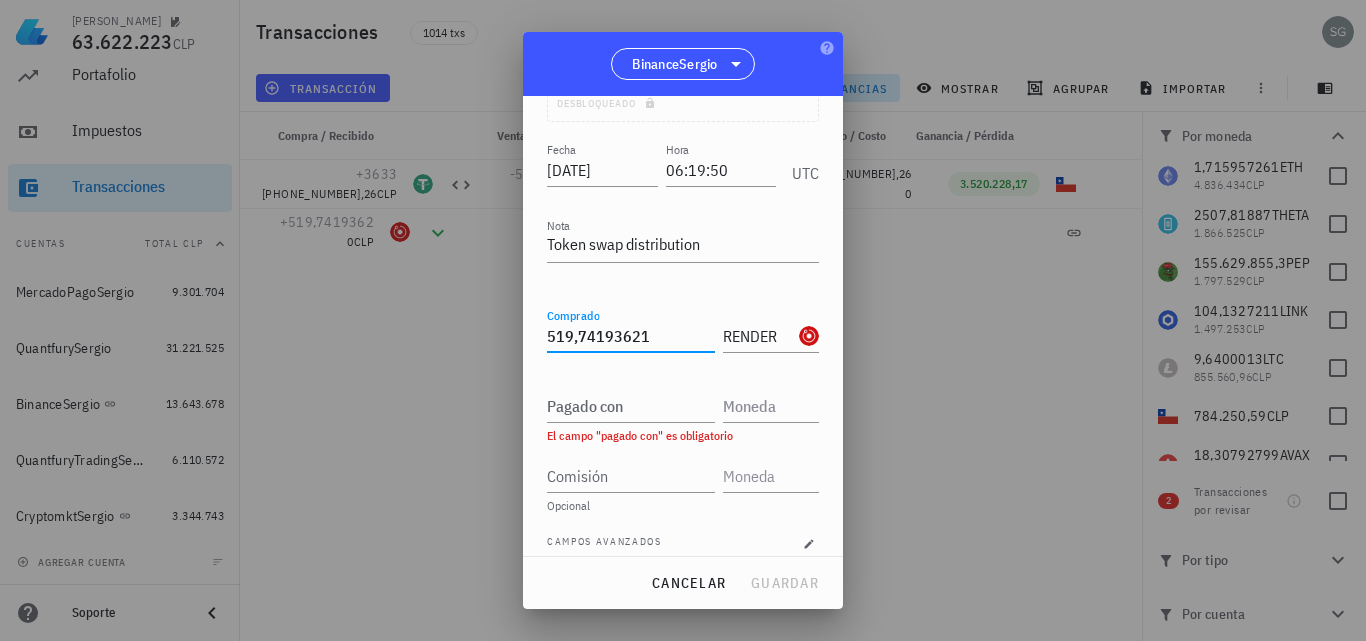drag, startPoint x: 658, startPoint y: 329, endPoint x: 510, endPoint y: 325, distance: 148.05405 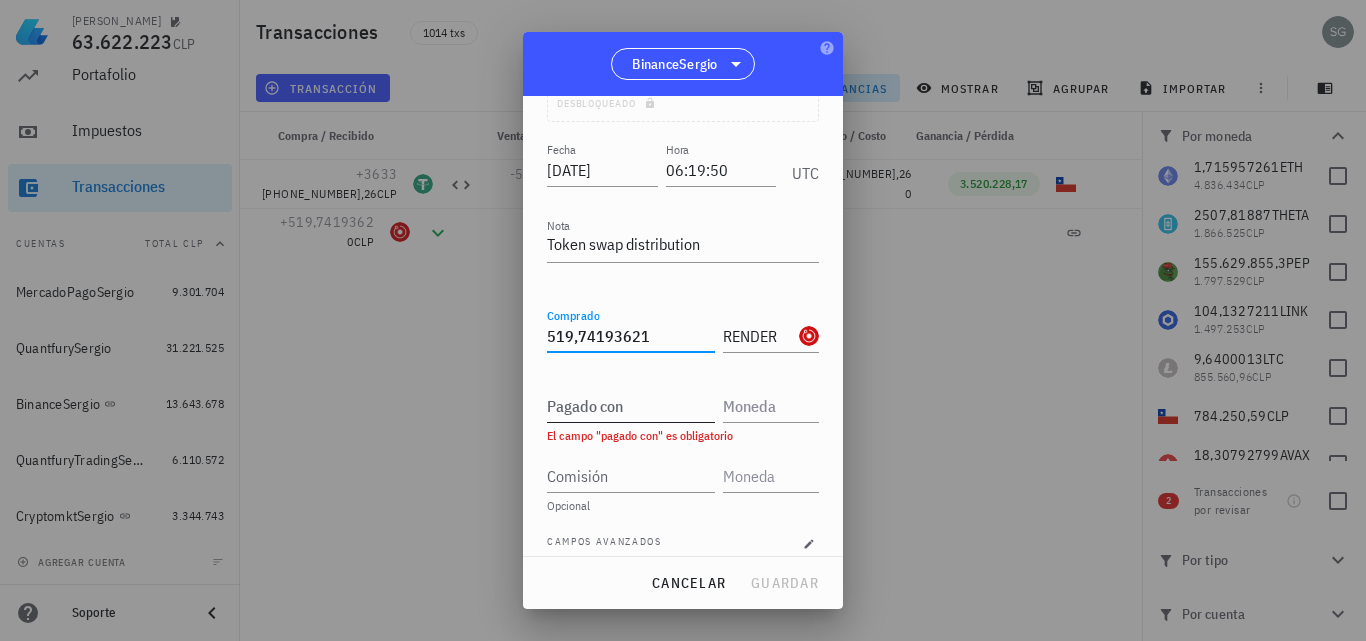 click on "Pagado con" at bounding box center [631, 406] 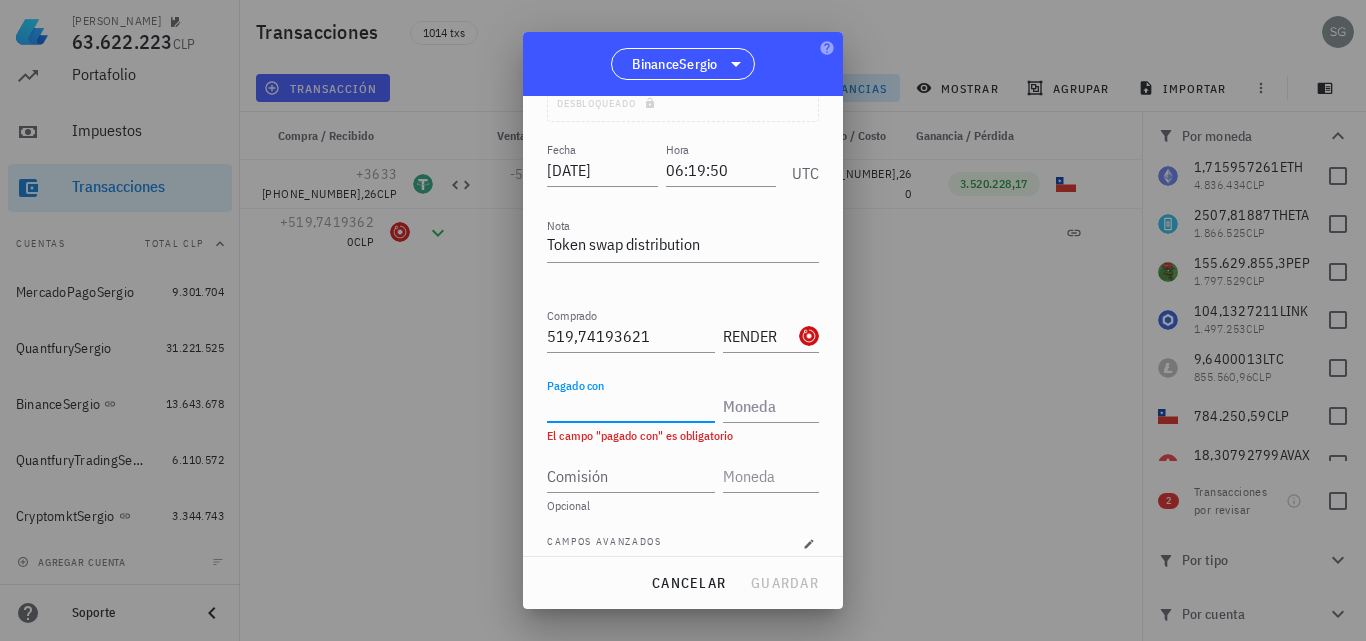 paste on "519,74193621" 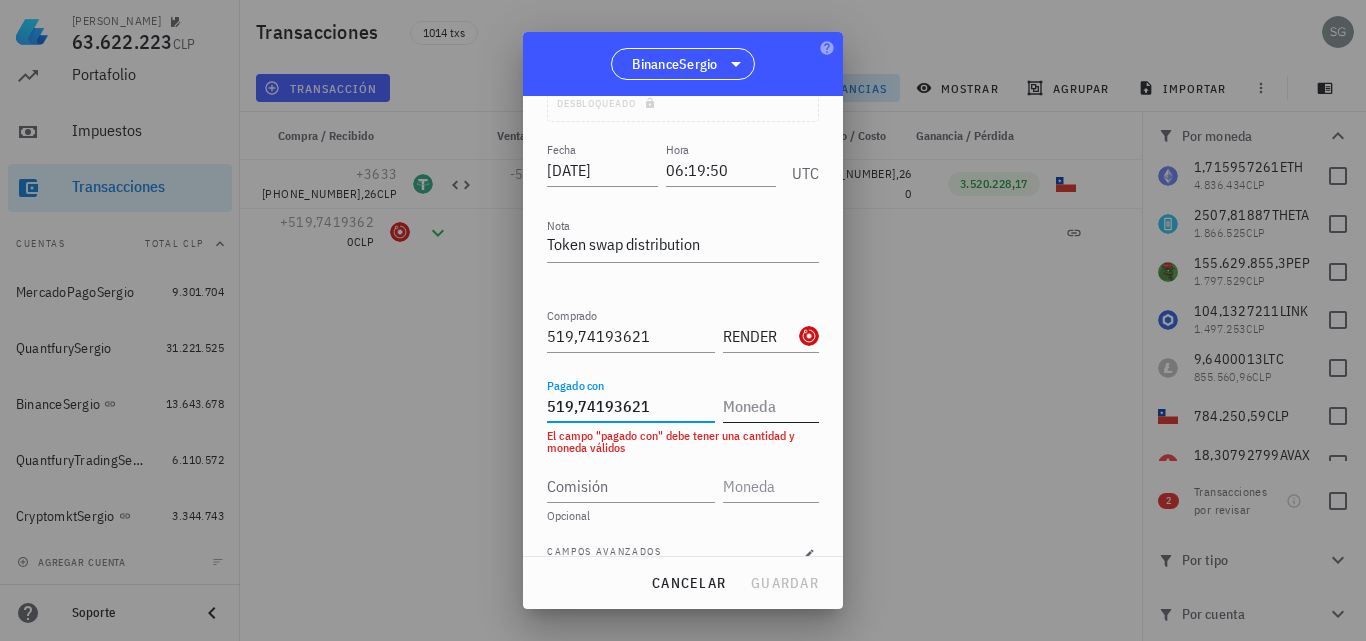 click at bounding box center (769, 406) 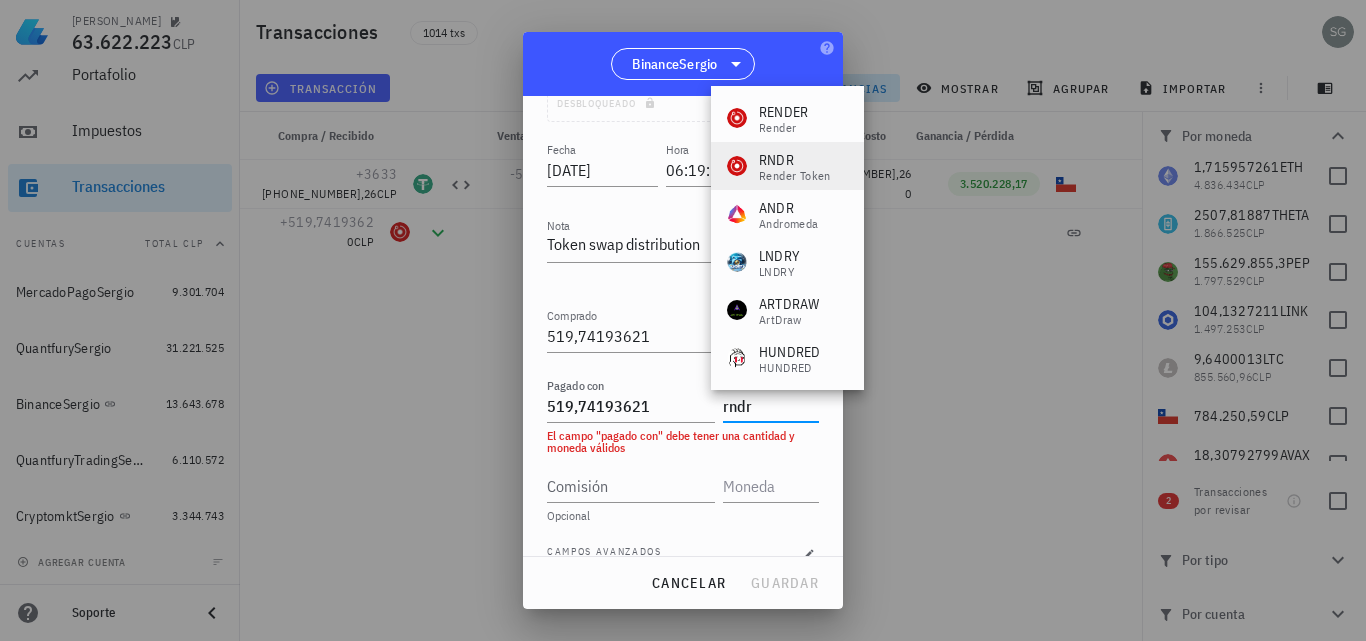 click on "Render Token" at bounding box center (795, 176) 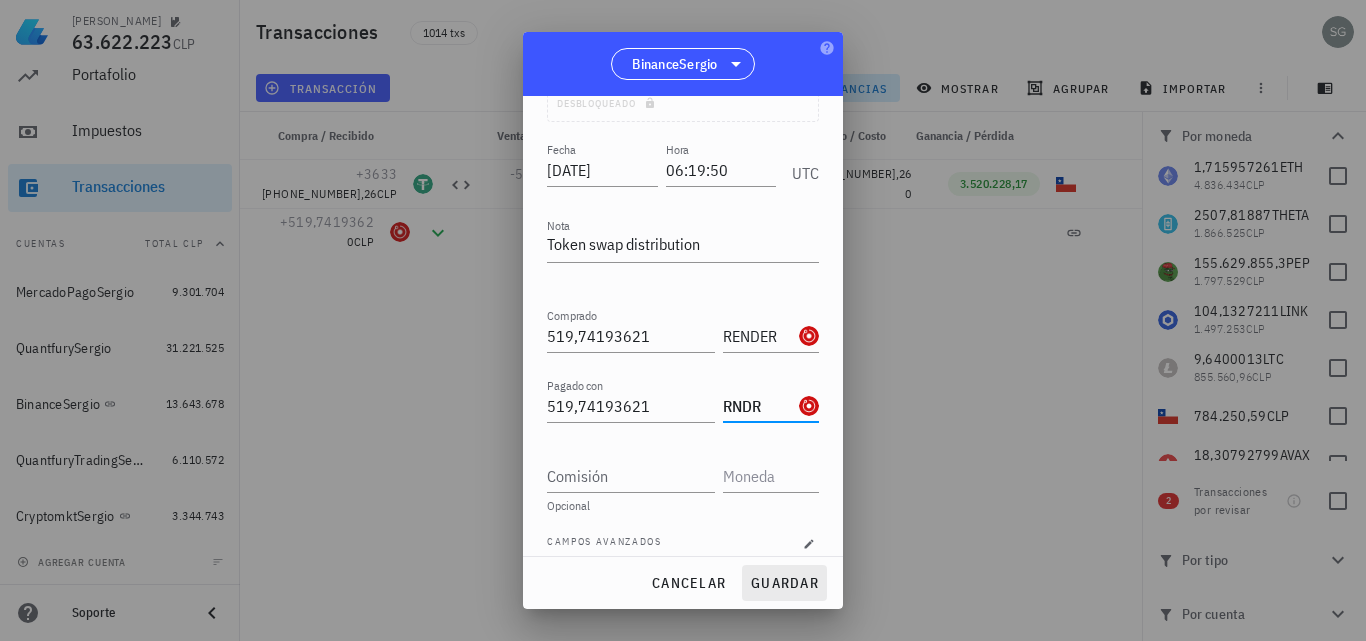 type on "RNDR" 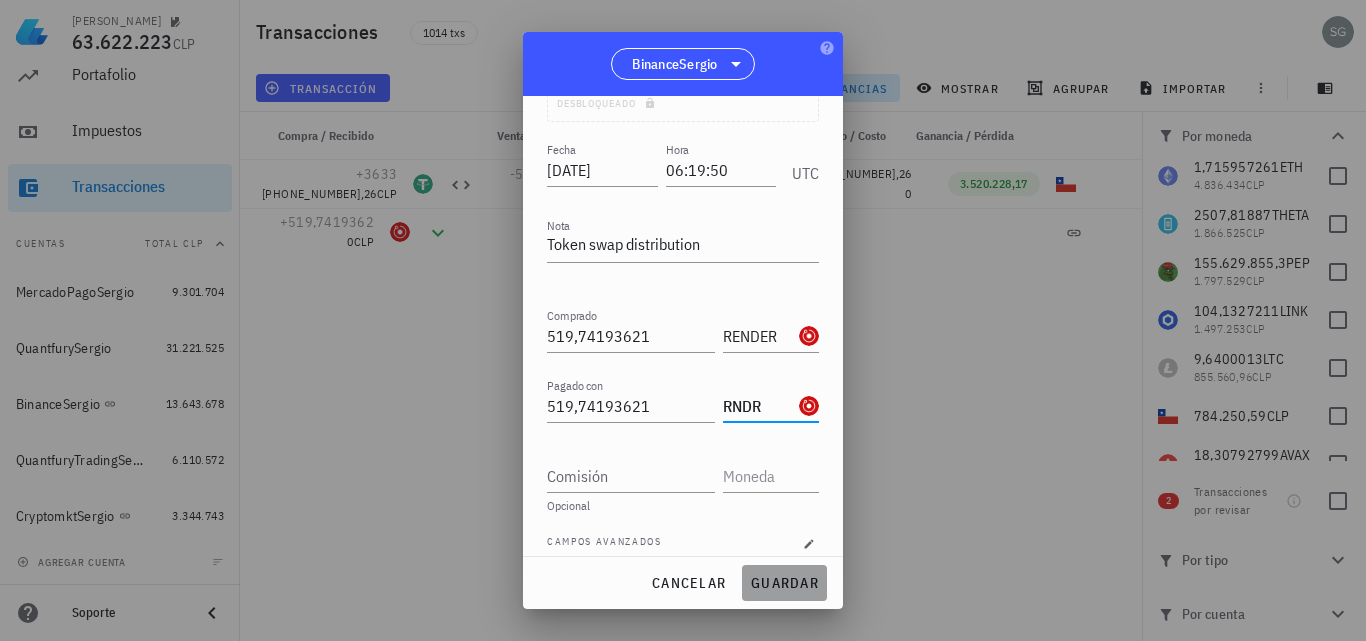 click on "guardar" at bounding box center (784, 583) 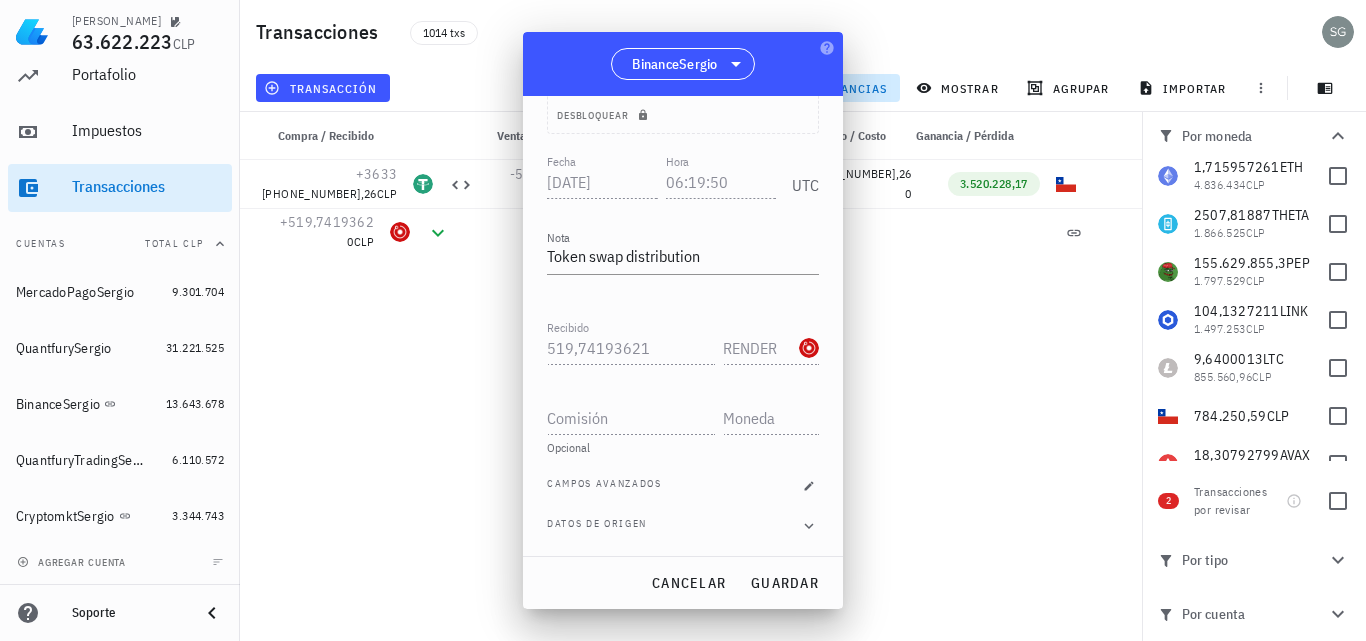 type 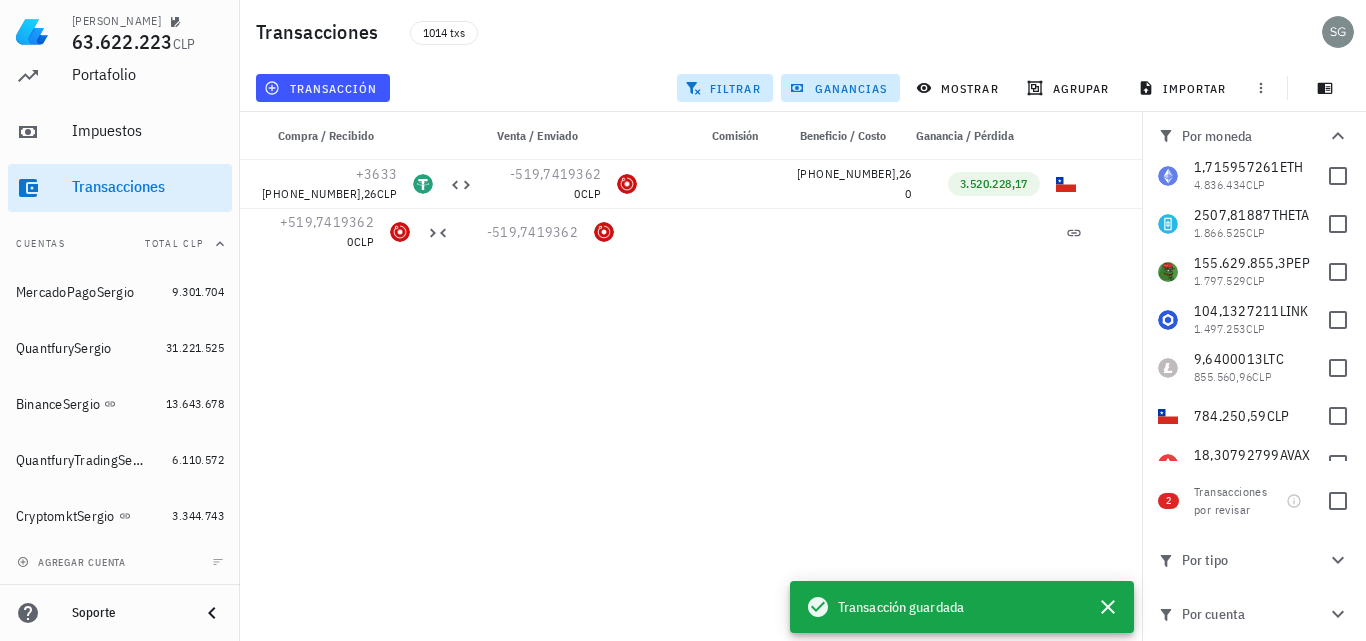 scroll, scrollTop: 0, scrollLeft: 0, axis: both 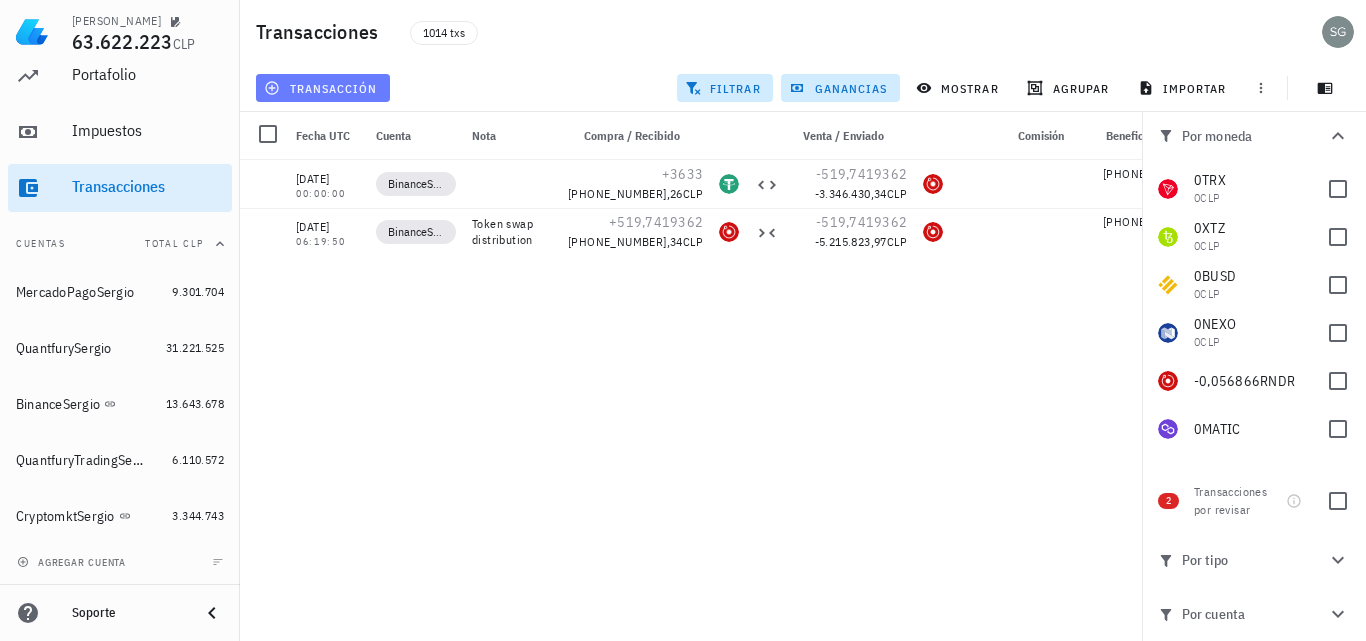 click on "transacción" at bounding box center (322, 88) 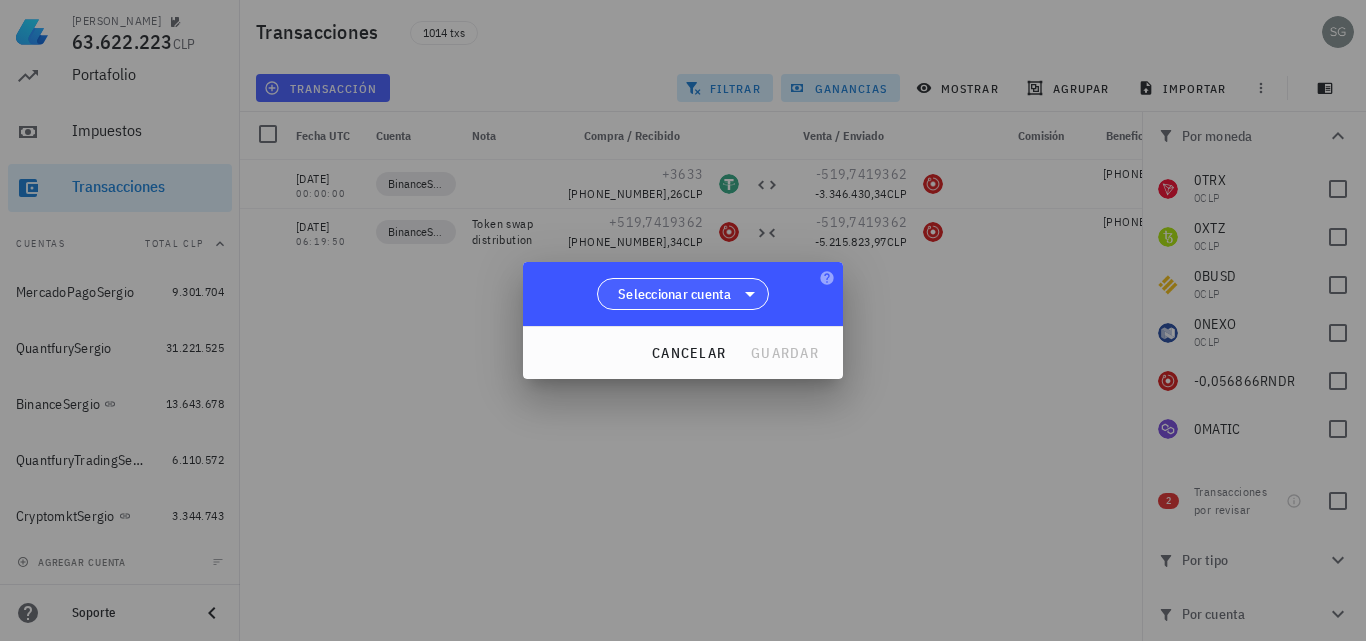 click 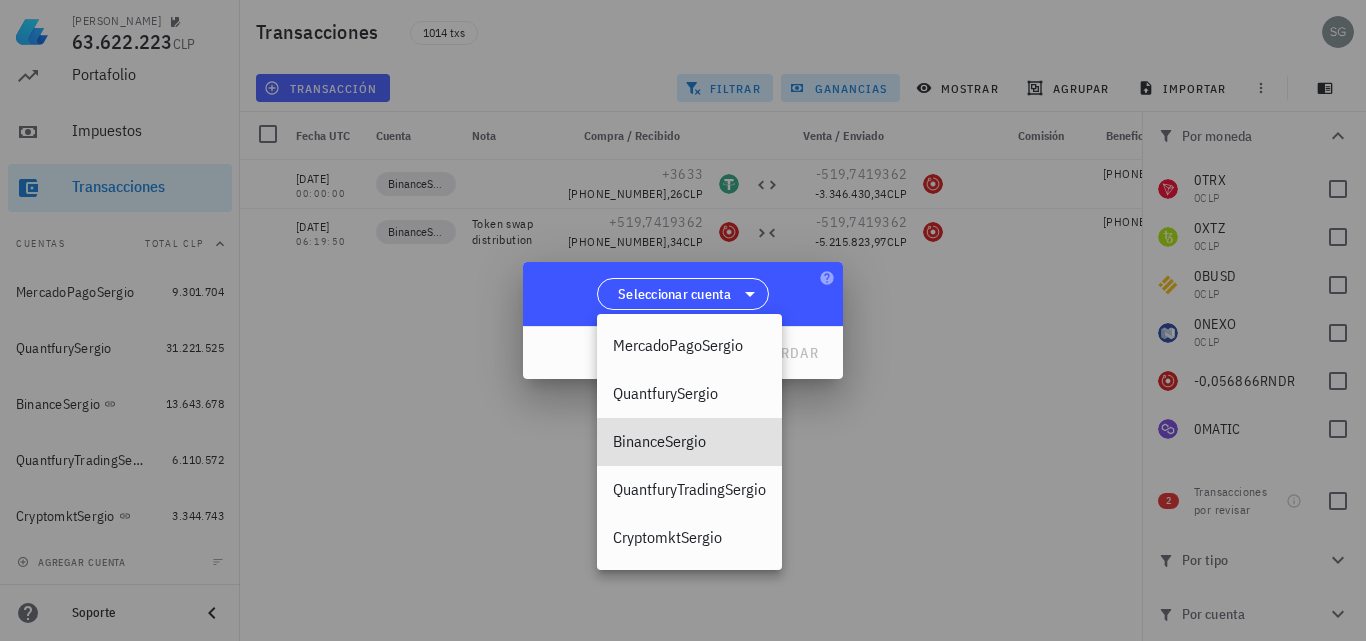 click on "BinanceSergio" at bounding box center [689, 441] 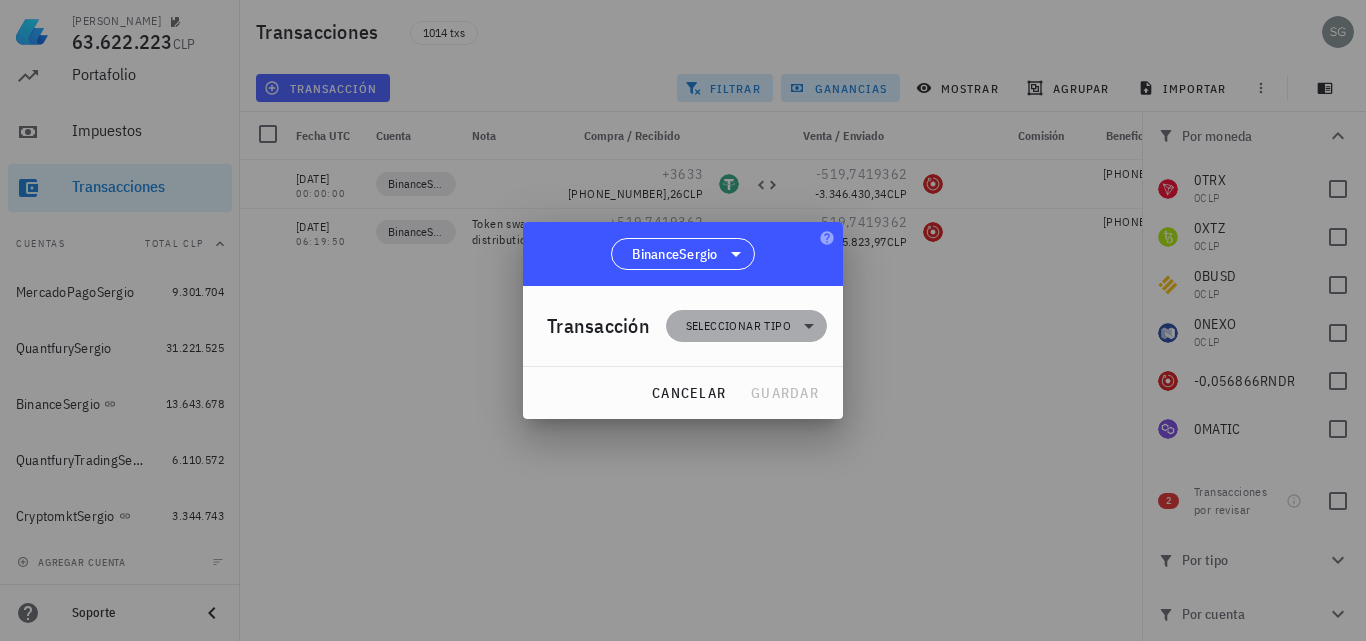 click 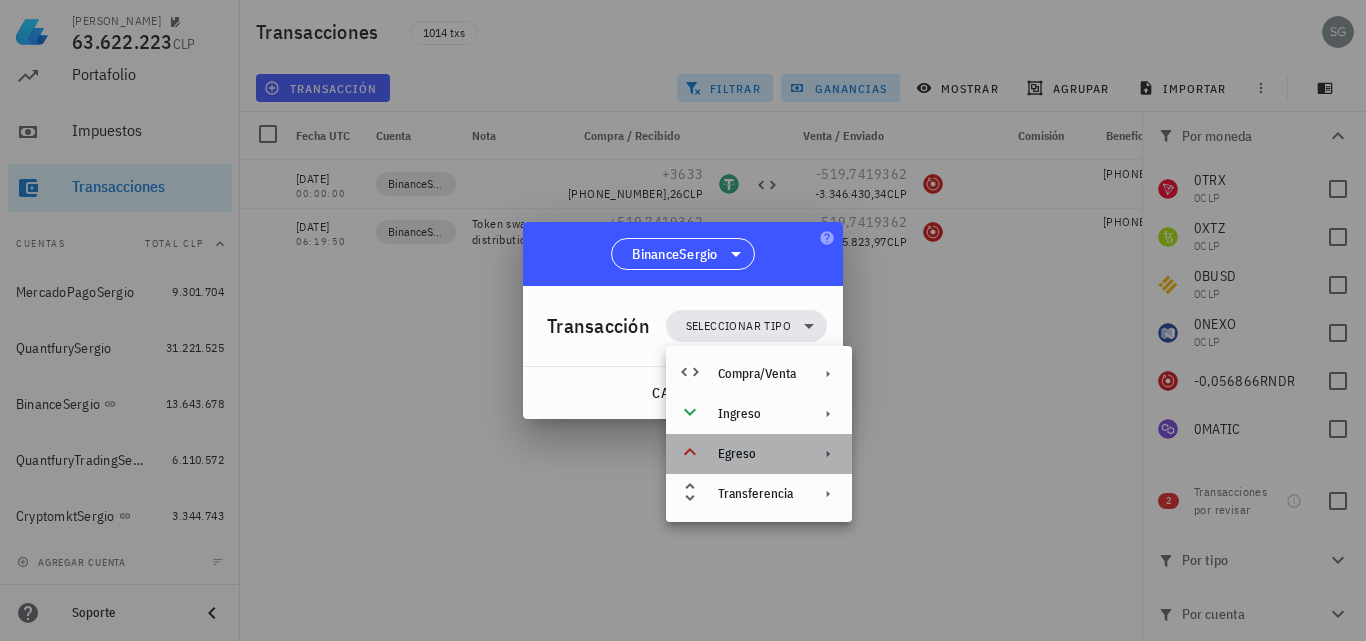 click 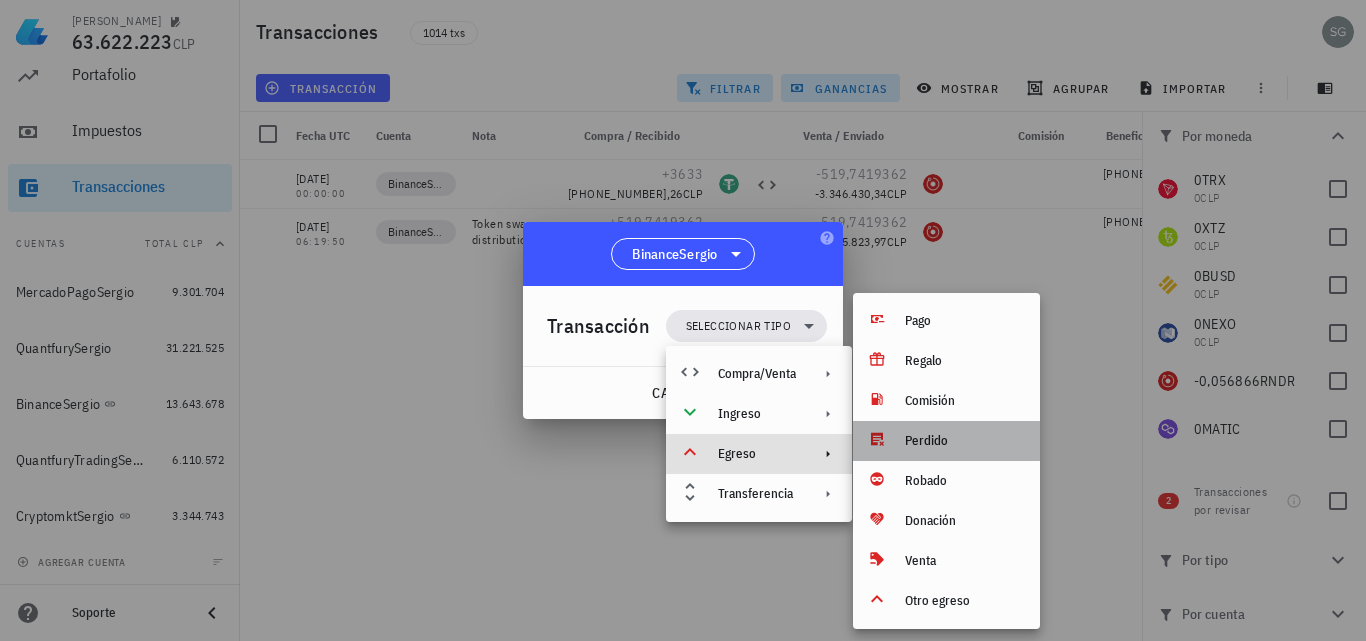 click on "Perdido" at bounding box center (964, 441) 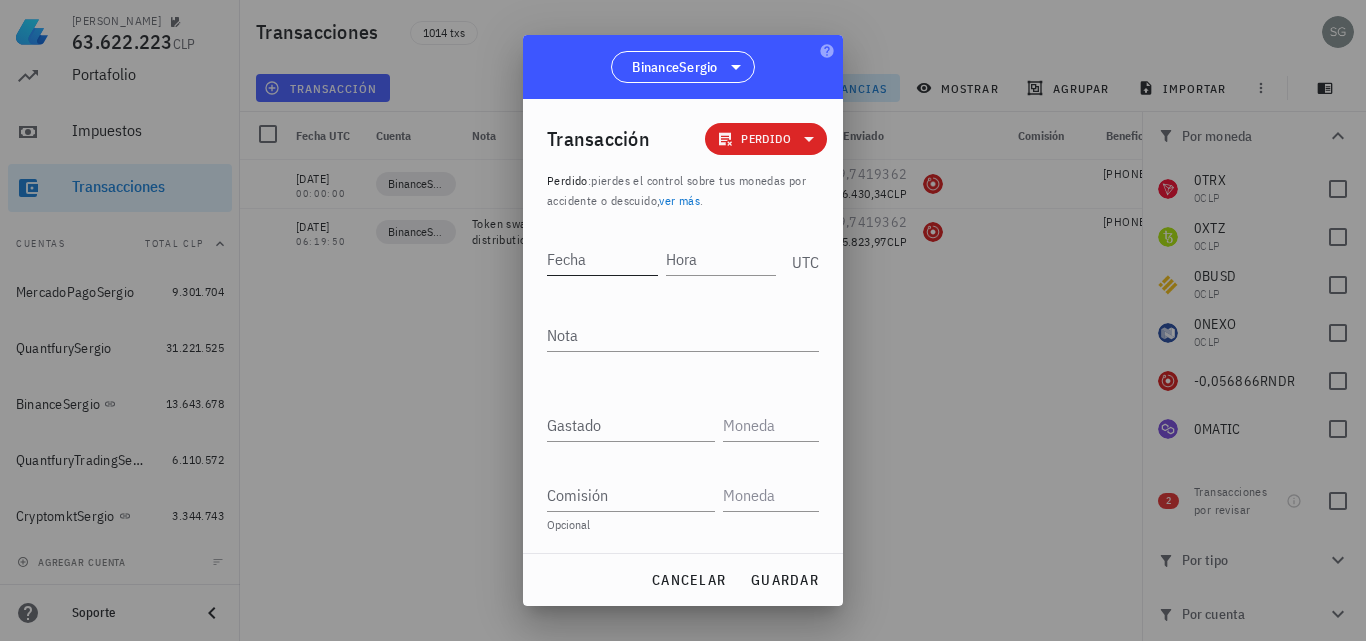 click on "Fecha" at bounding box center [606, 256] 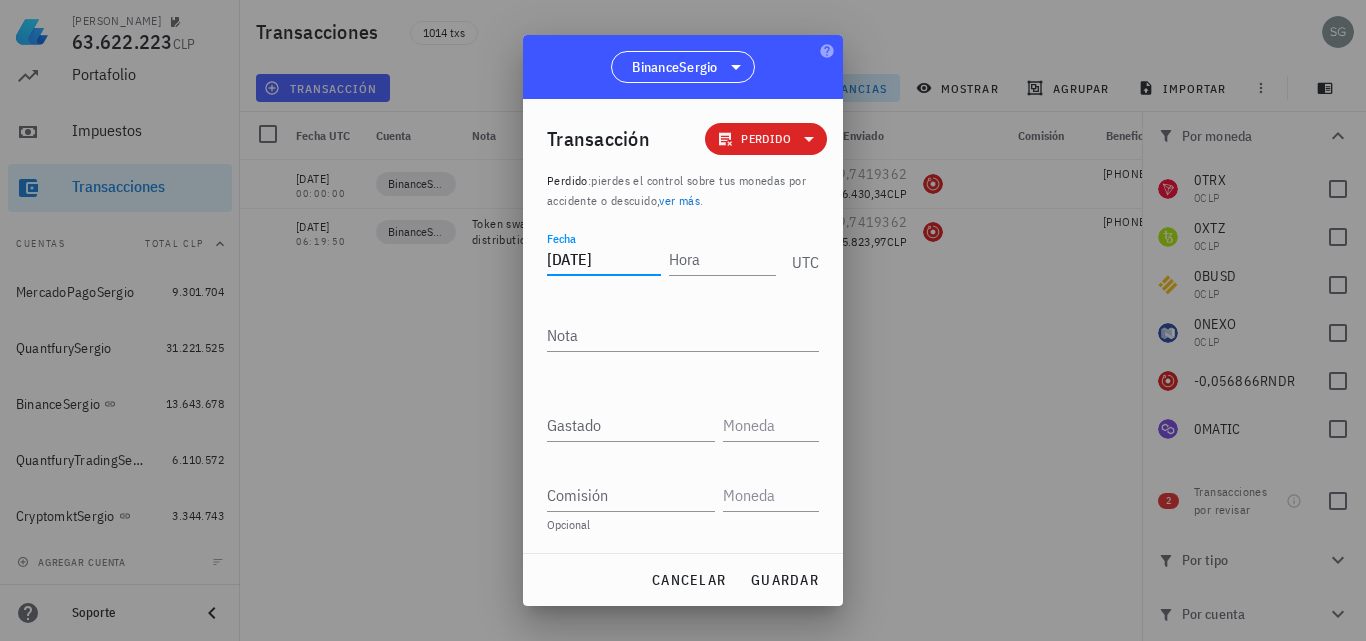 type on "[DATE]" 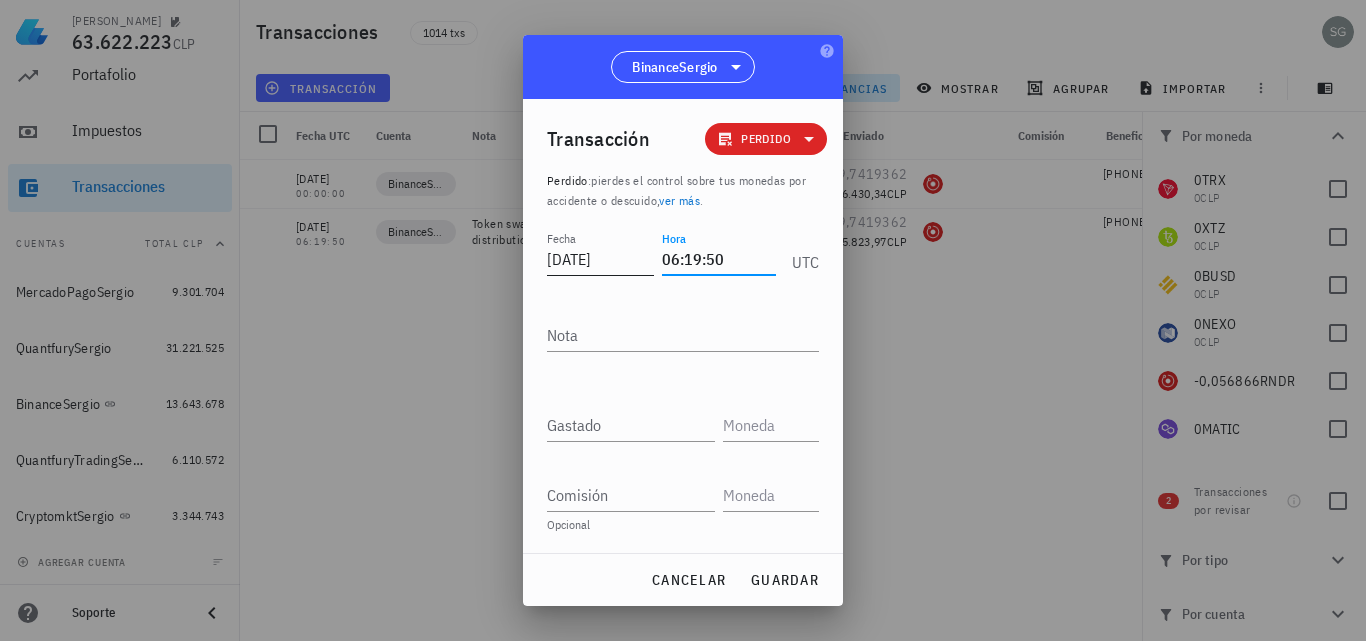 type on "06:19:50" 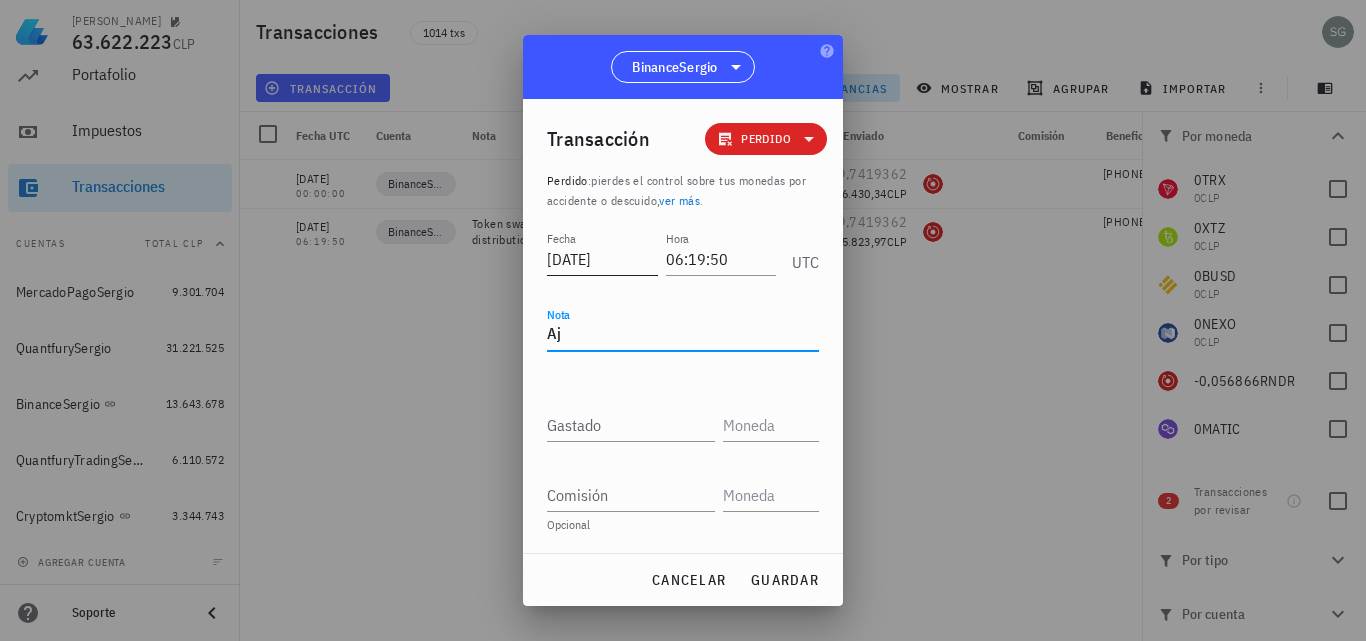 type on "A" 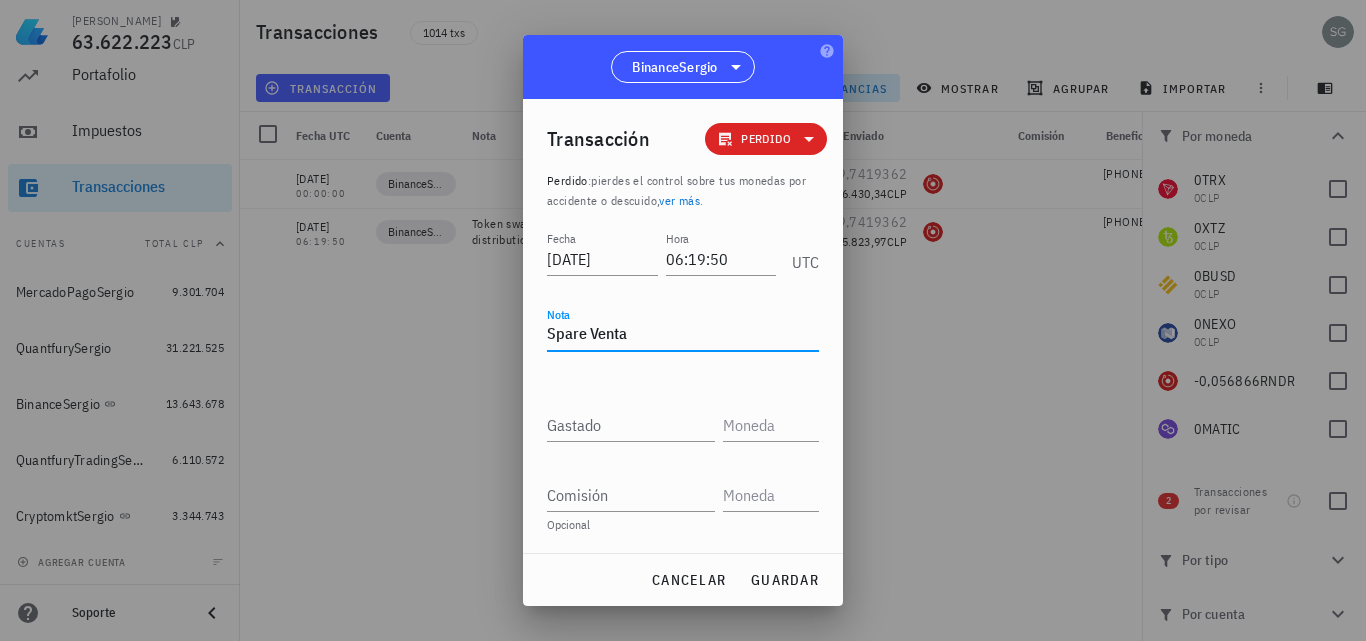 click on "Spare Venta" at bounding box center (683, 335) 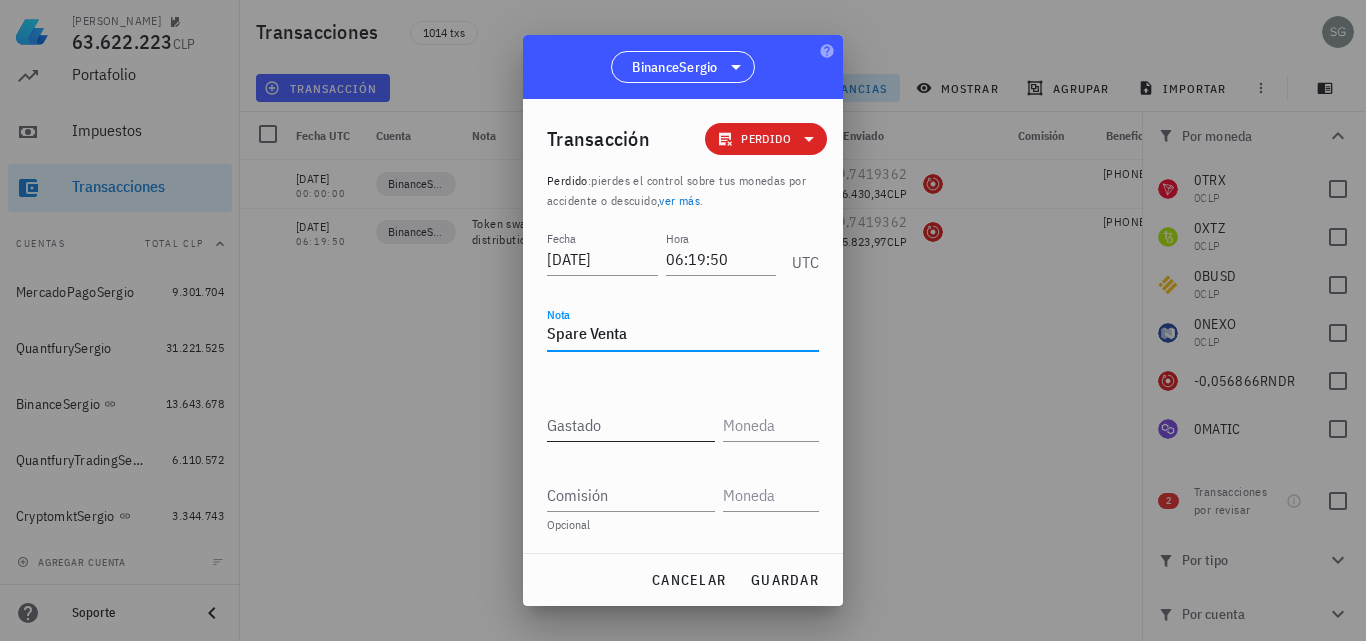 type on "Spare Venta" 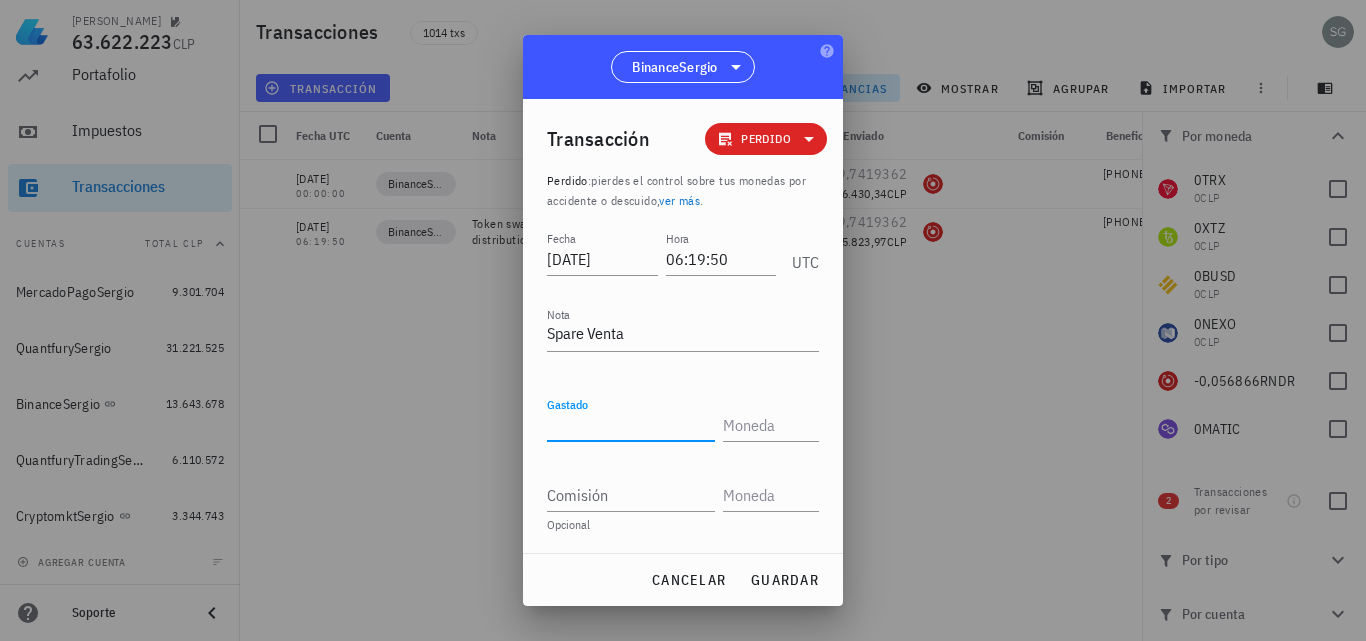 click on "Gastado" at bounding box center (631, 425) 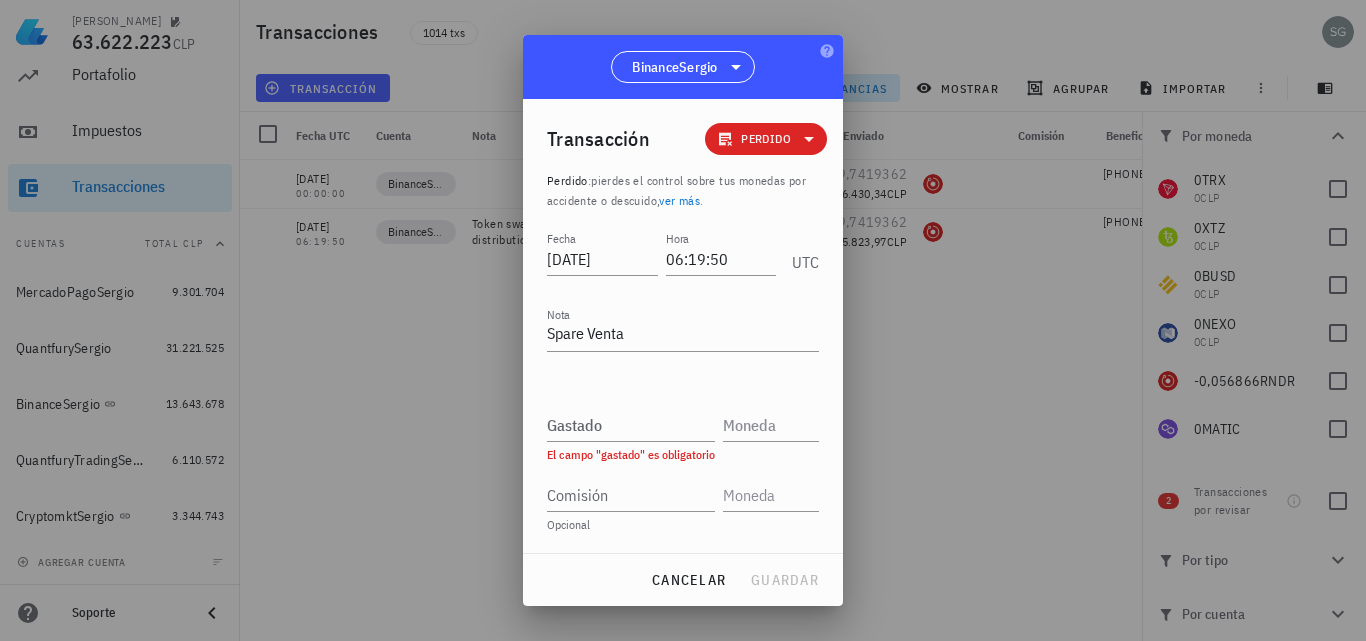 drag, startPoint x: 563, startPoint y: 59, endPoint x: 634, endPoint y: 97, distance: 80.529495 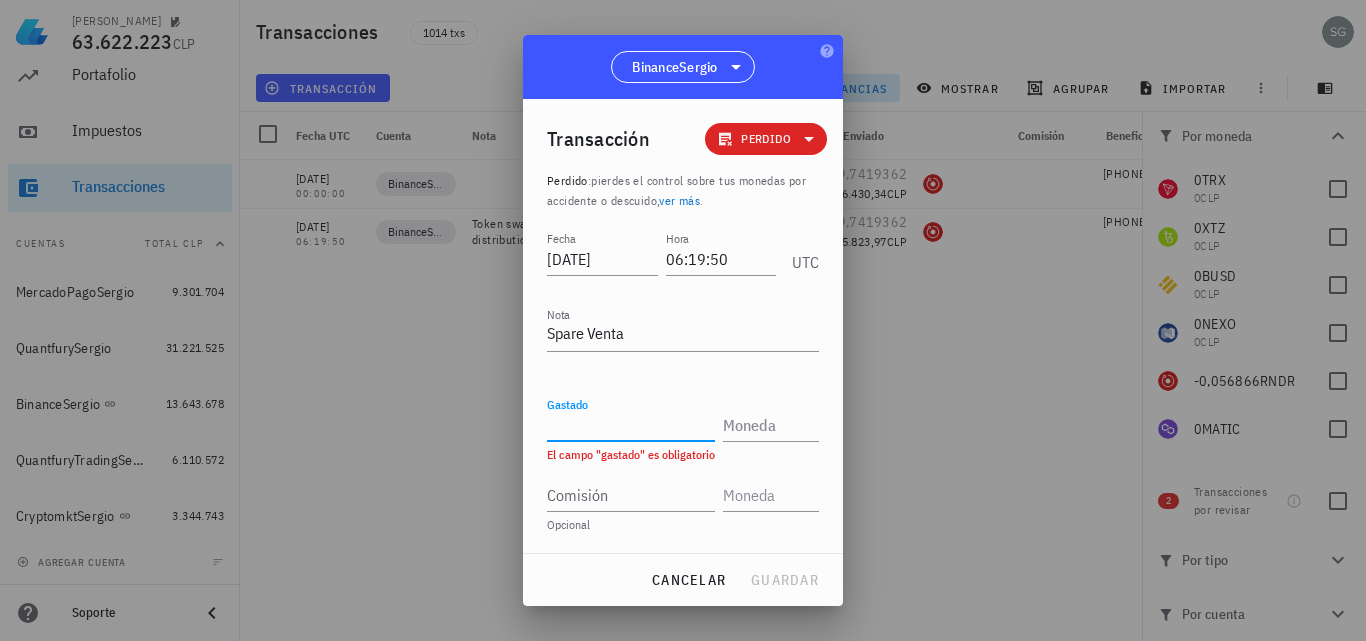 click on "Gastado" at bounding box center (631, 425) 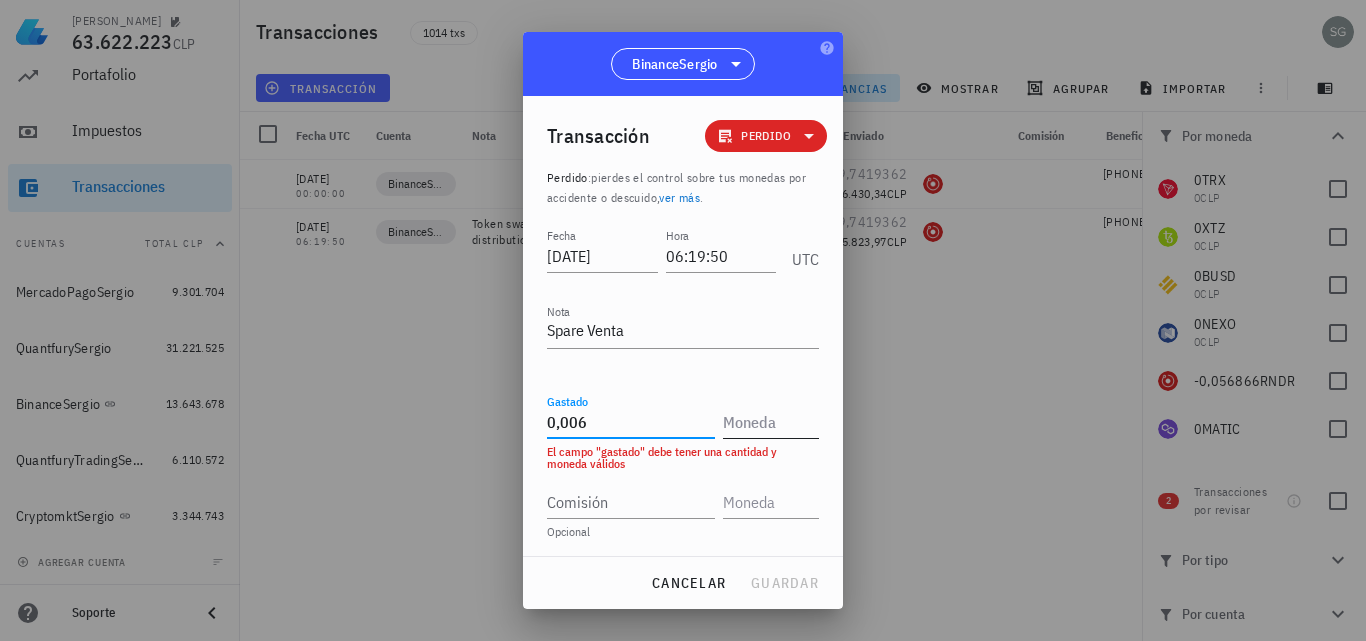 type on "0,006" 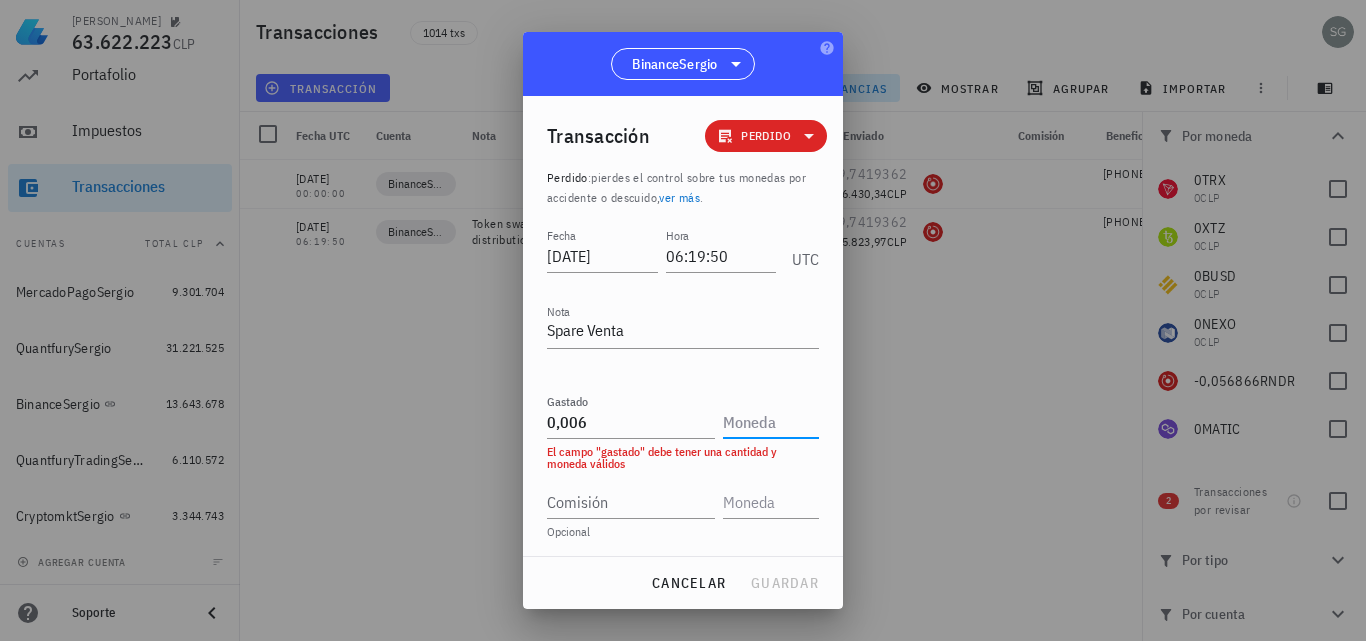 click at bounding box center [769, 422] 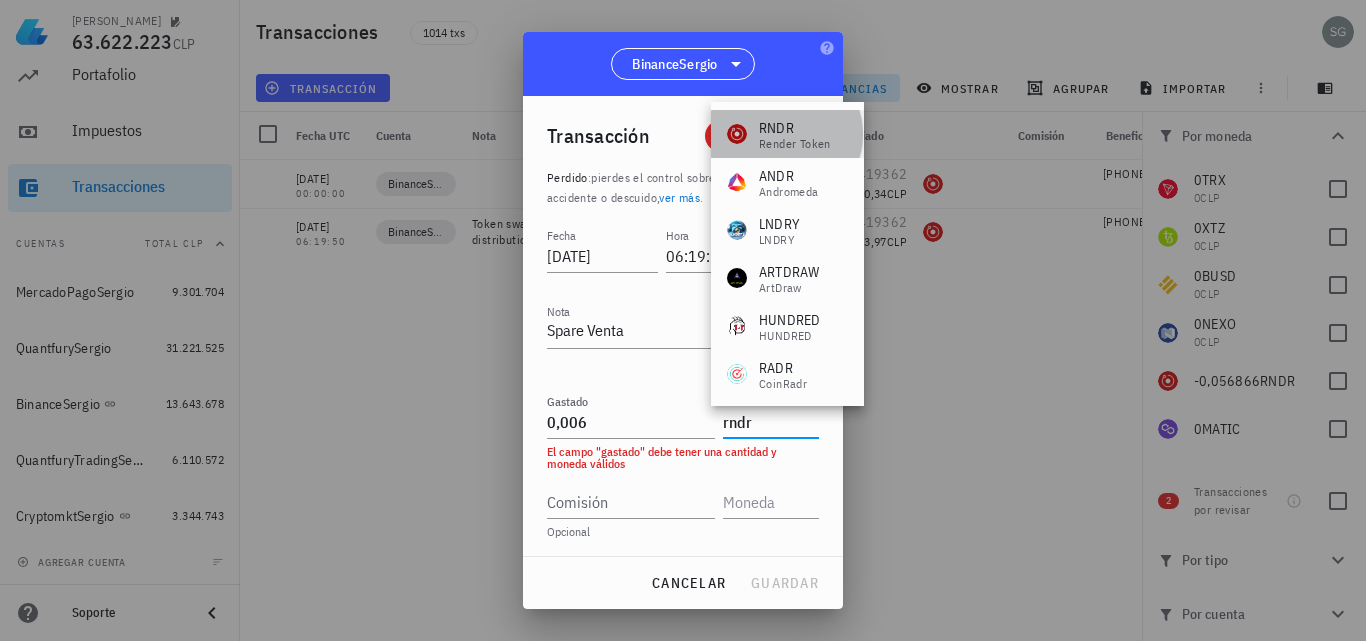 click on "Render Token" at bounding box center (795, 144) 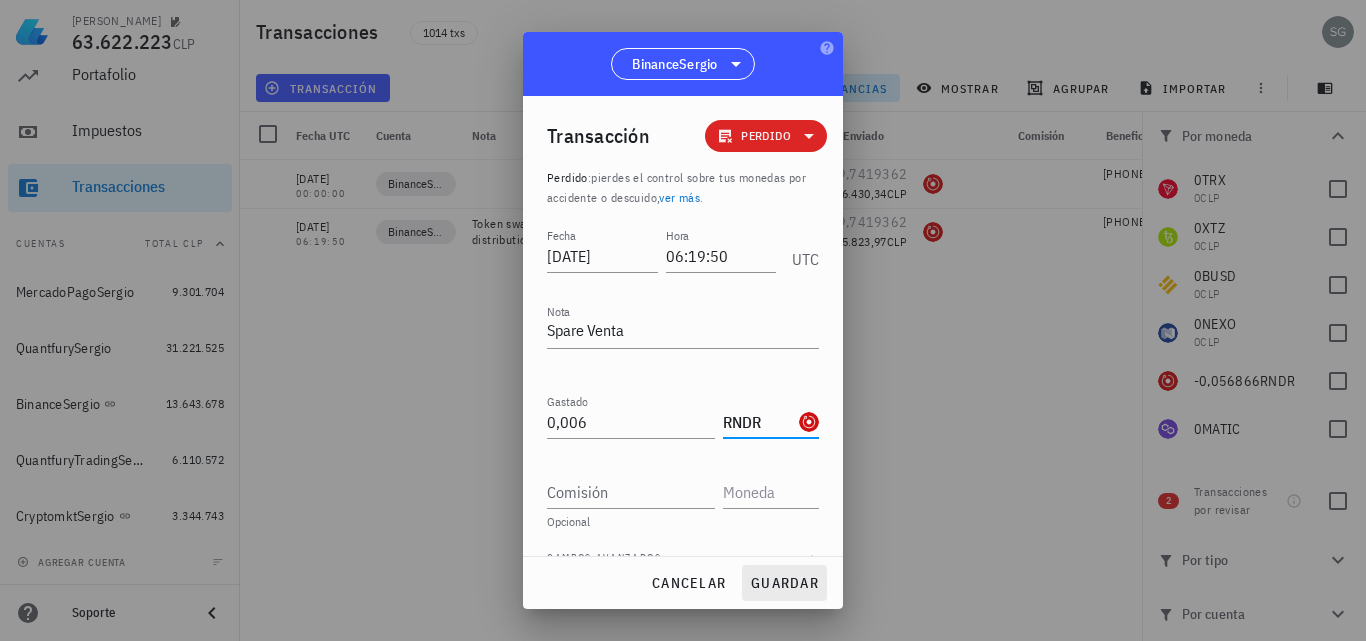 type on "RNDR" 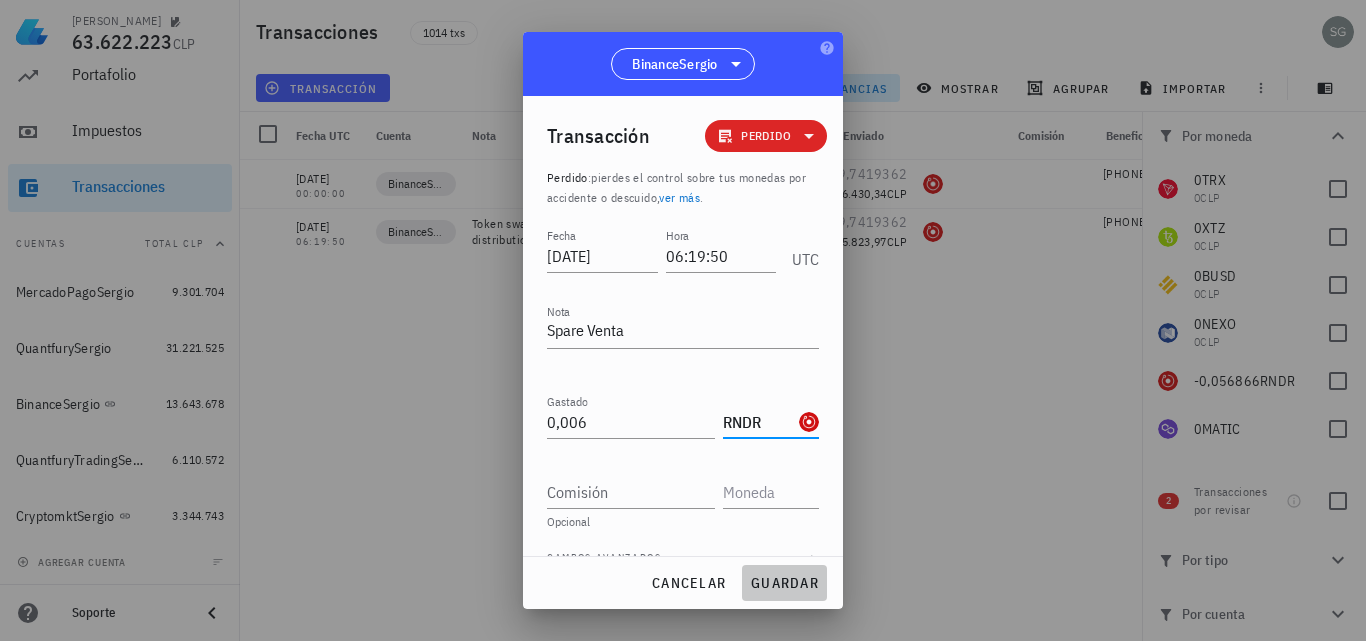 click on "guardar" at bounding box center (784, 583) 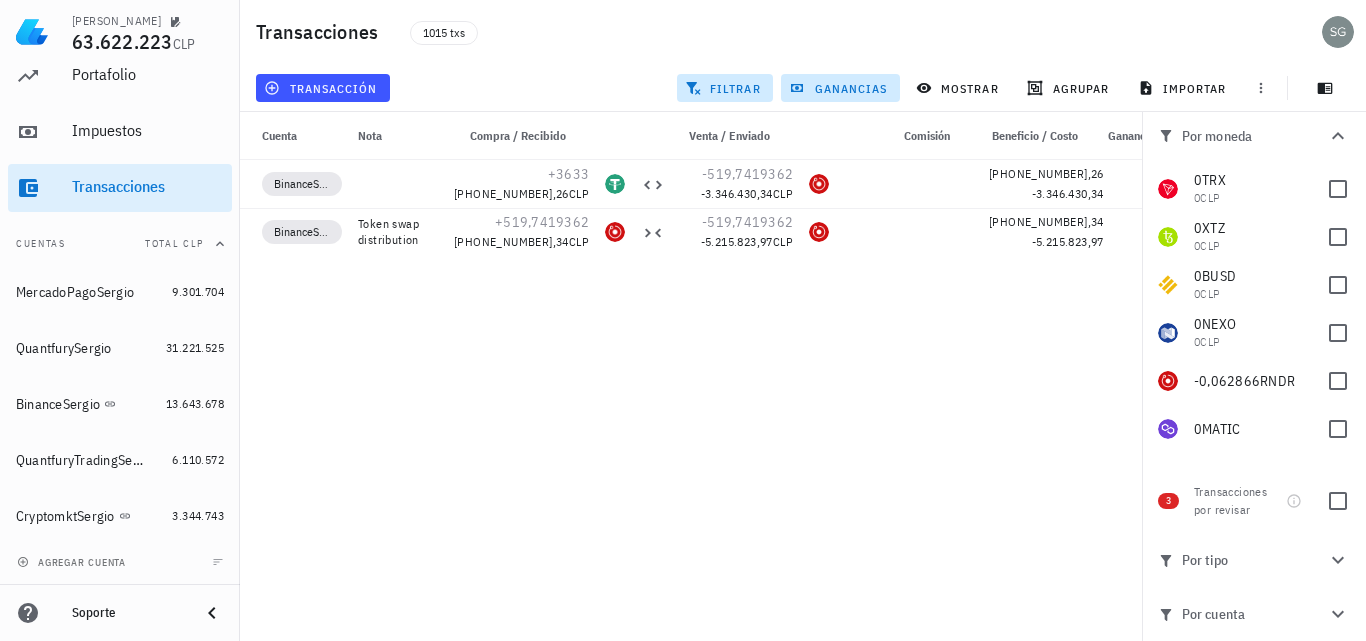 scroll, scrollTop: 0, scrollLeft: 24, axis: horizontal 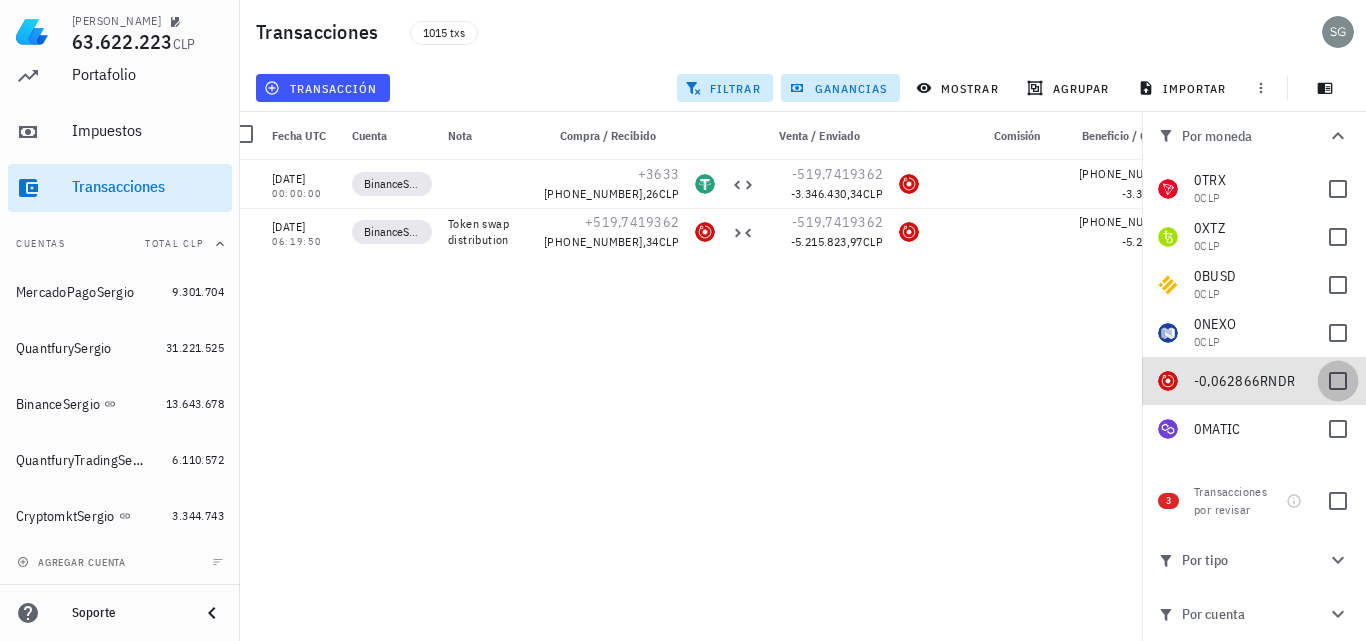 click at bounding box center [1338, 381] 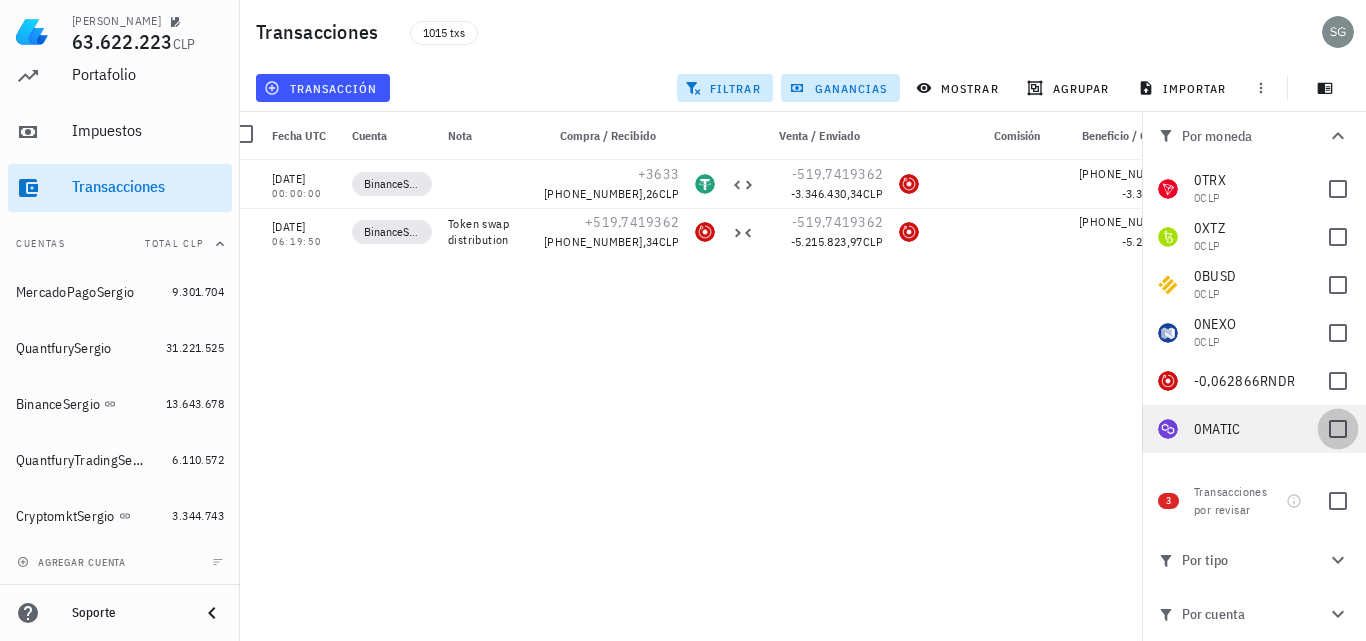 checkbox on "true" 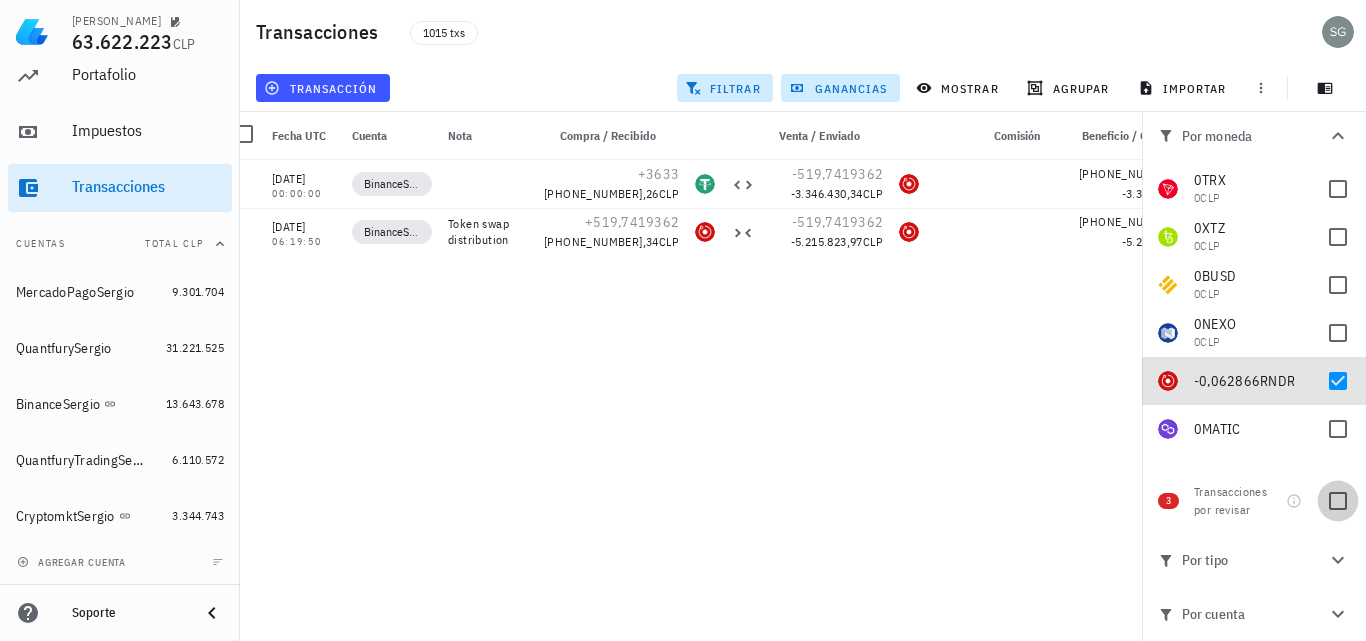 click at bounding box center [1338, 501] 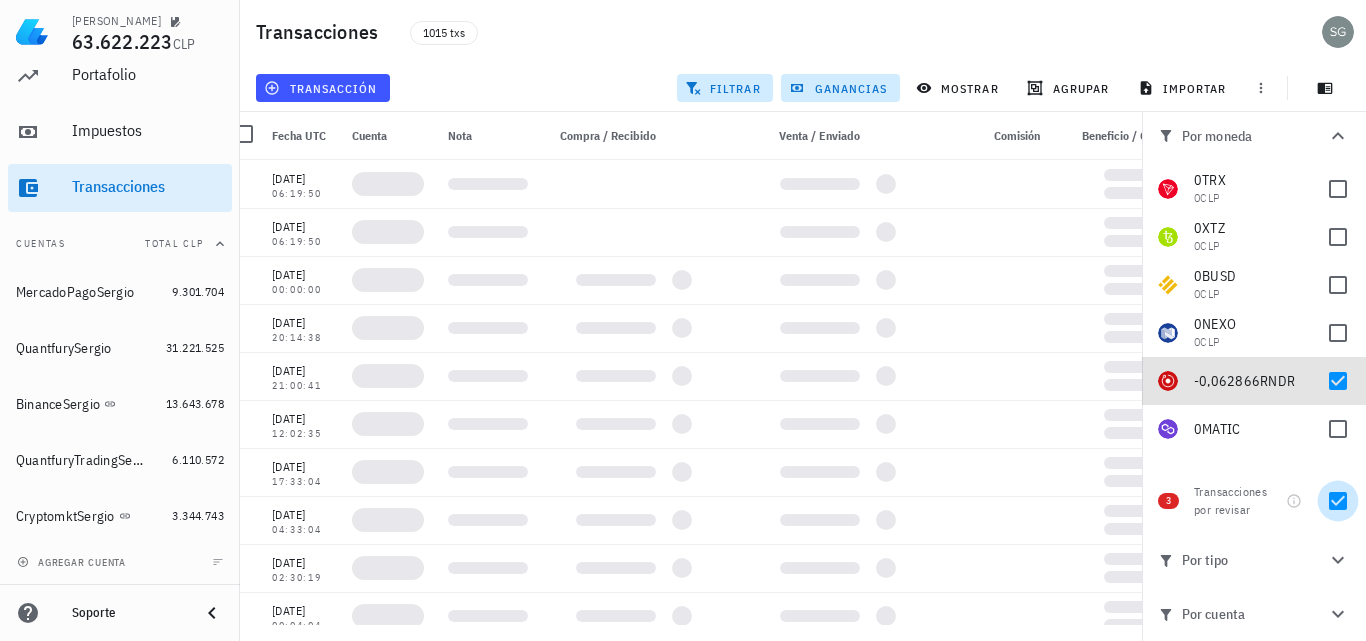 click at bounding box center [1338, 501] 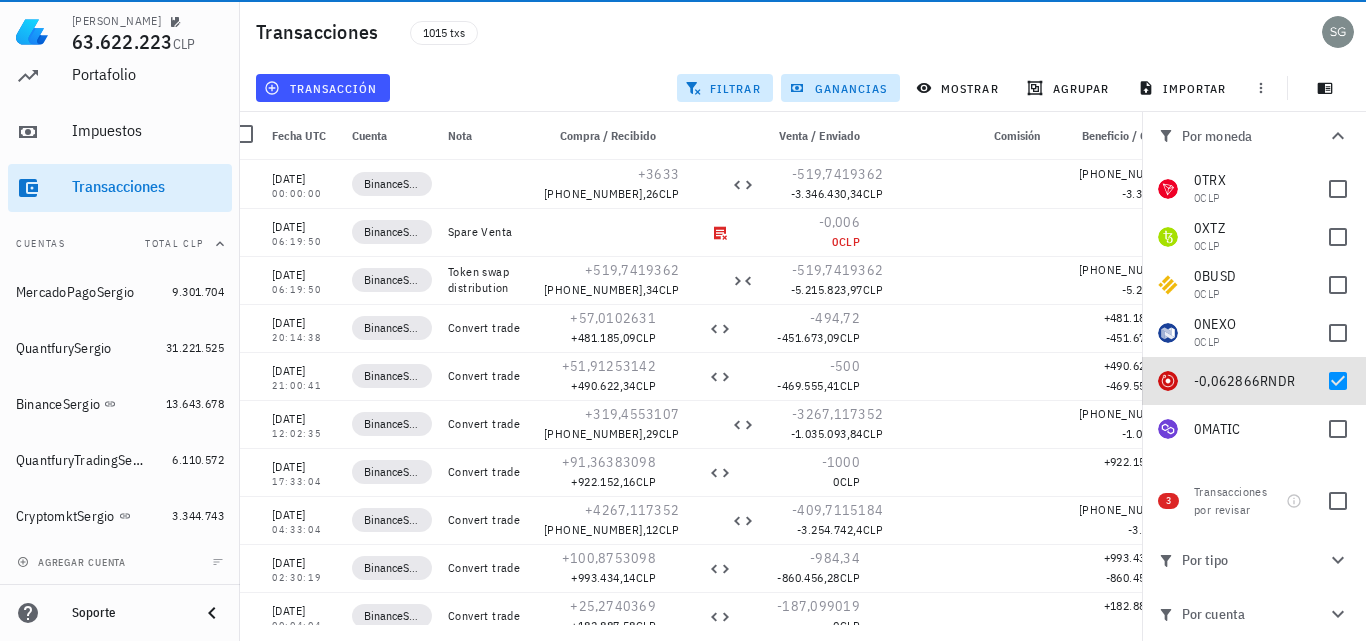 checkbox on "false" 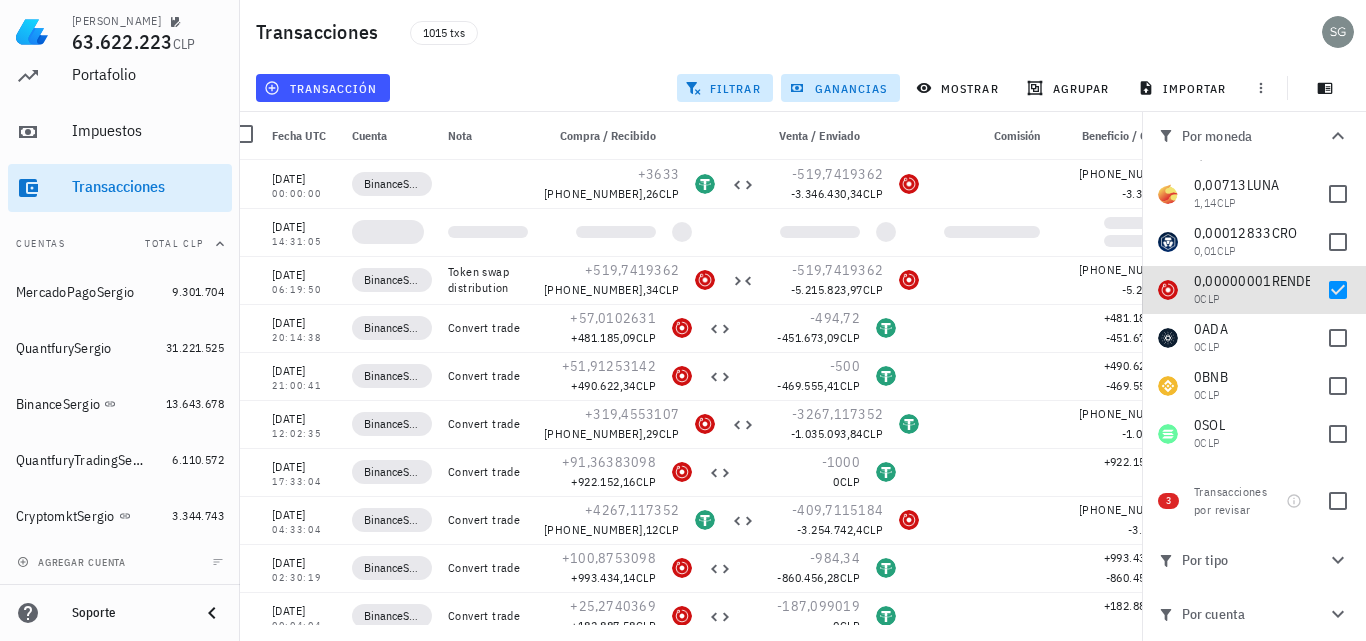scroll, scrollTop: 703, scrollLeft: 0, axis: vertical 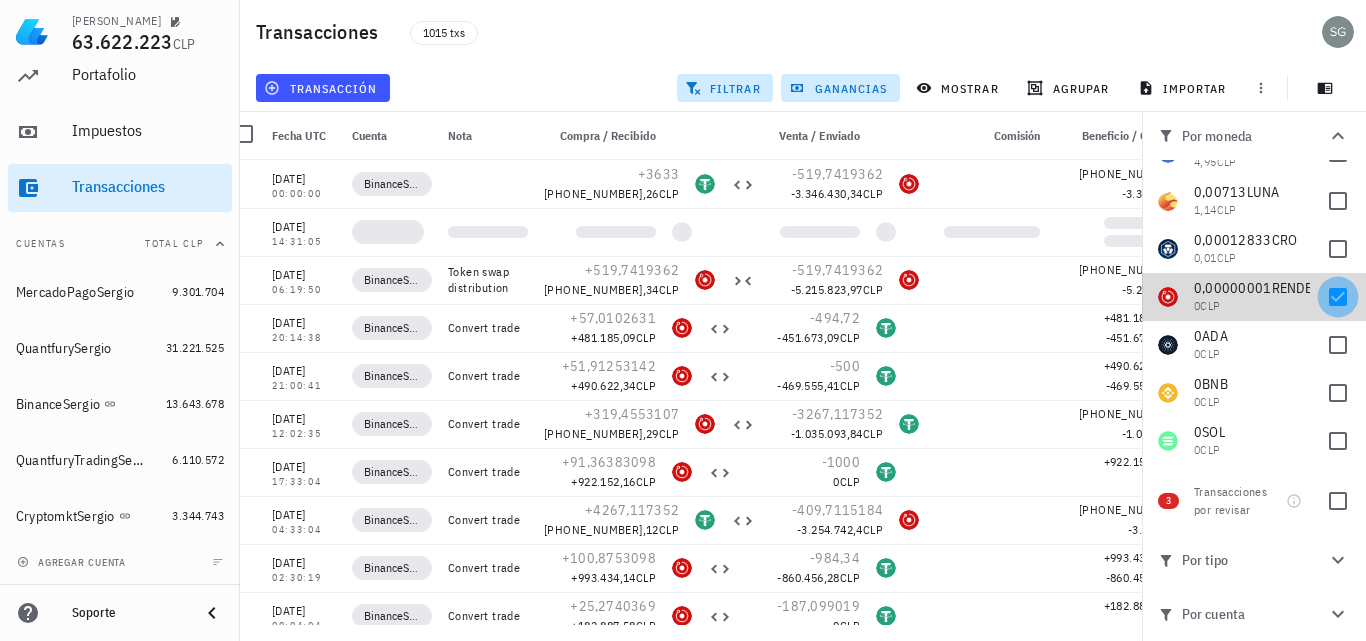 click at bounding box center (1338, 297) 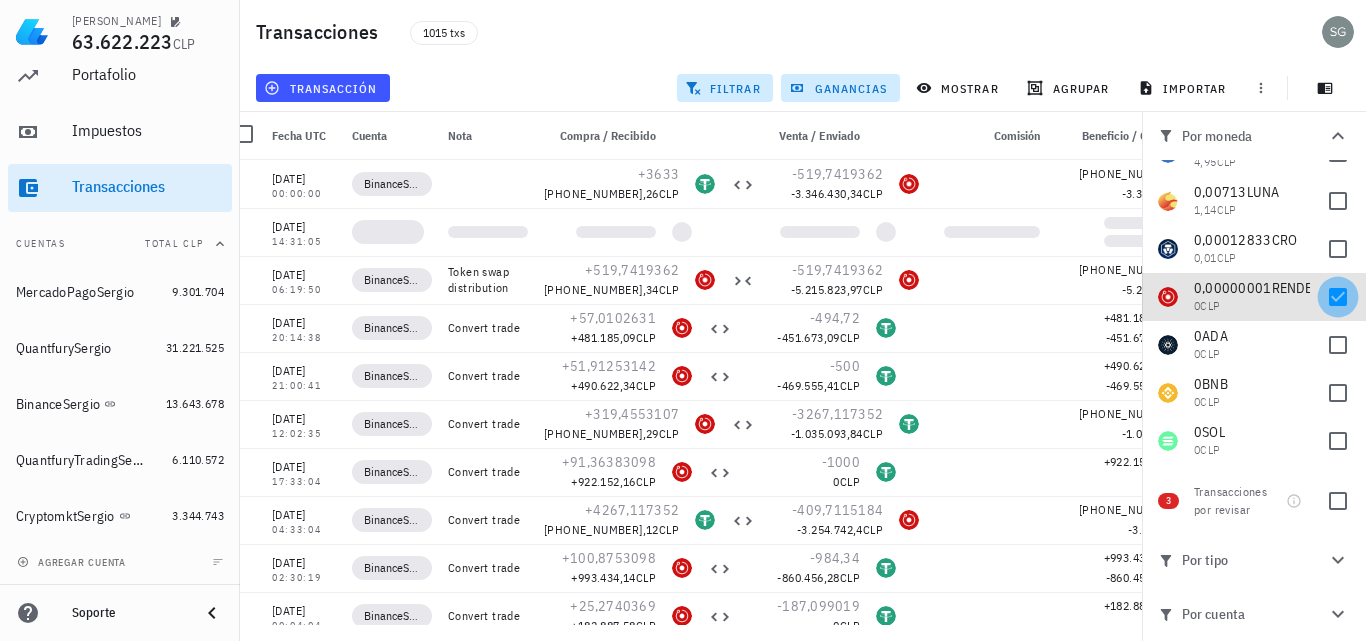 checkbox on "false" 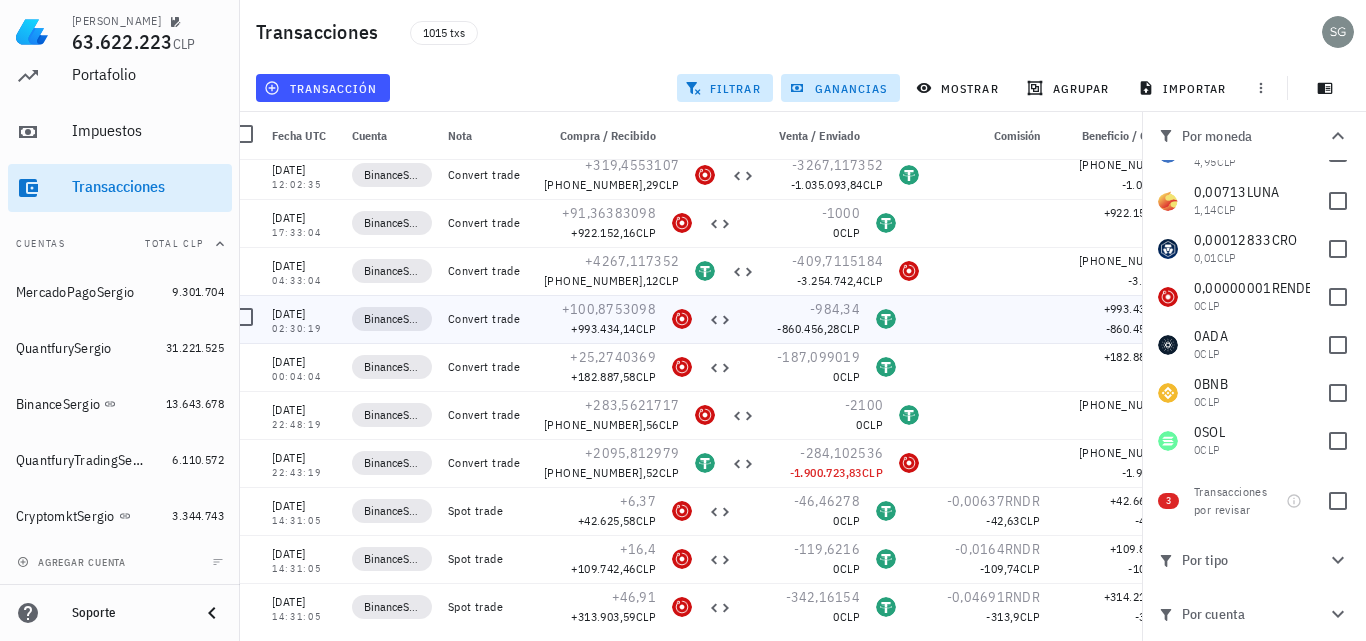 scroll, scrollTop: 0, scrollLeft: 0, axis: both 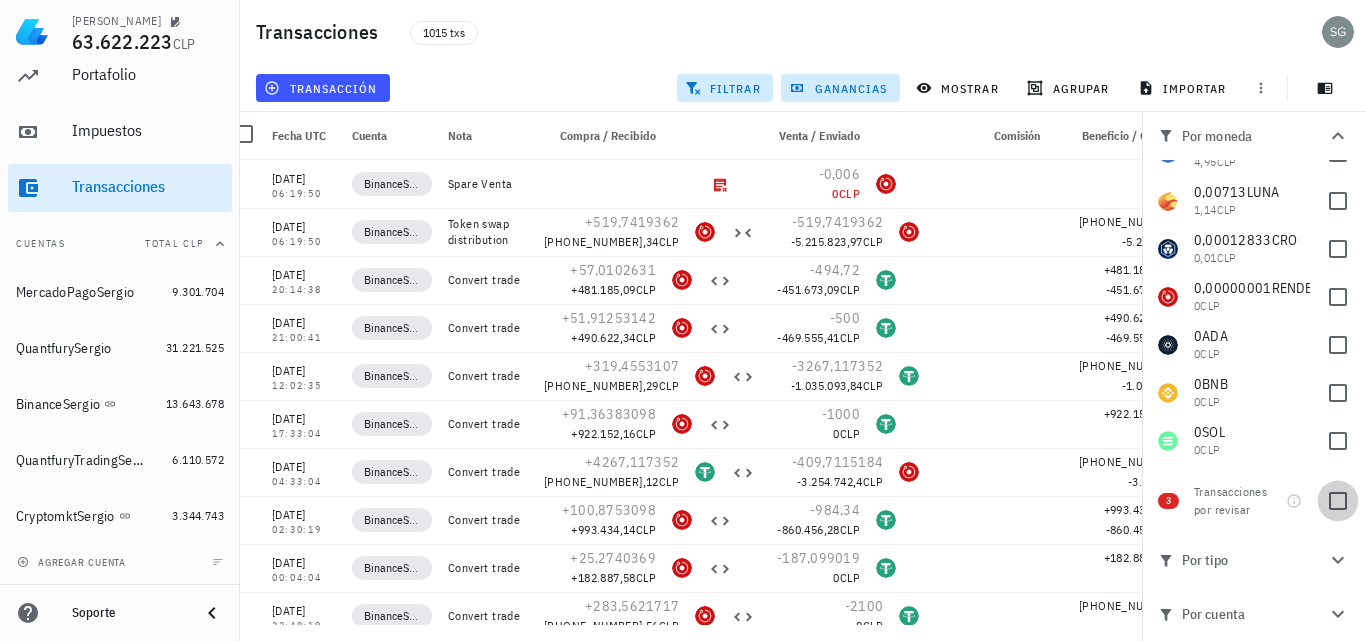 click at bounding box center (1338, 501) 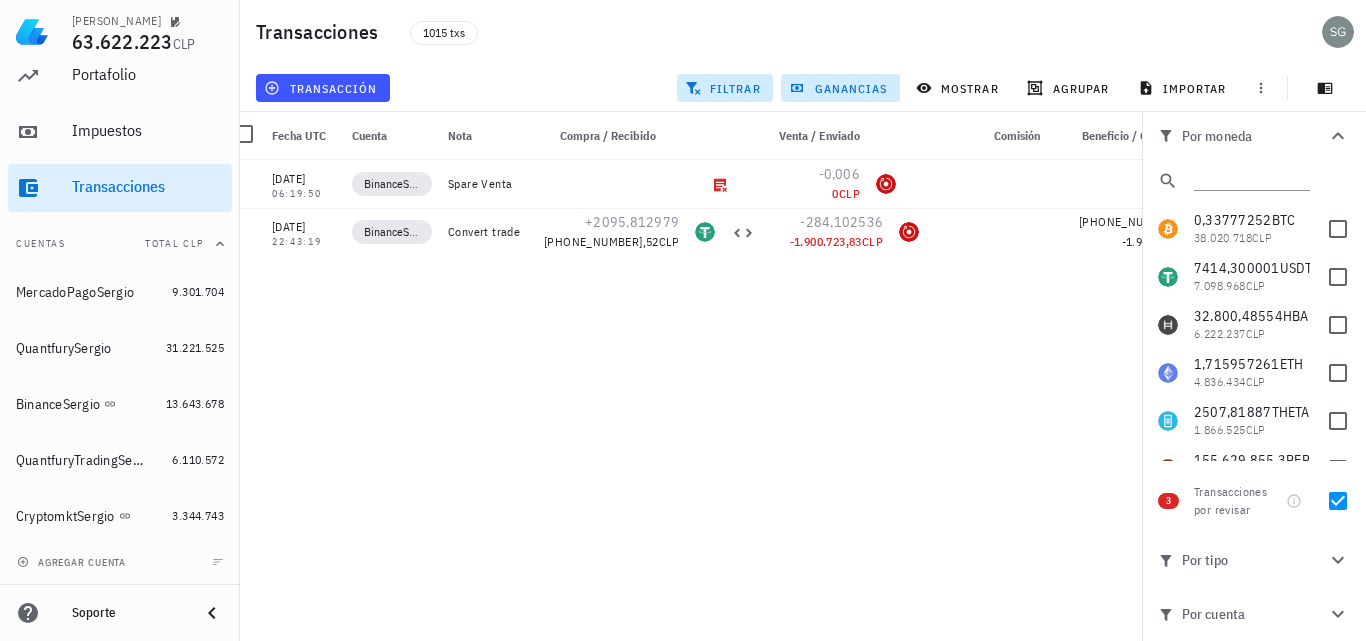 scroll, scrollTop: 0, scrollLeft: 0, axis: both 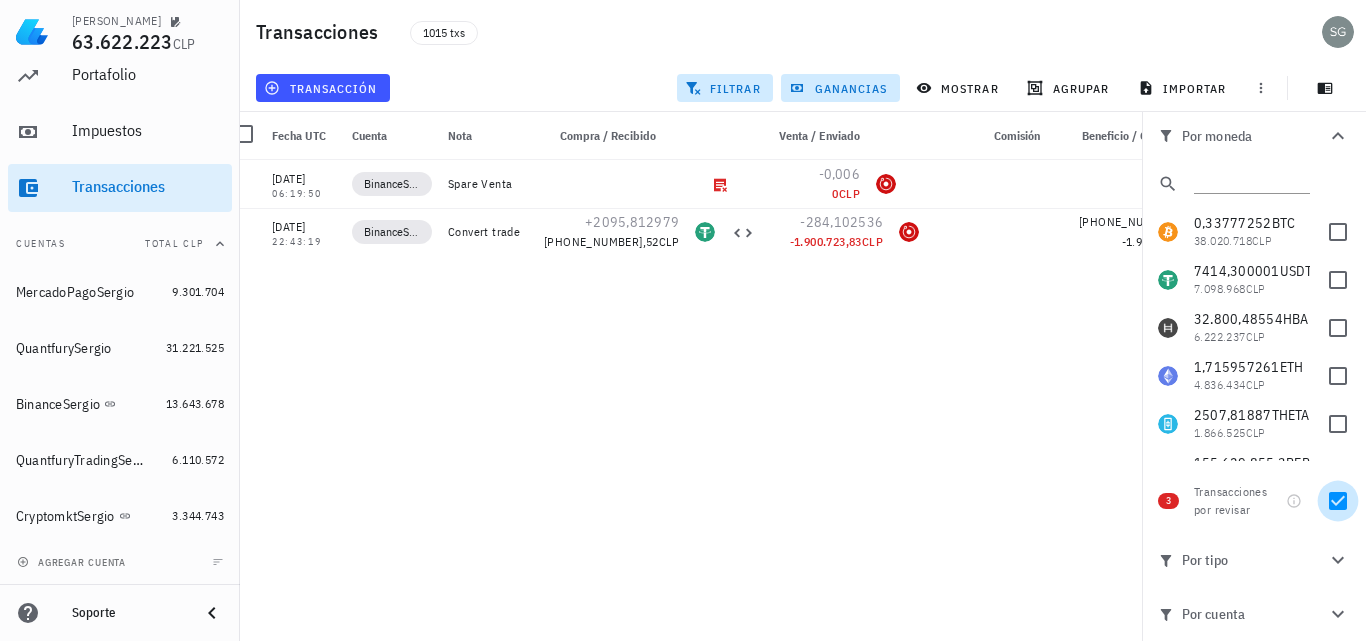 click at bounding box center (1338, 501) 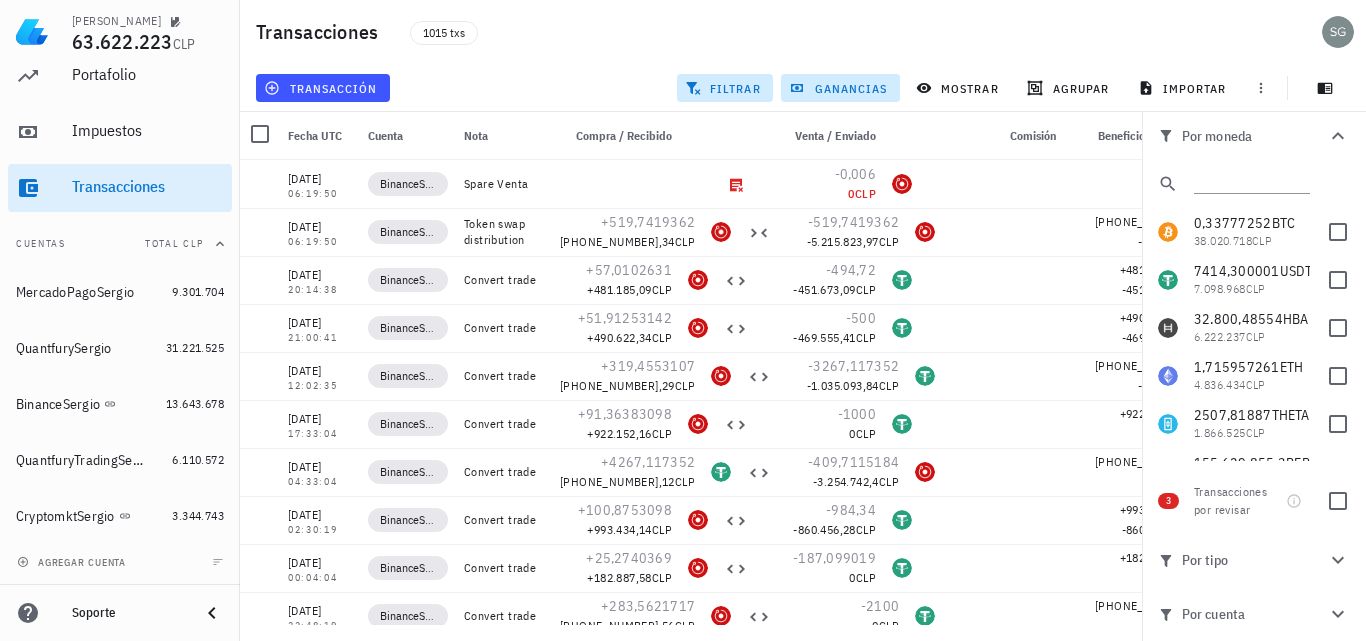 scroll, scrollTop: 0, scrollLeft: 0, axis: both 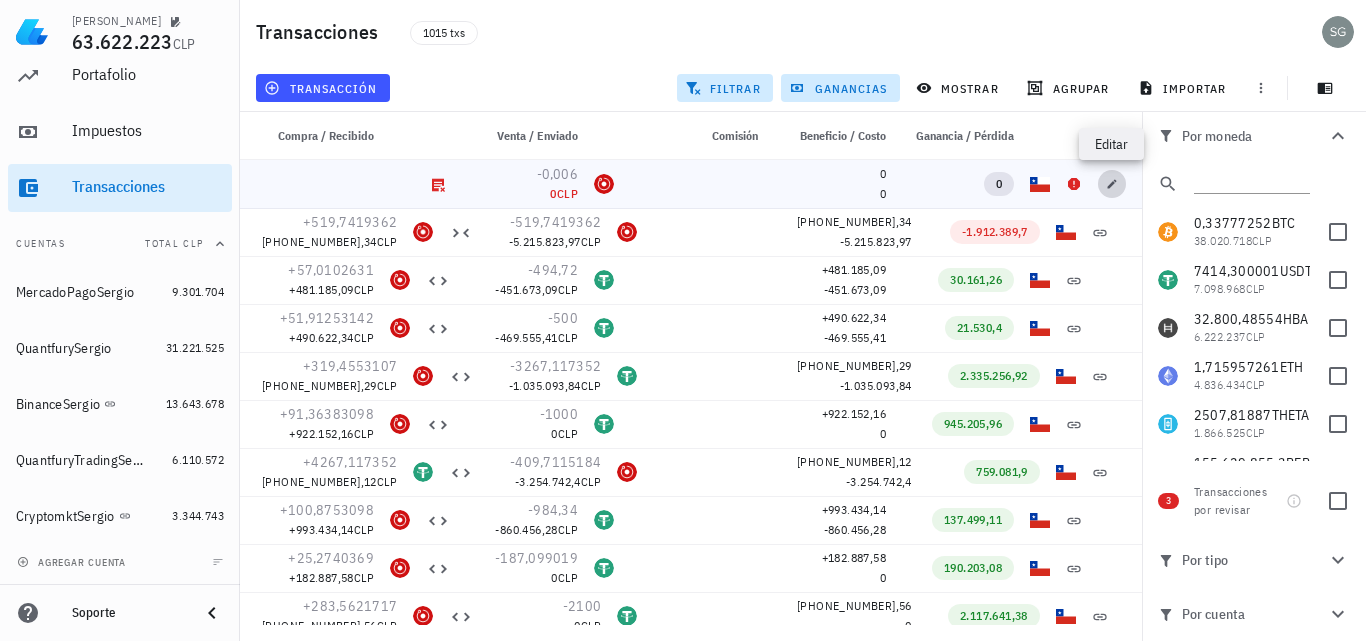click 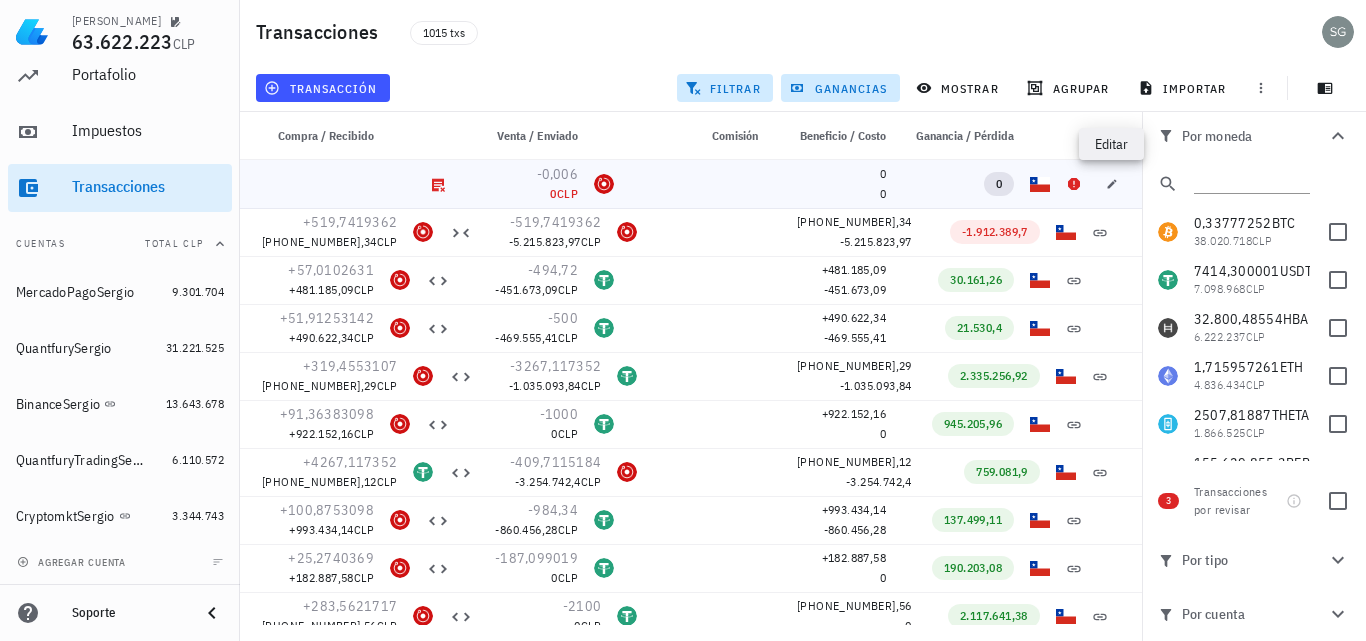 type on "Spare Venta" 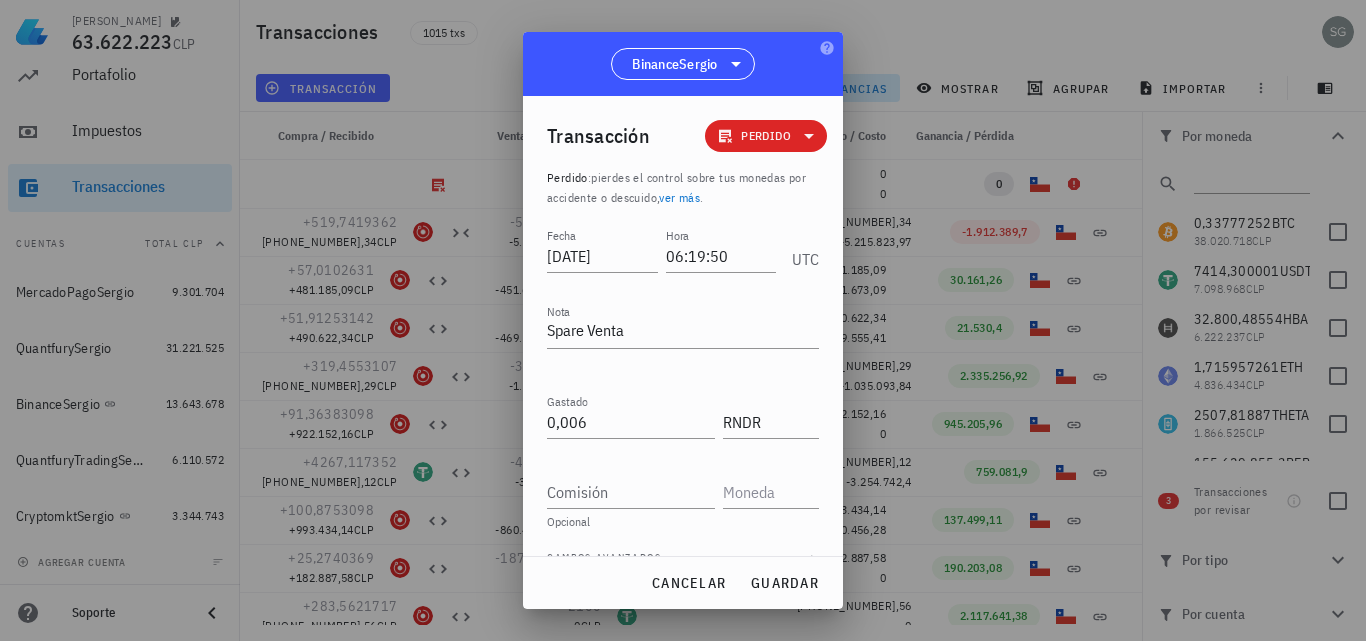 scroll, scrollTop: 34, scrollLeft: 0, axis: vertical 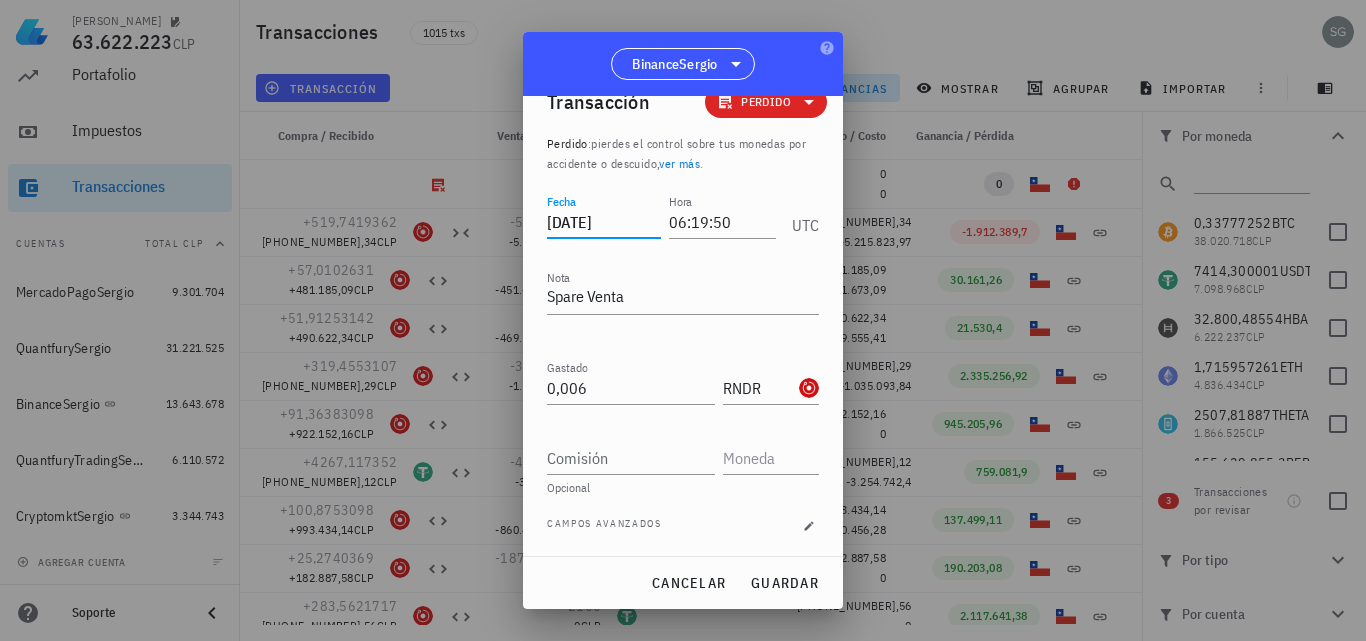 click on "[DATE]" at bounding box center [604, 222] 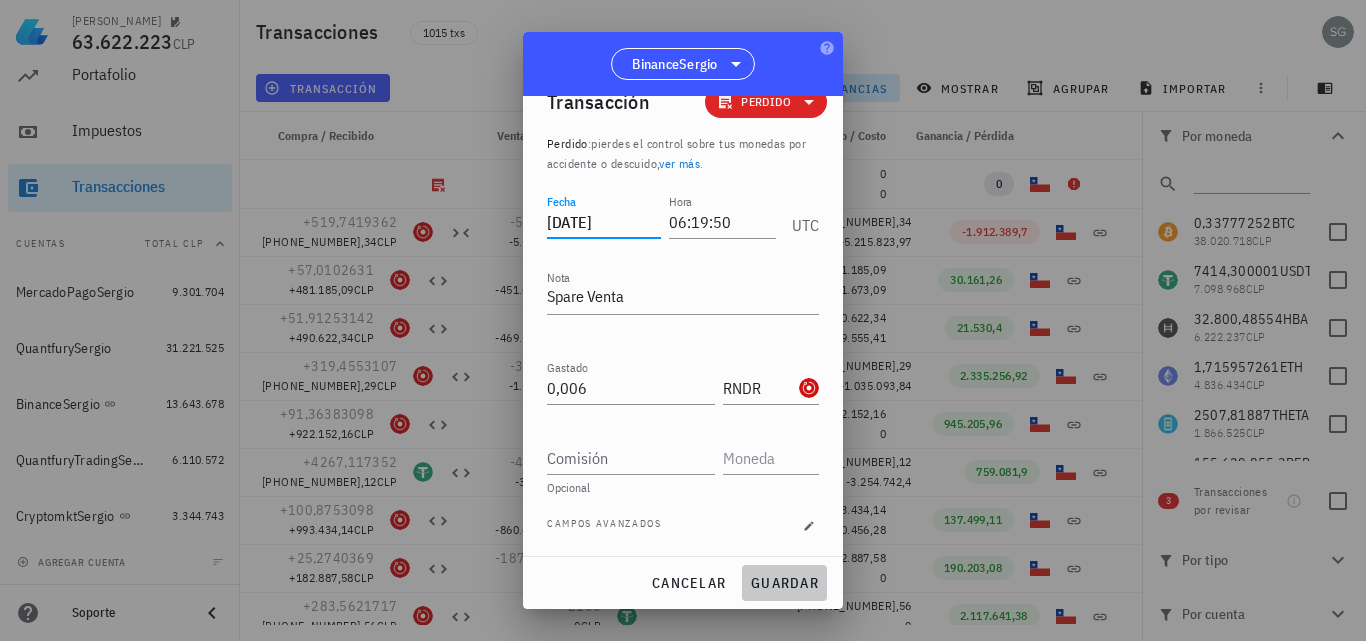 click on "guardar" at bounding box center (784, 583) 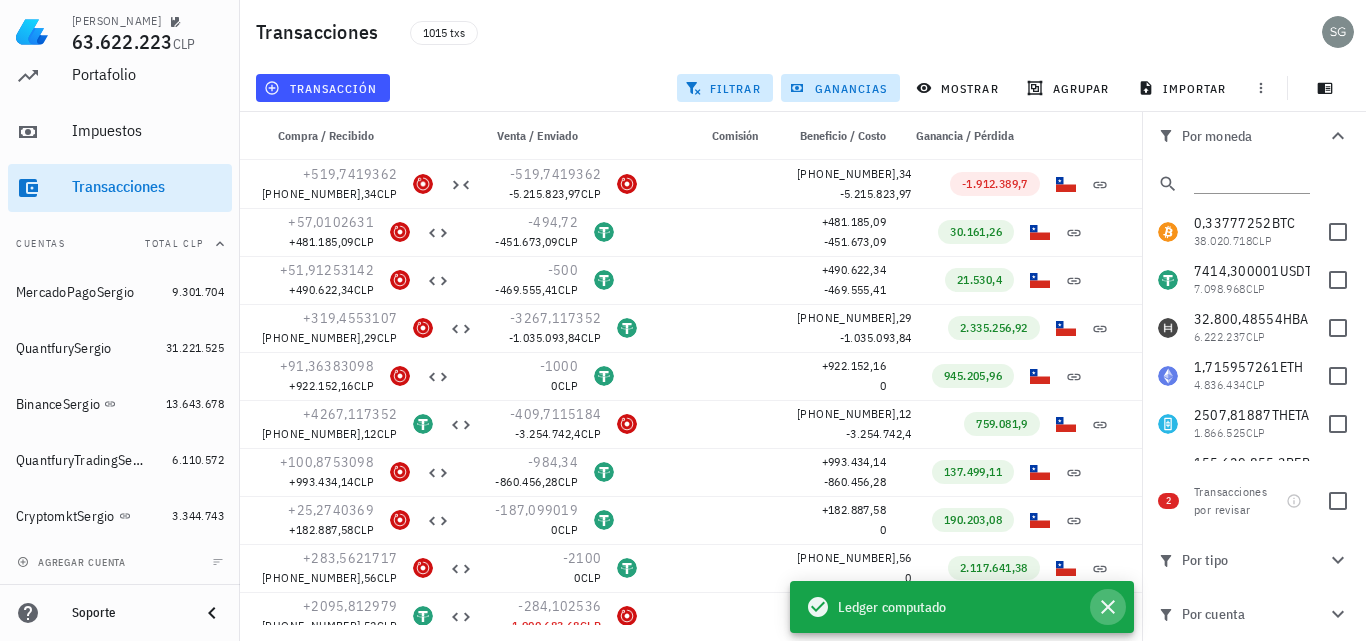 click 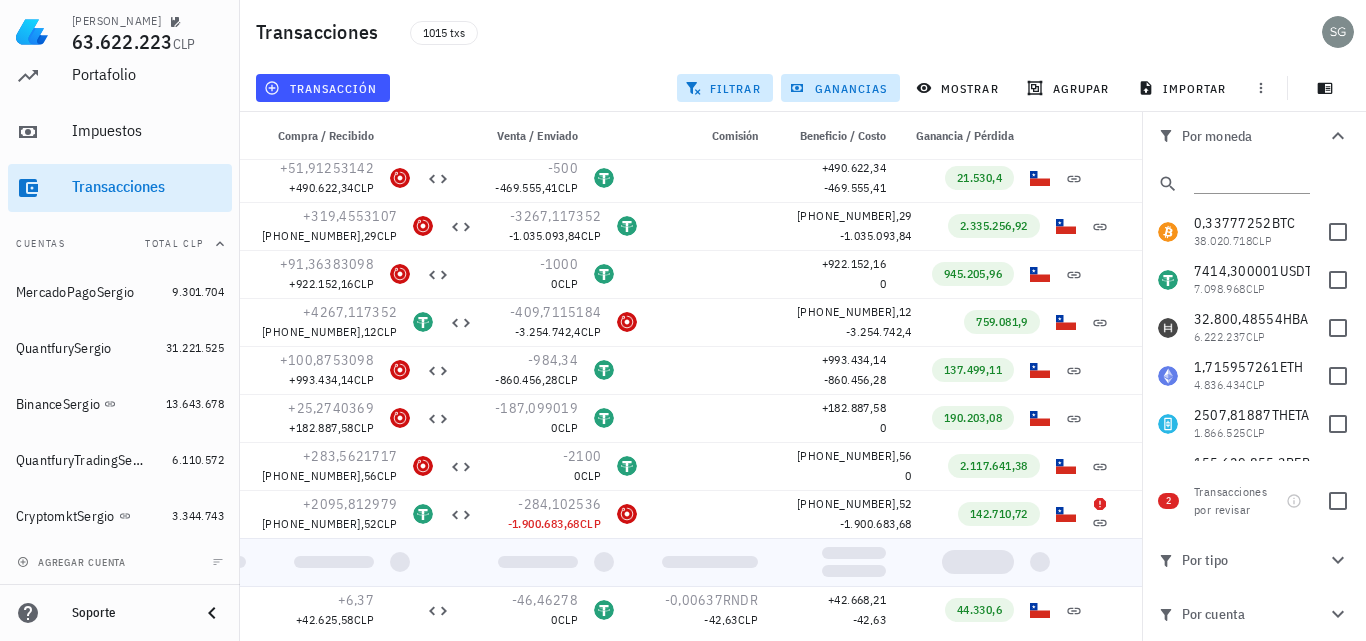 scroll, scrollTop: 300, scrollLeft: 0, axis: vertical 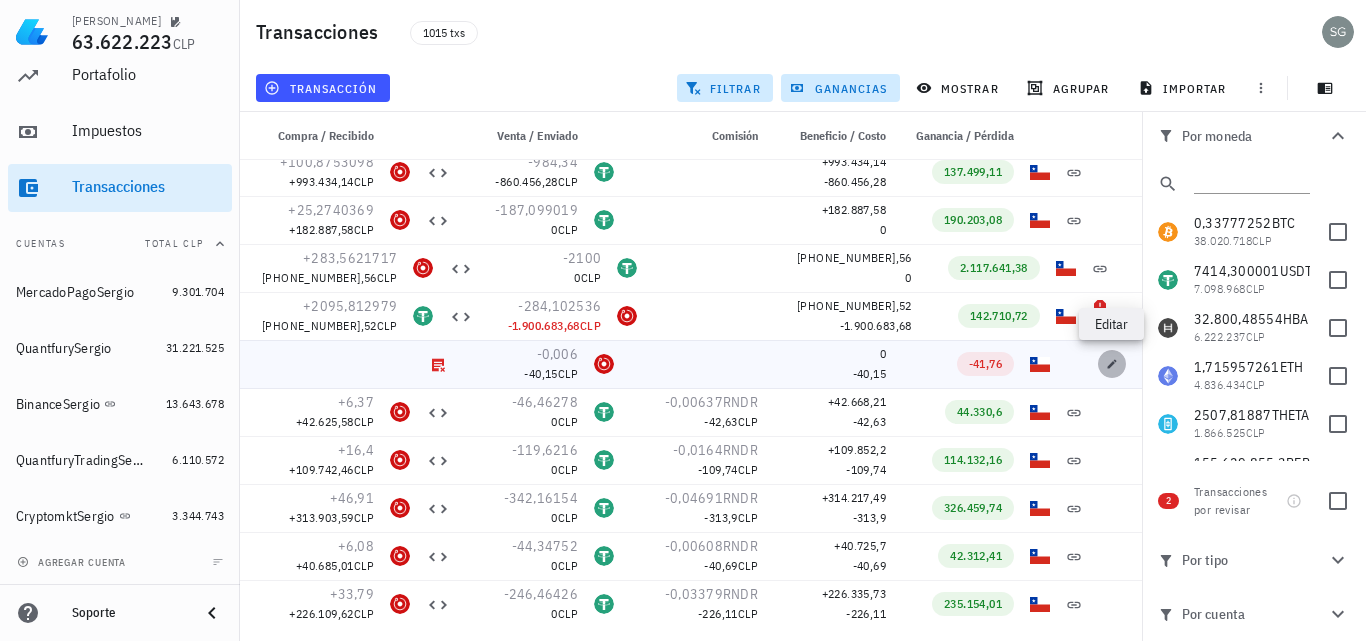 click 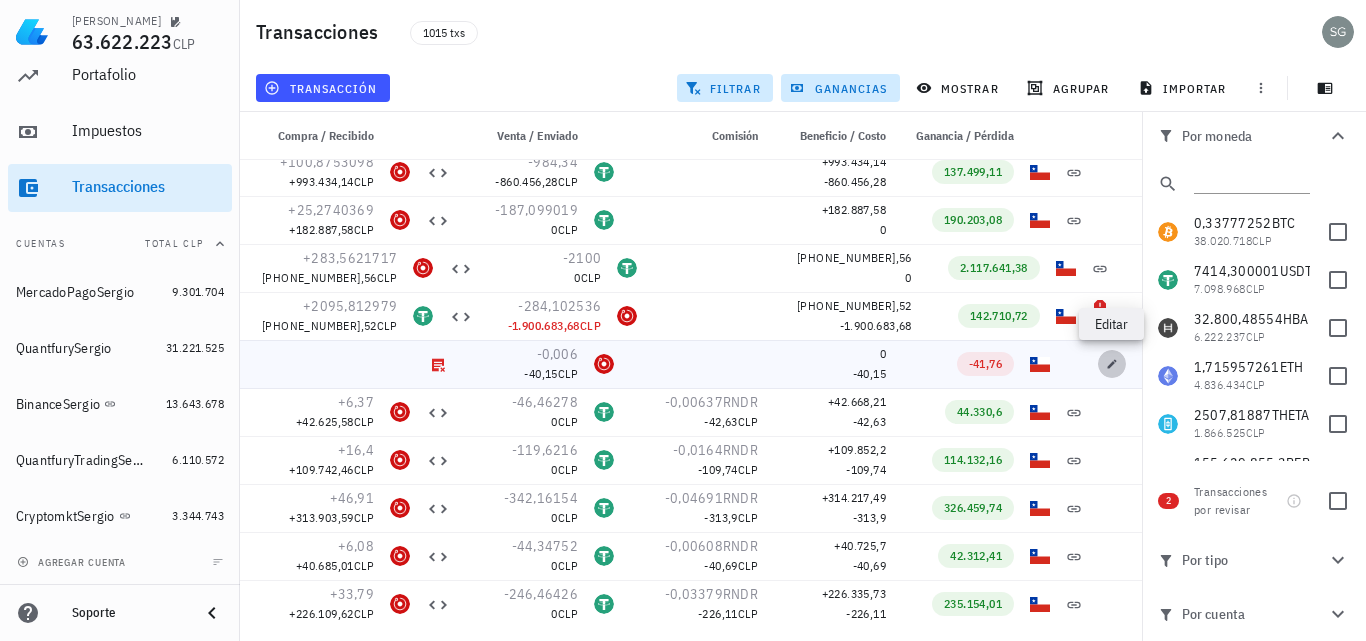type on "[DATE]" 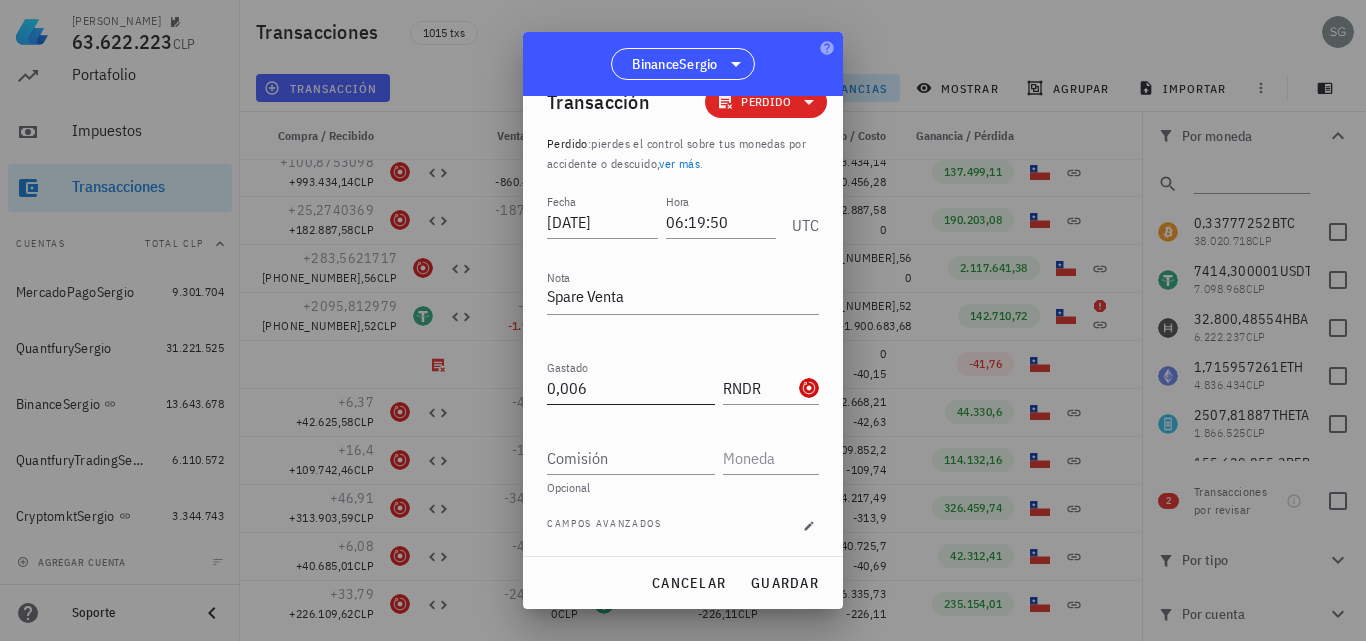 click on "0,006" at bounding box center (631, 388) 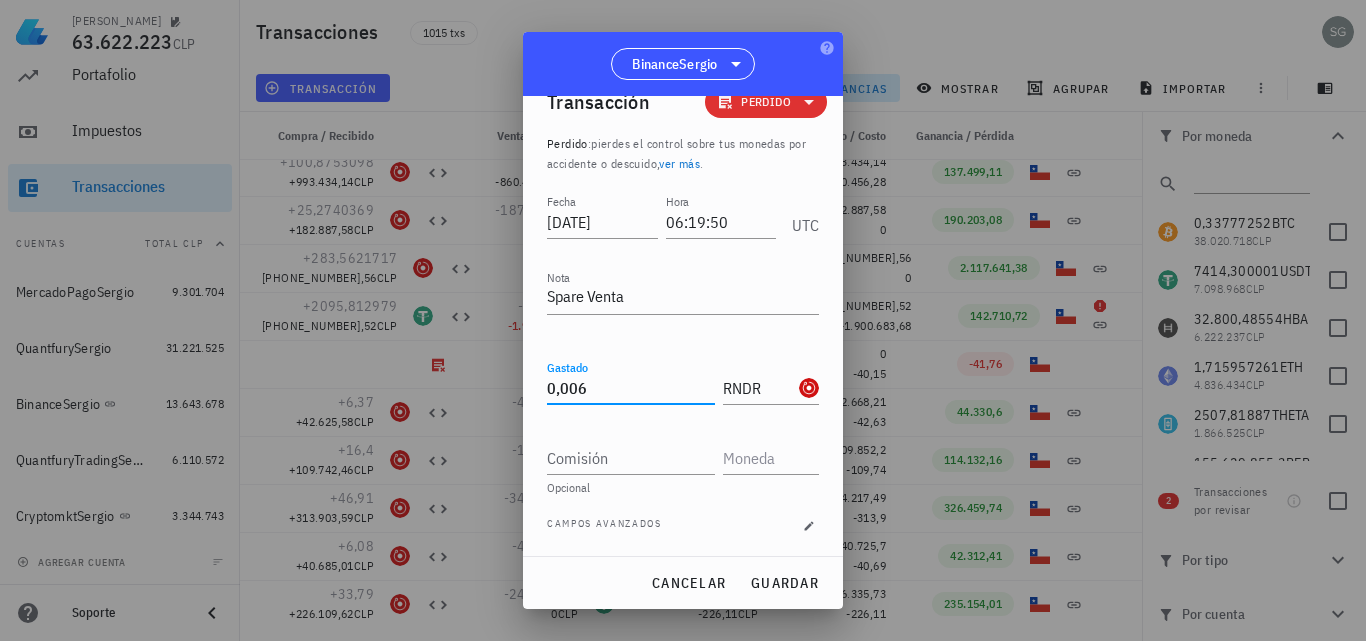 click 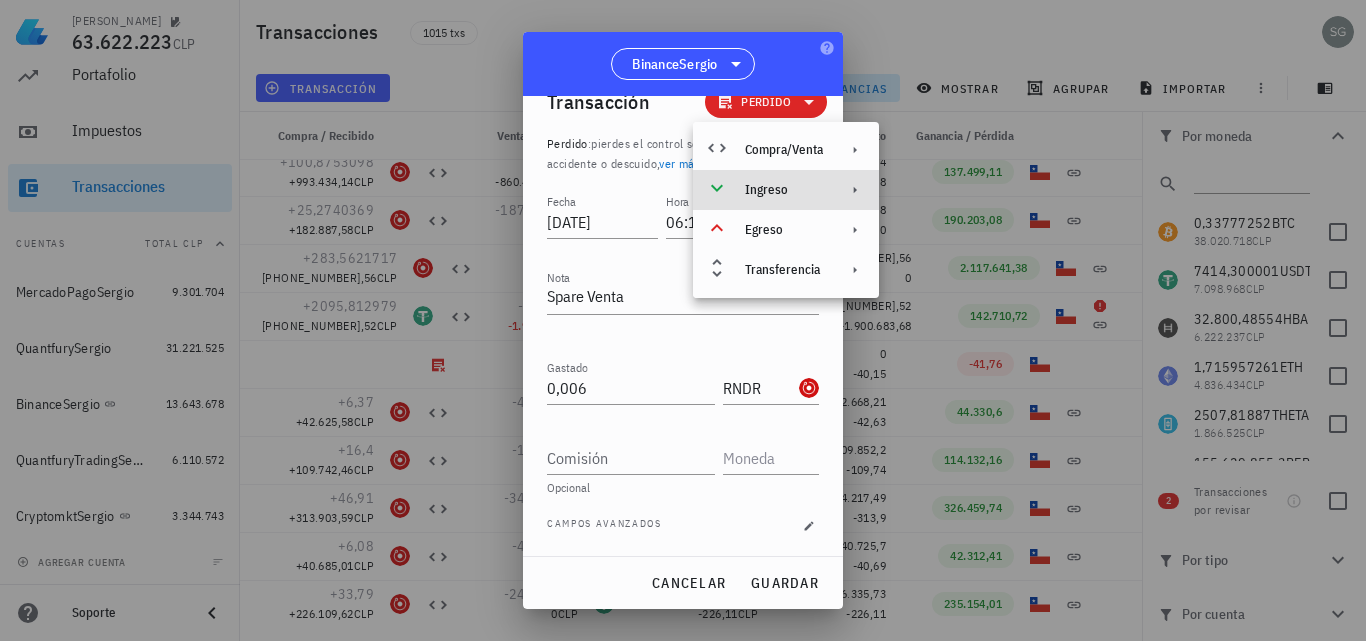 click 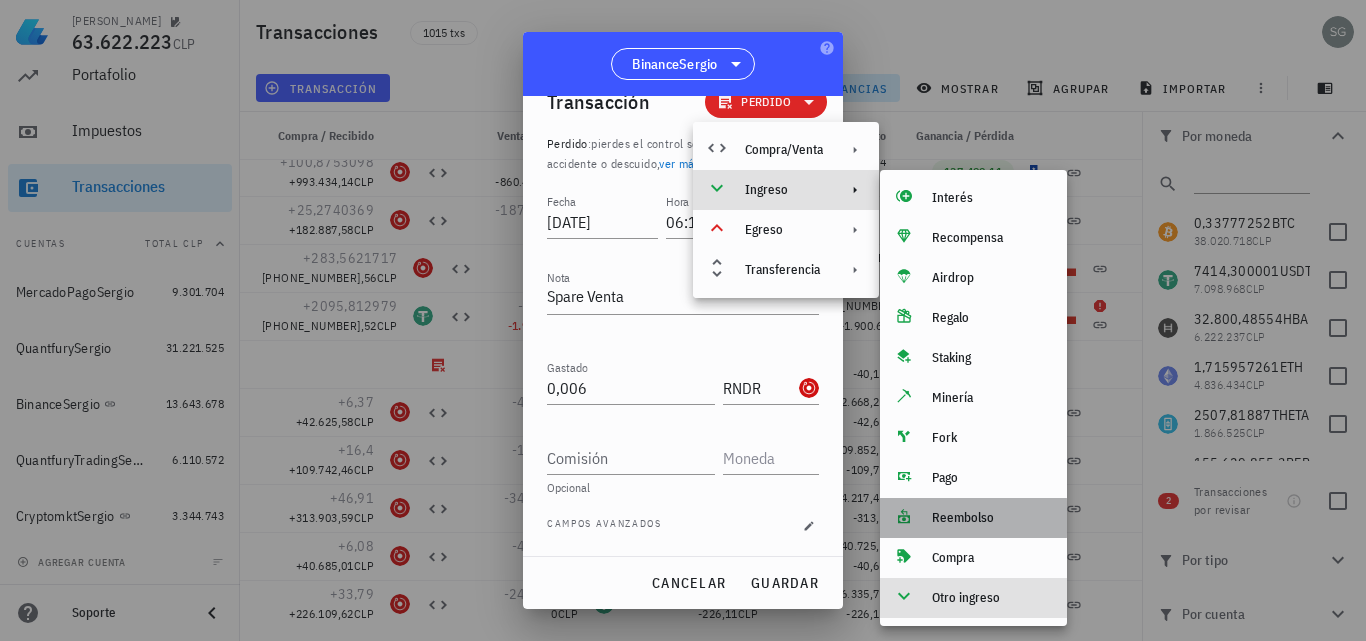 click on "Reembolso" at bounding box center (991, 518) 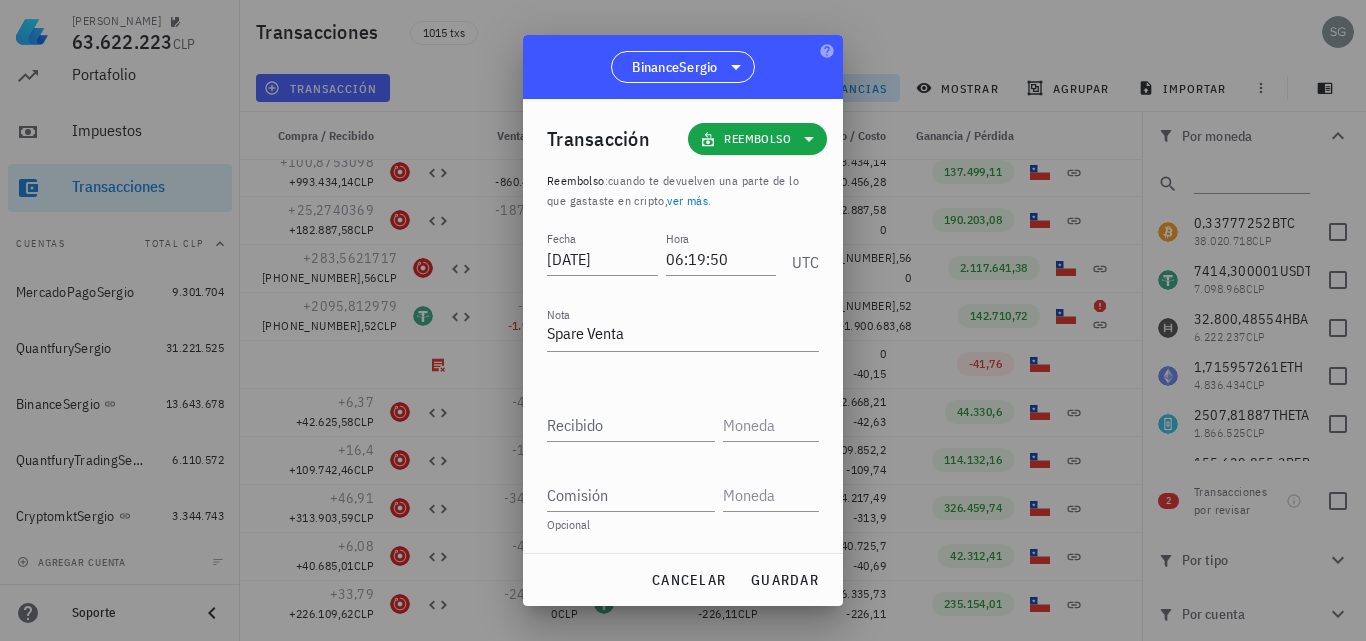 scroll, scrollTop: 0, scrollLeft: 0, axis: both 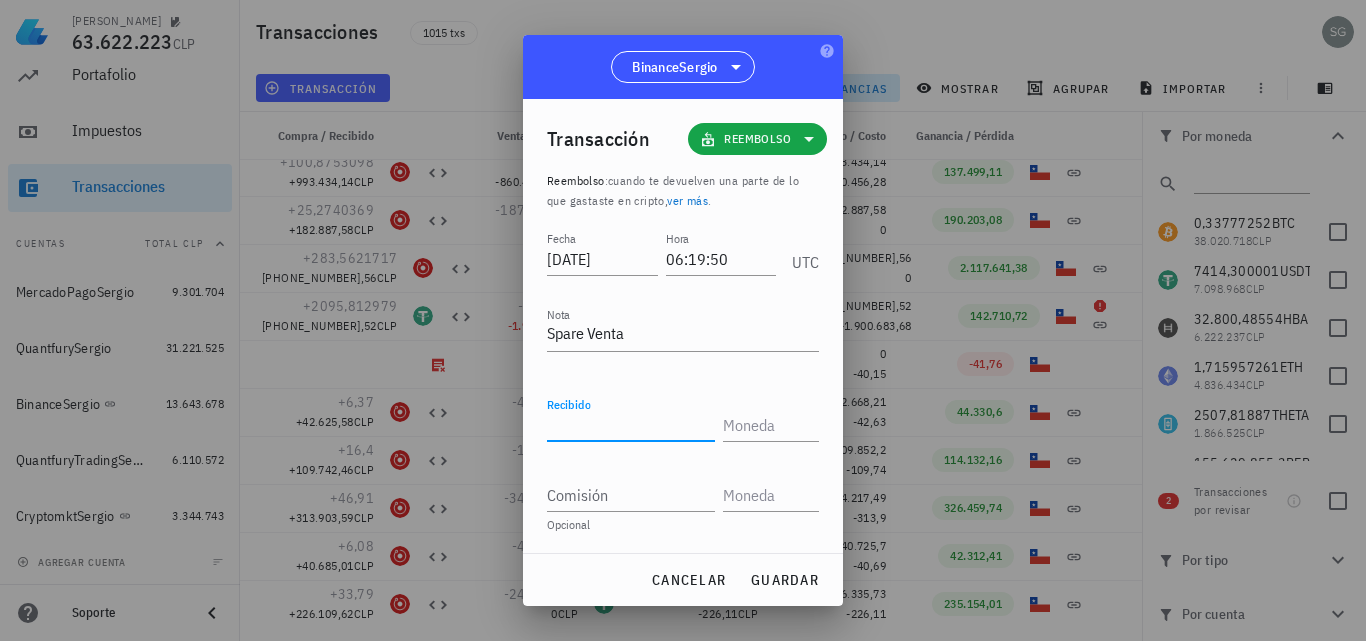 click on "Recibido" at bounding box center [631, 425] 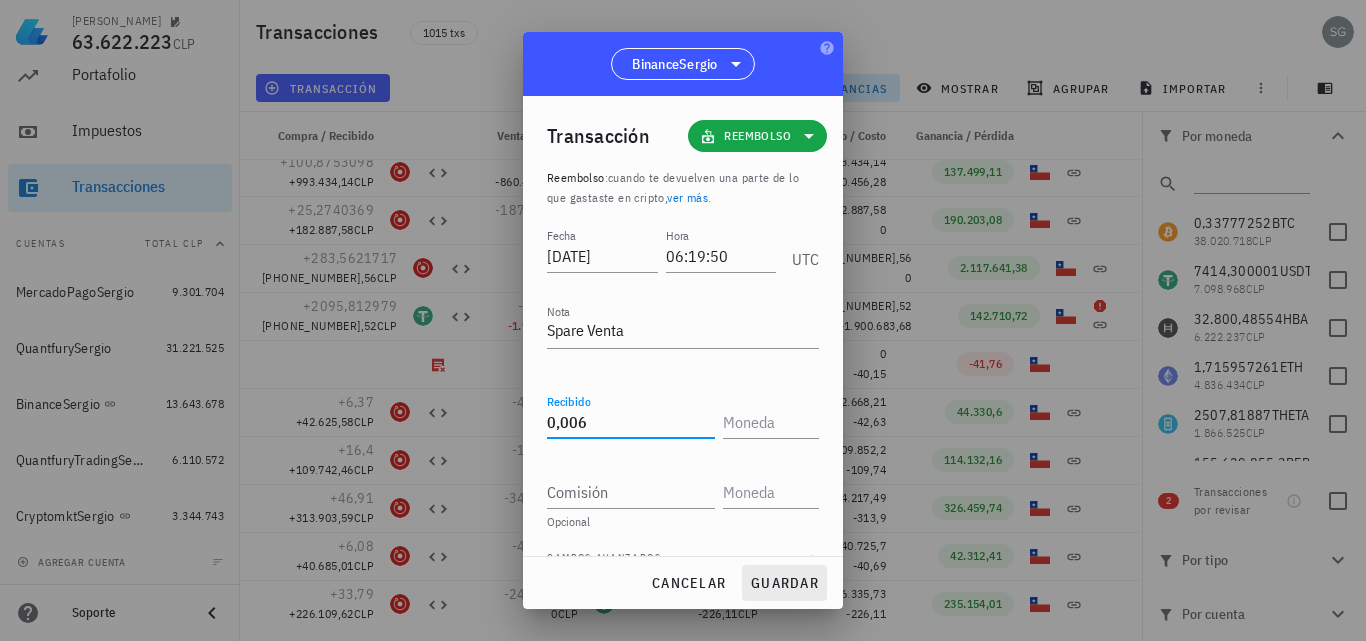 type on "0,006" 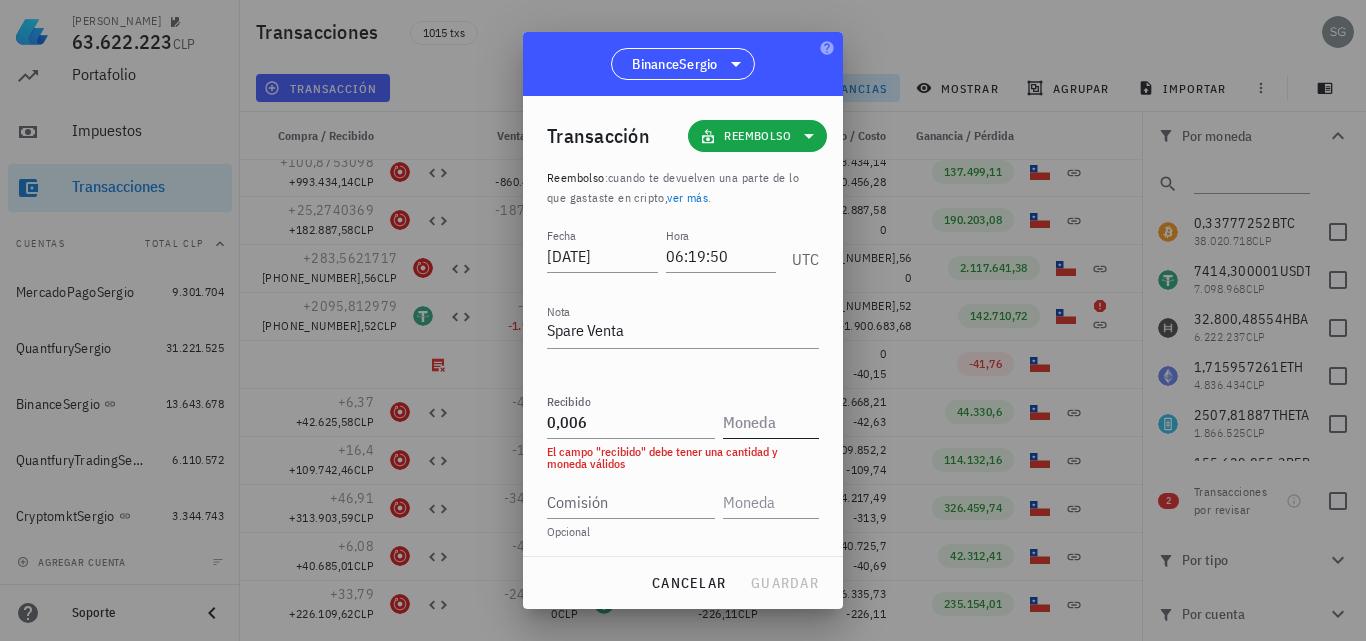 click at bounding box center [769, 422] 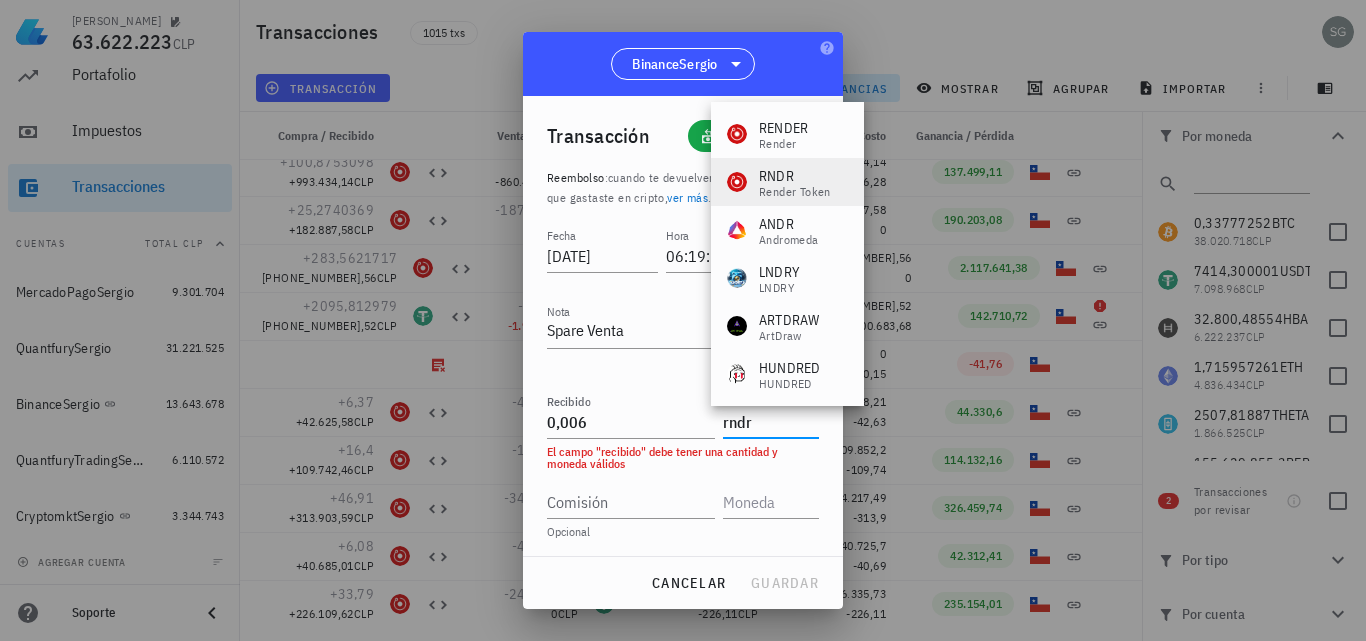 click on "Render Token" at bounding box center [795, 192] 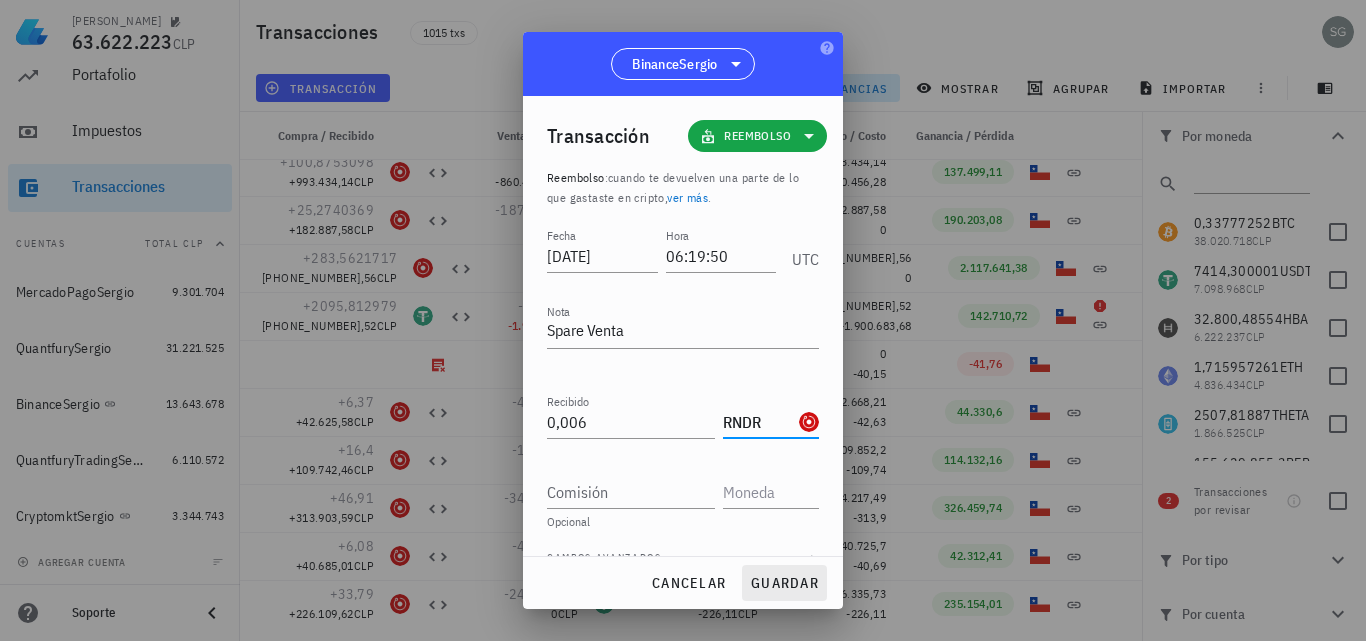 type on "RNDR" 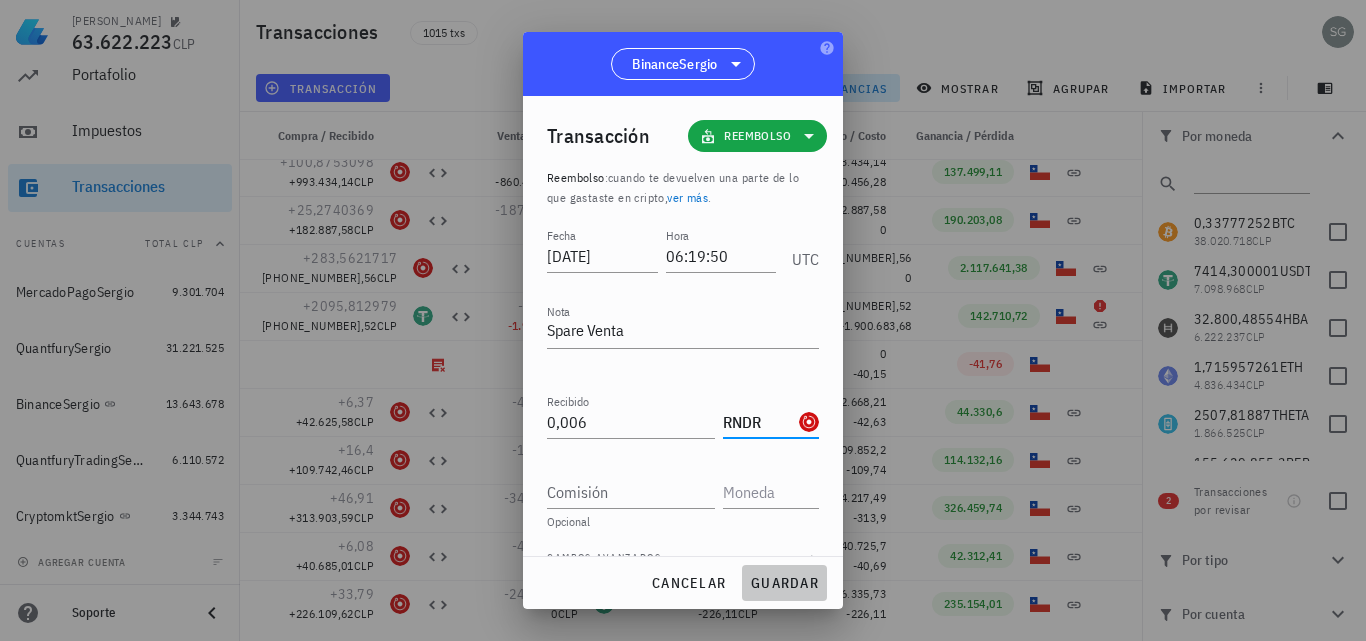 click on "guardar" at bounding box center (784, 583) 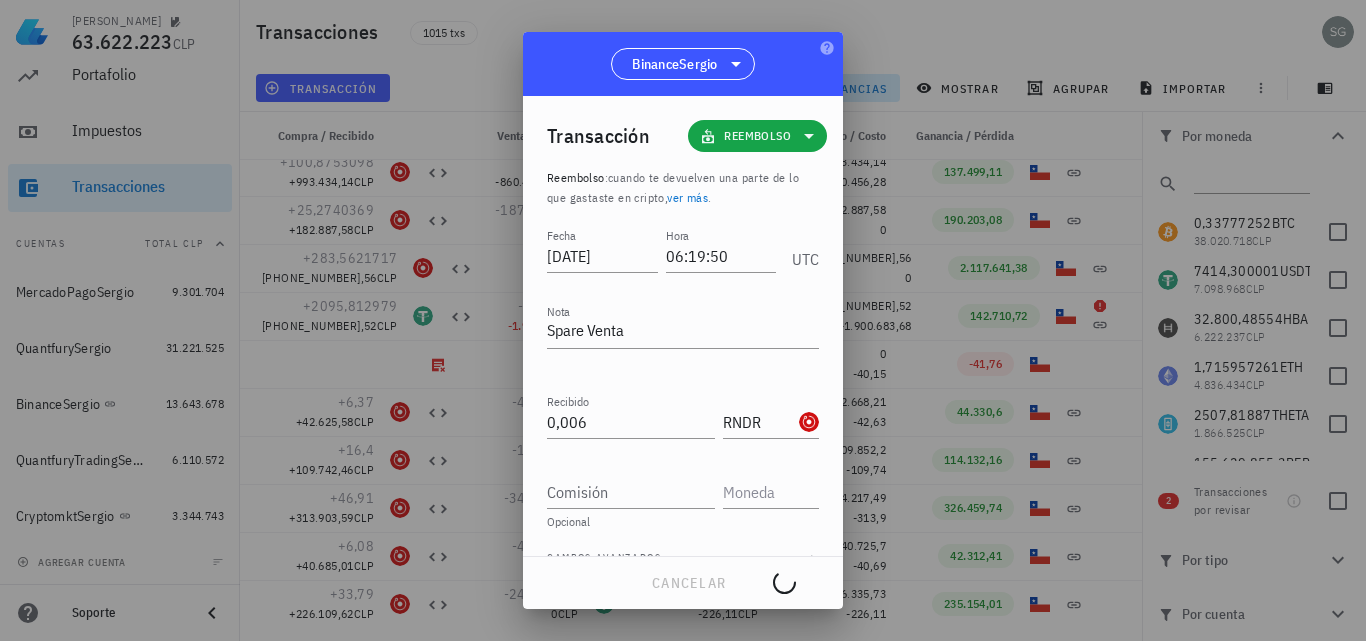 type 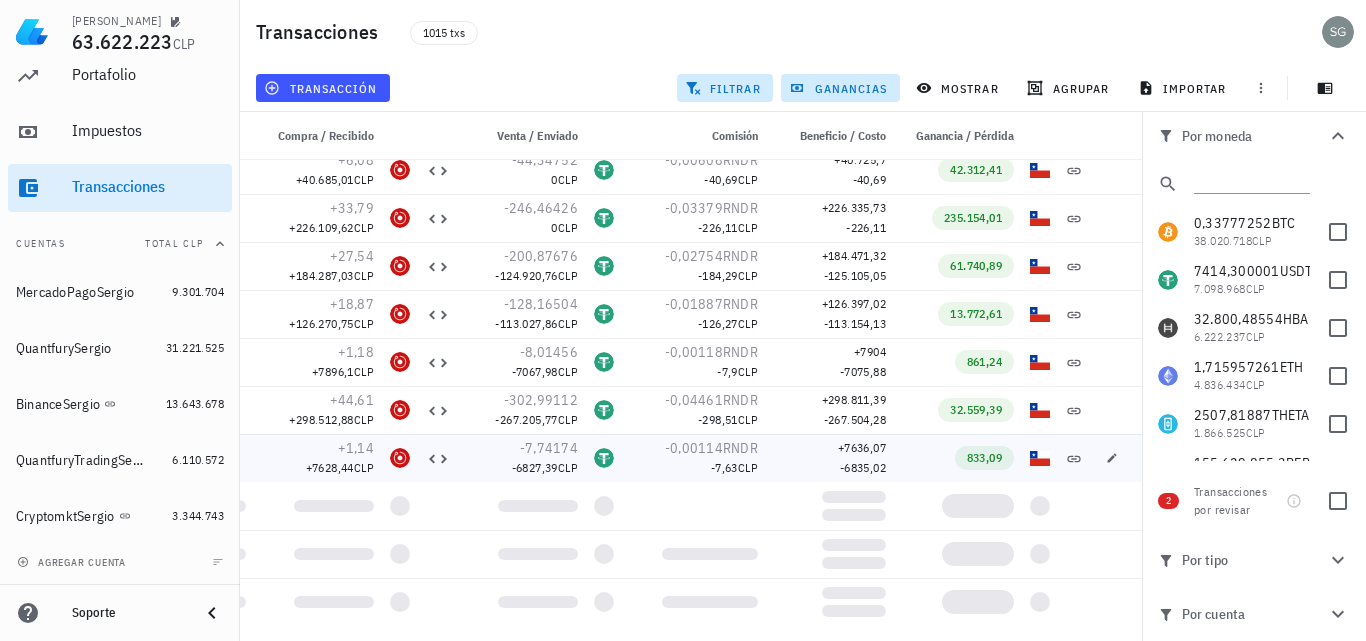 scroll, scrollTop: 687, scrollLeft: 0, axis: vertical 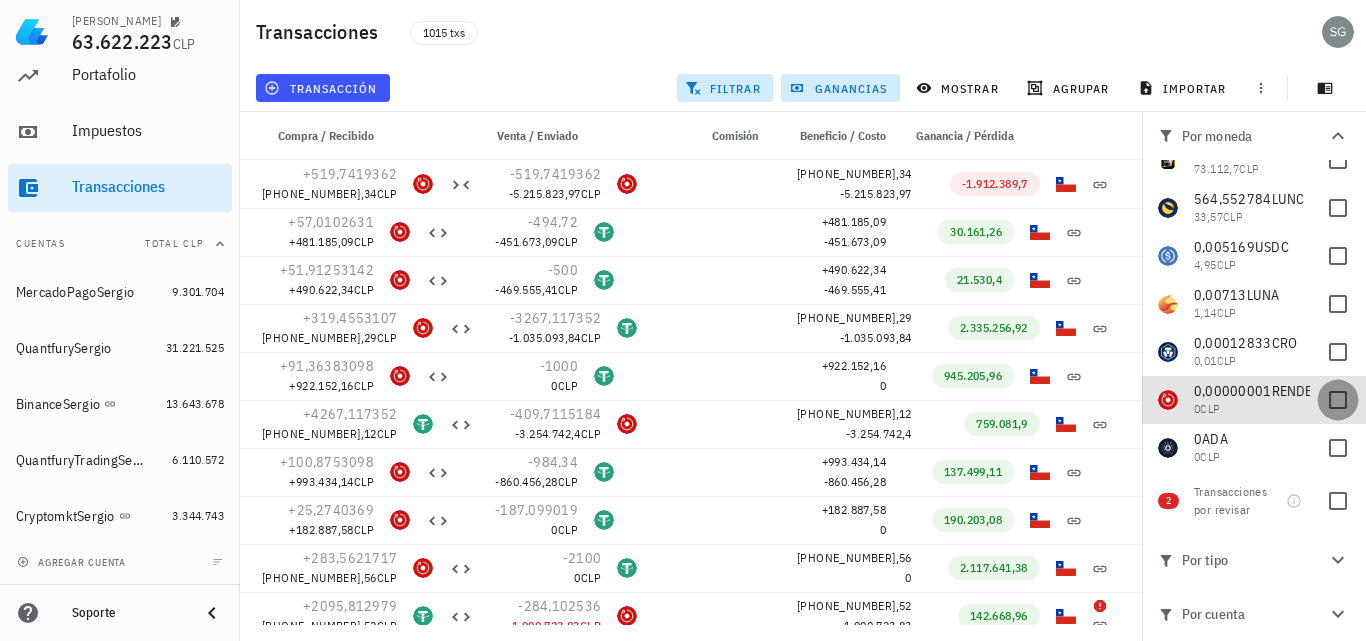 click at bounding box center [1338, 400] 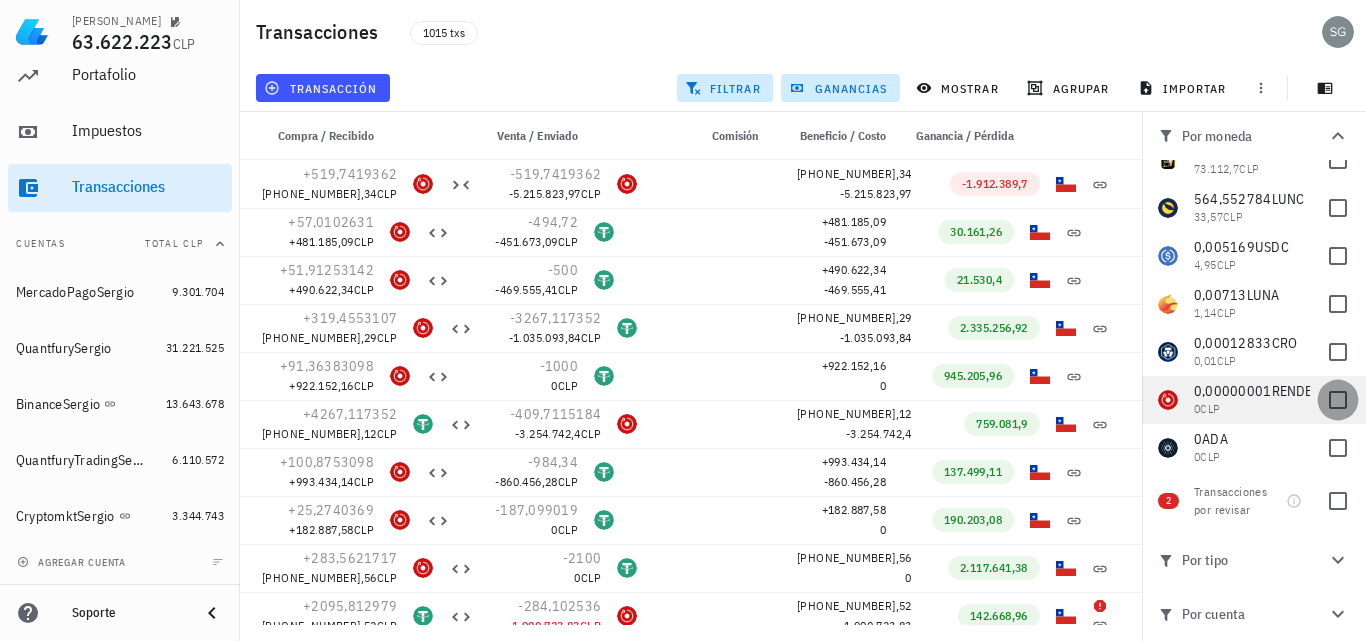 checkbox on "true" 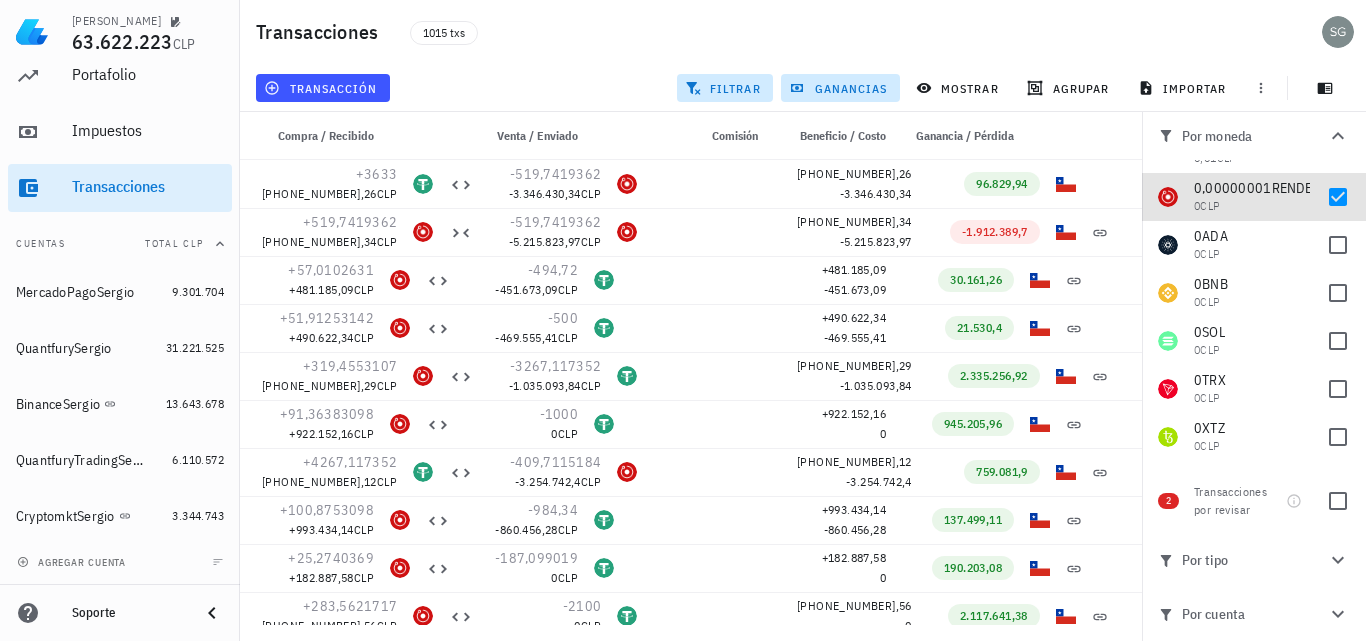 scroll, scrollTop: 703, scrollLeft: 0, axis: vertical 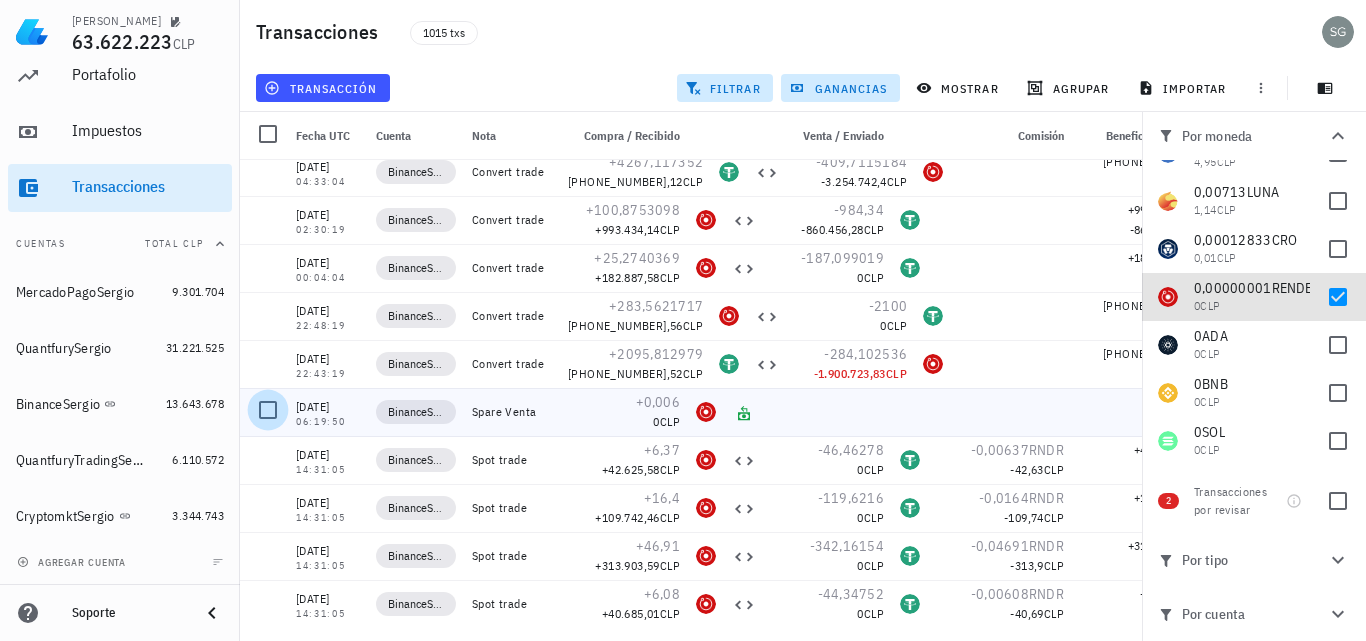 click at bounding box center [268, 410] 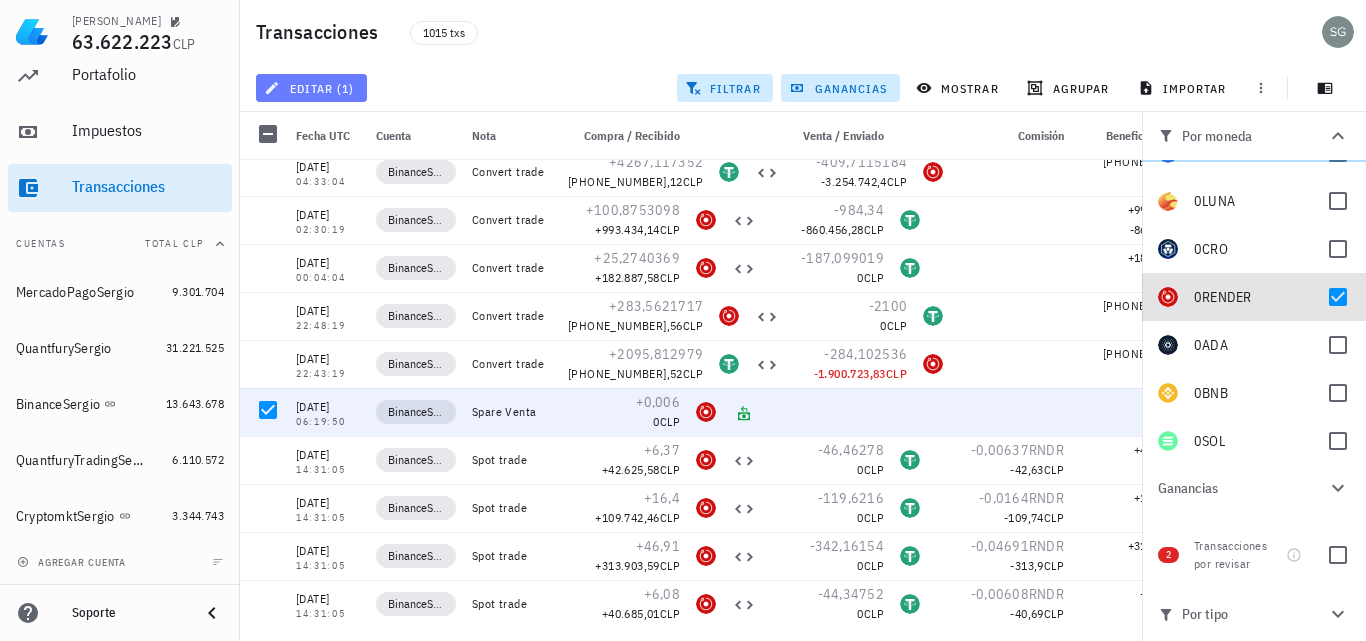 click on "editar (1)" at bounding box center (311, 88) 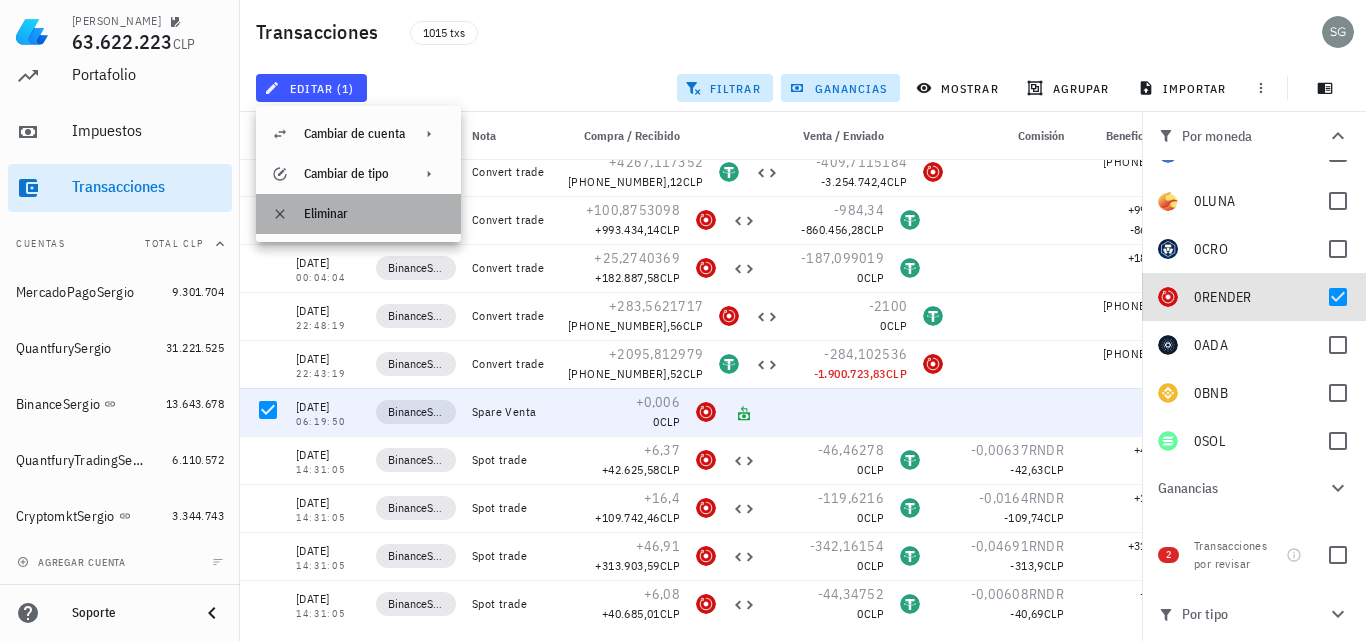 click on "Eliminar" at bounding box center (374, 214) 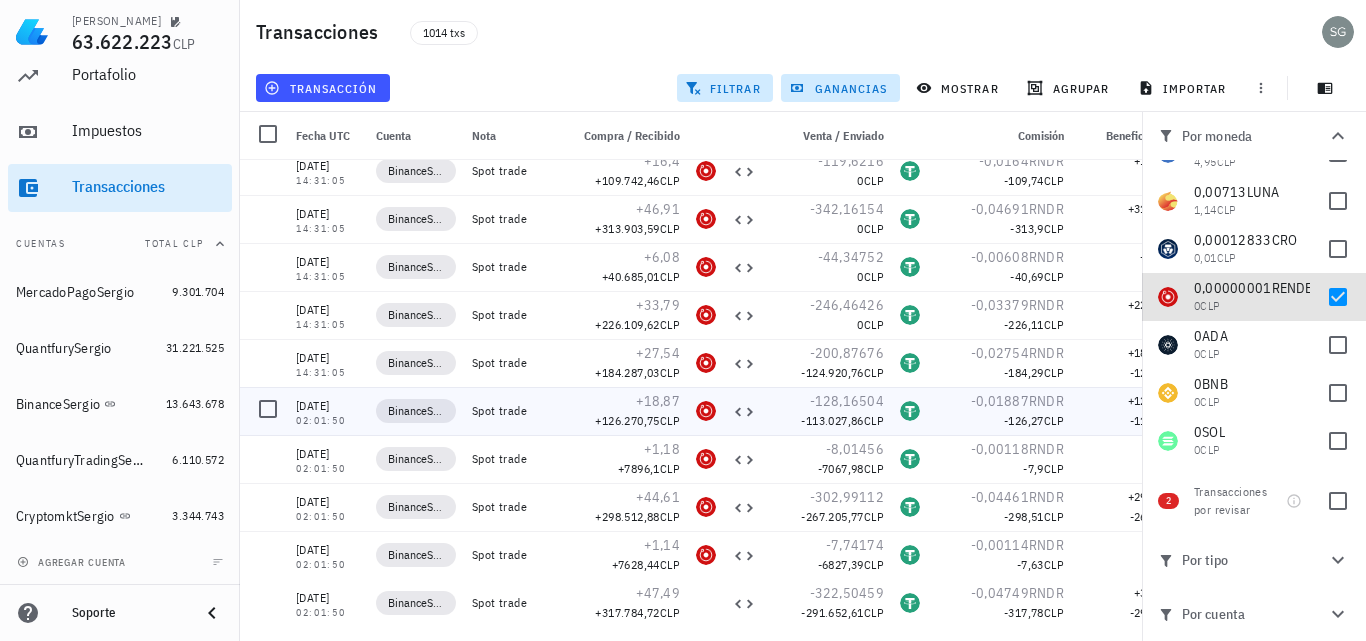 scroll, scrollTop: 687, scrollLeft: 0, axis: vertical 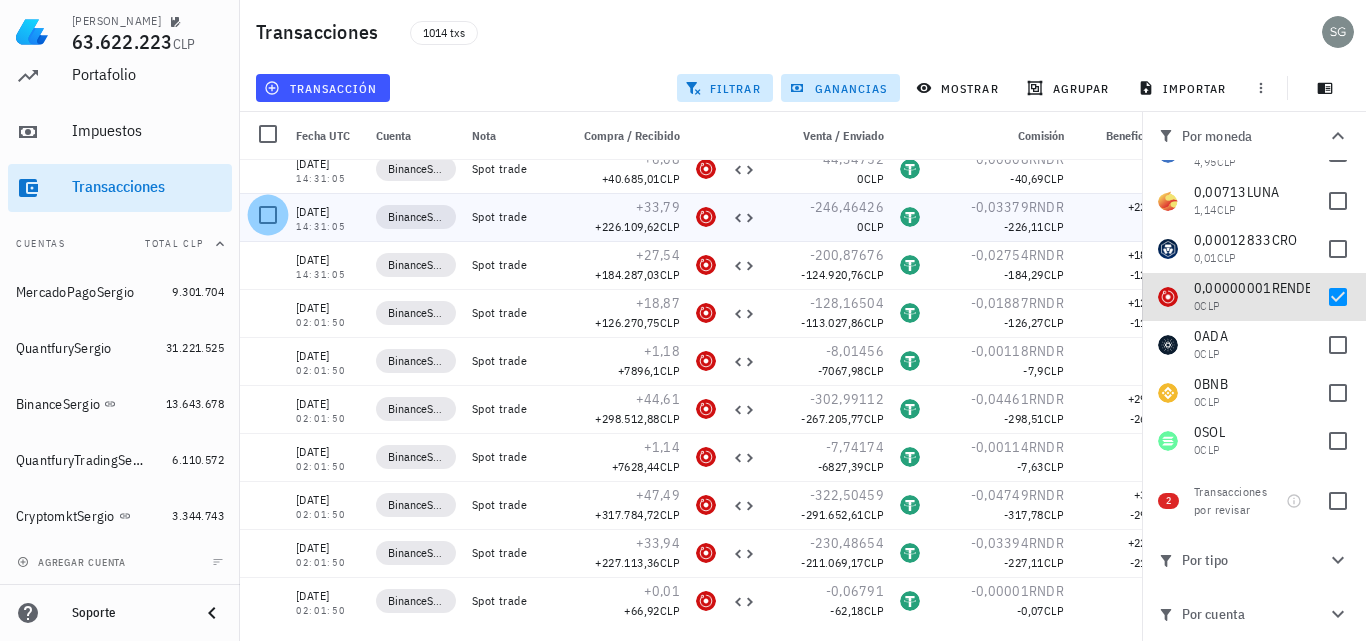 click at bounding box center (268, 215) 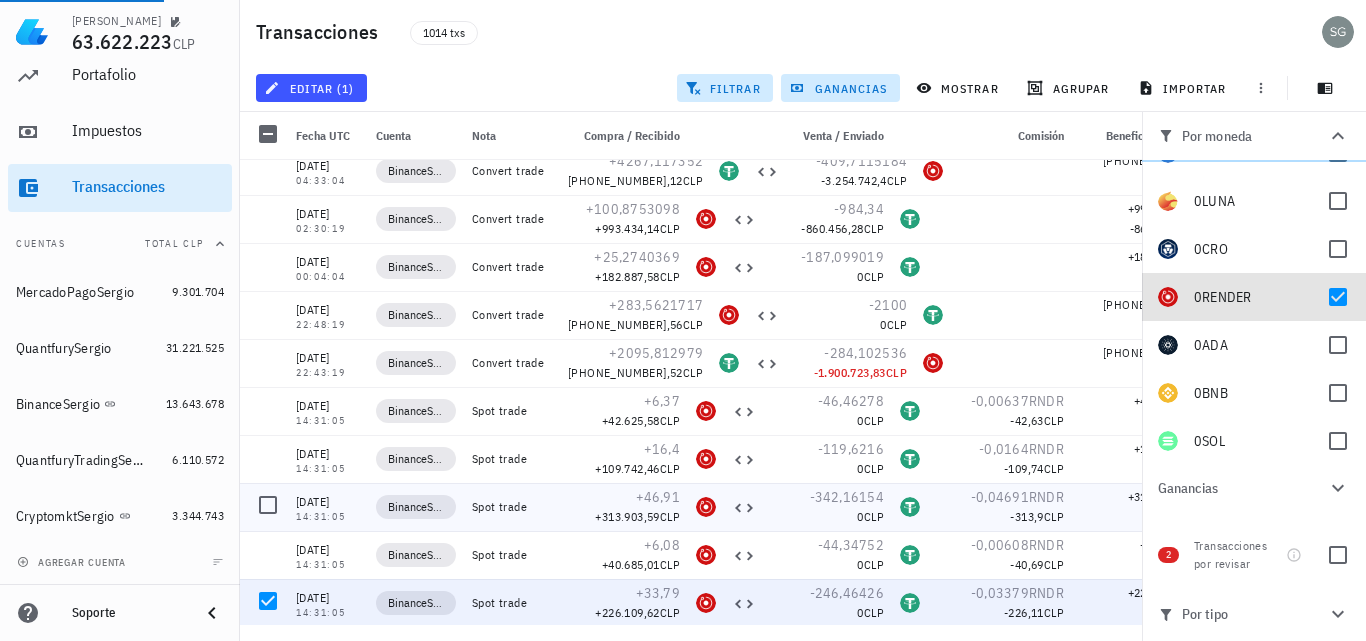 scroll, scrollTop: 287, scrollLeft: 0, axis: vertical 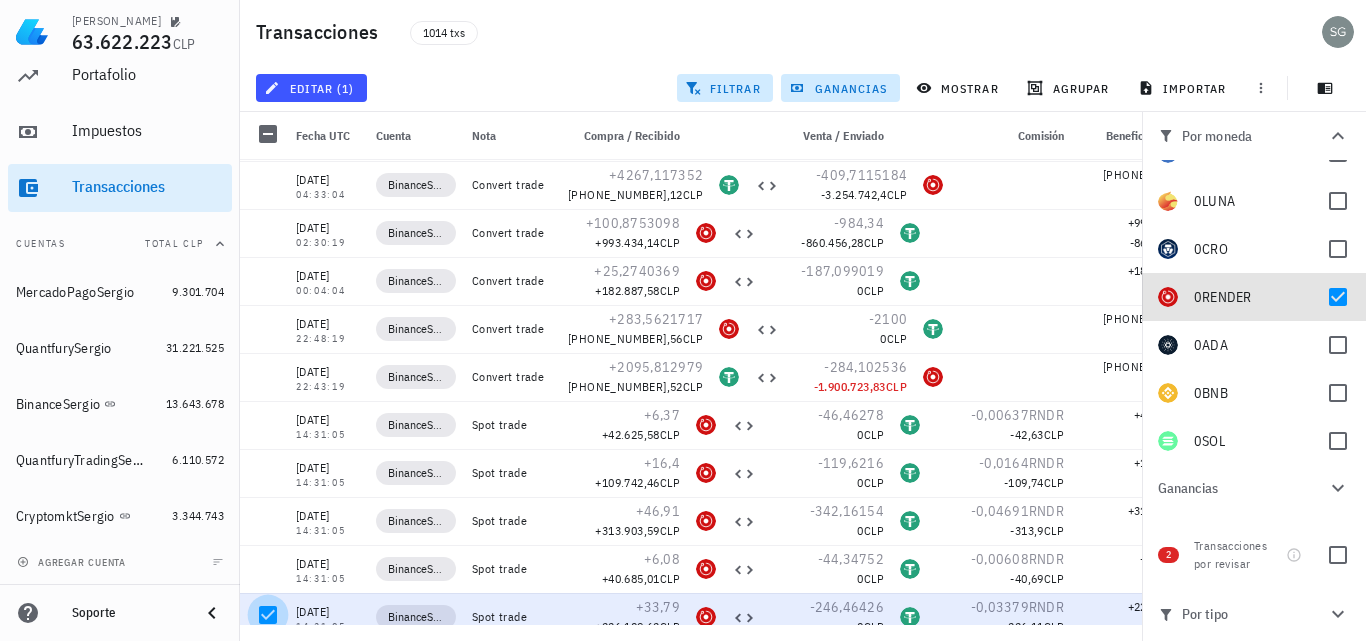 click at bounding box center [268, 615] 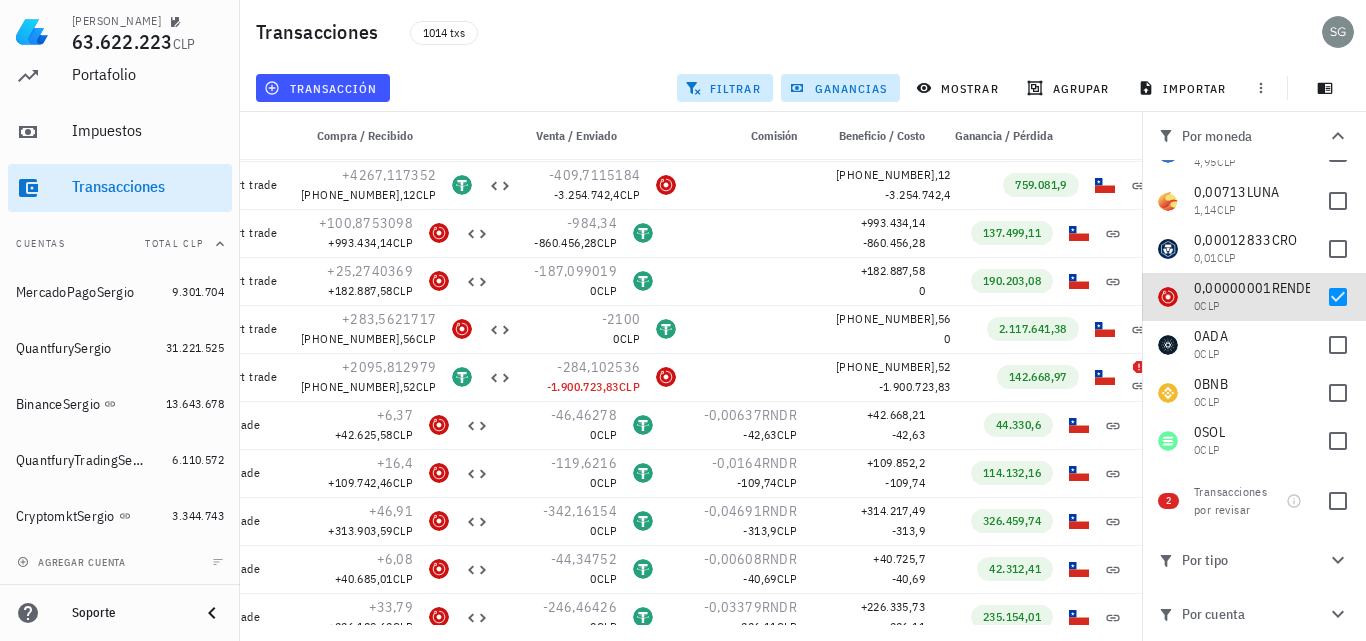 scroll, scrollTop: 0, scrollLeft: 306, axis: horizontal 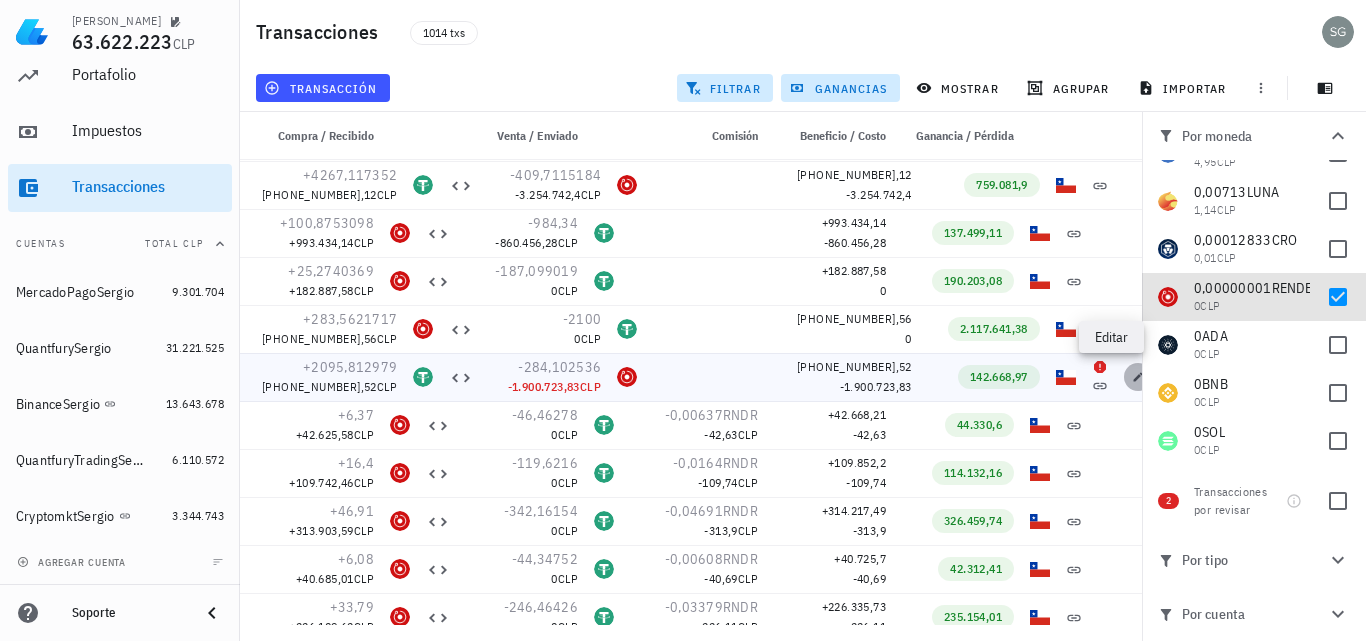 click 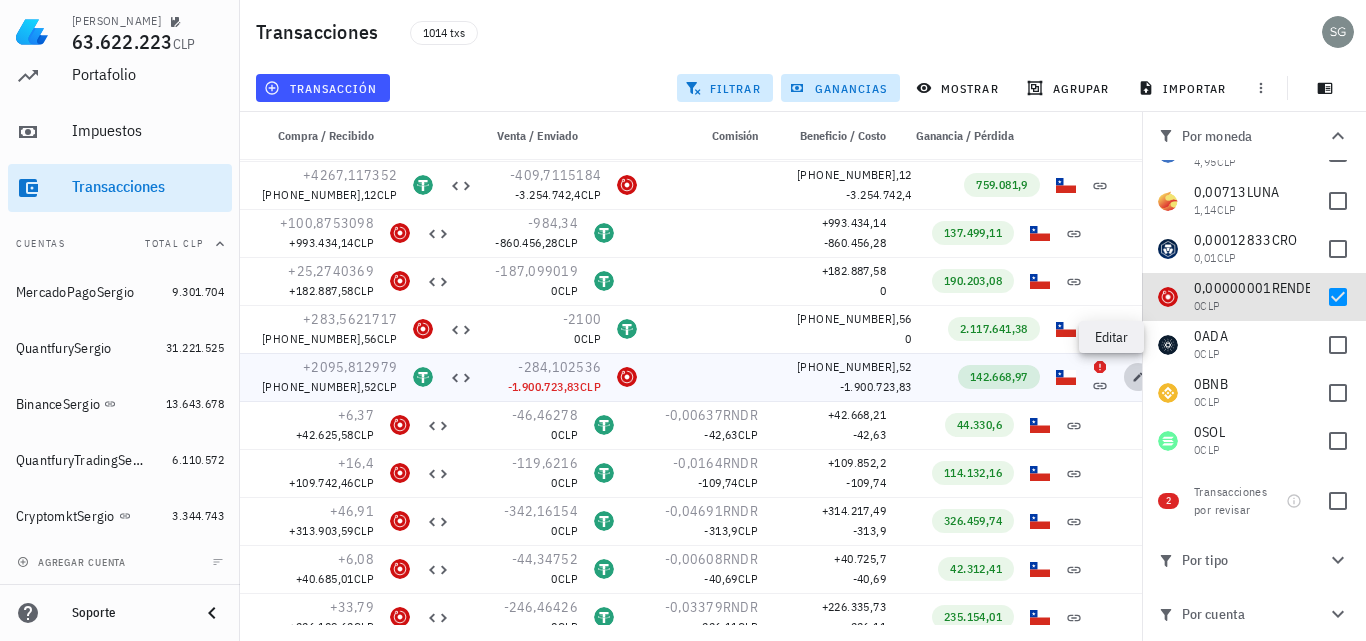type on "22:43:19" 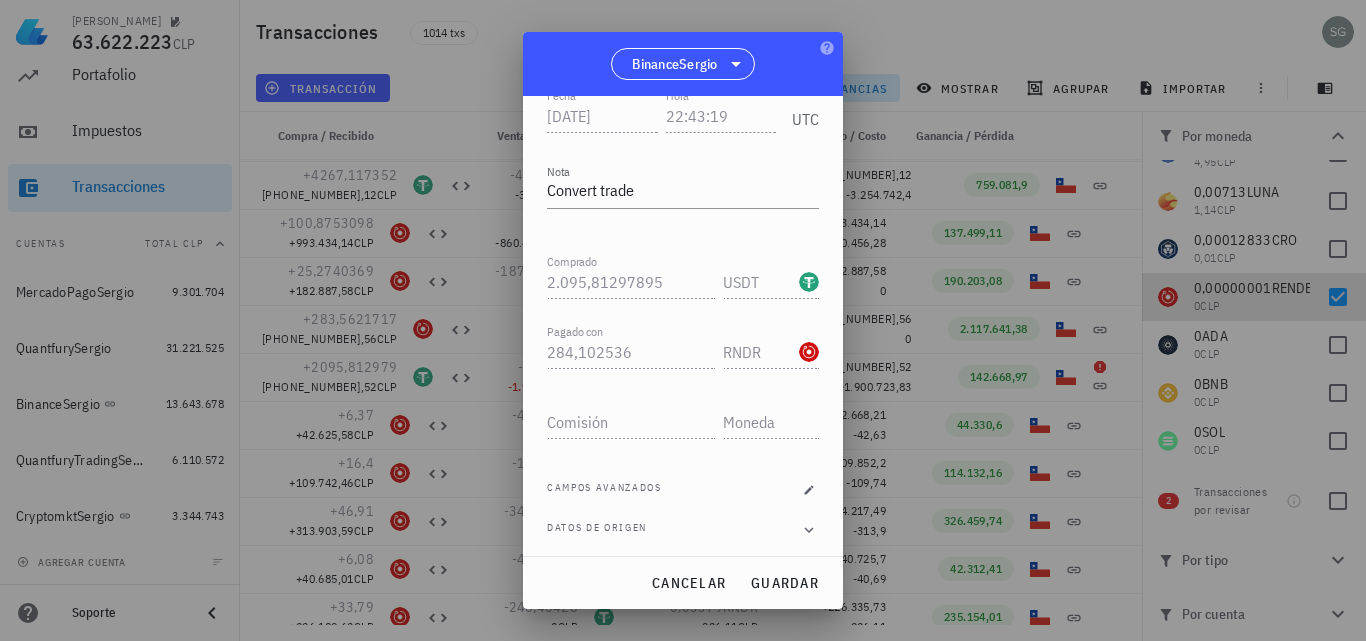 scroll, scrollTop: 258, scrollLeft: 0, axis: vertical 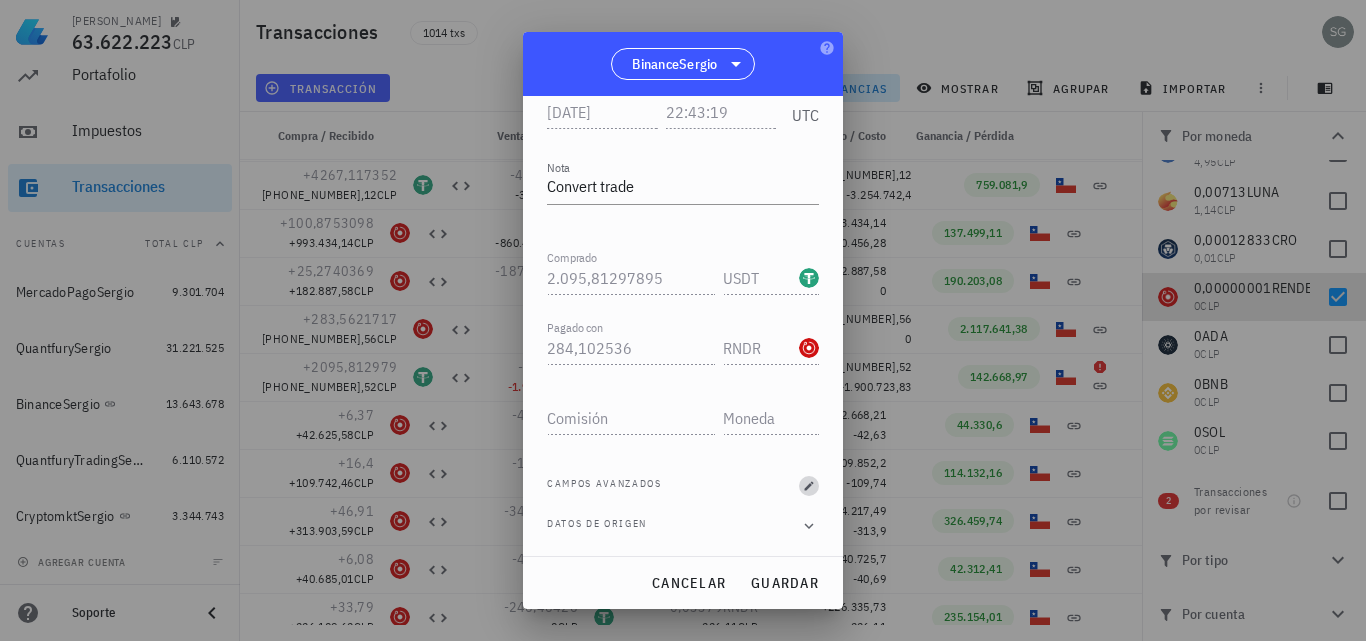 click at bounding box center [809, 486] 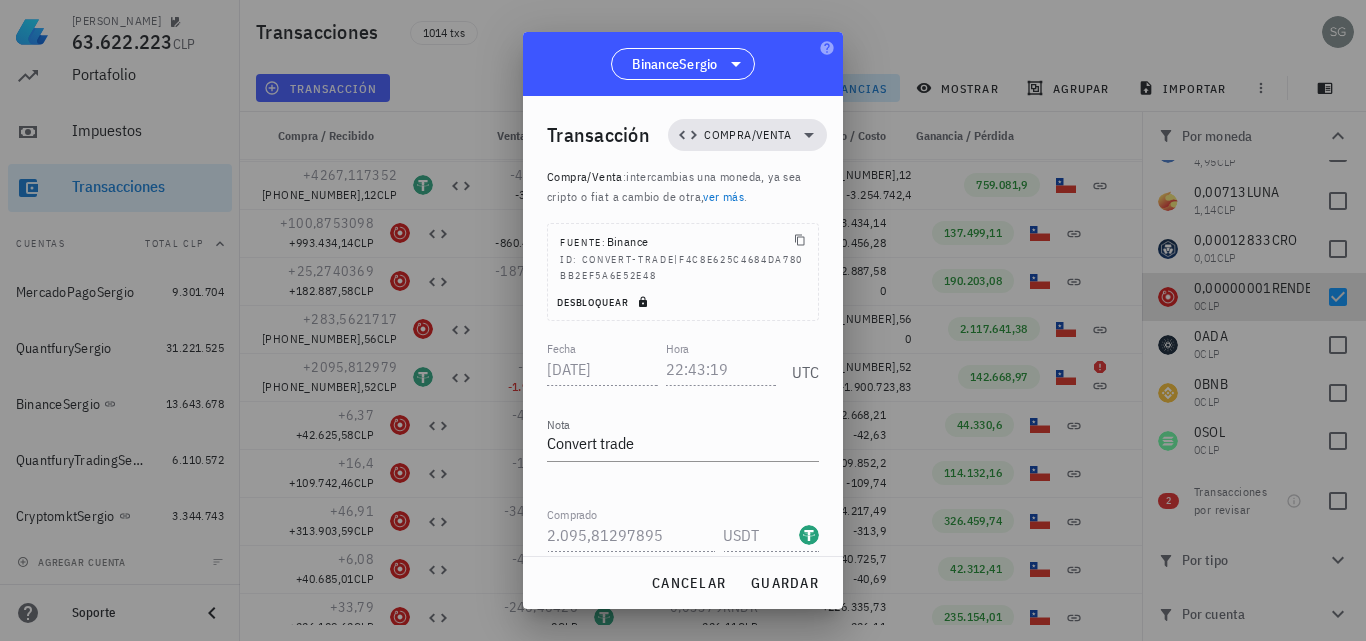 scroll, scrollTop: 0, scrollLeft: 0, axis: both 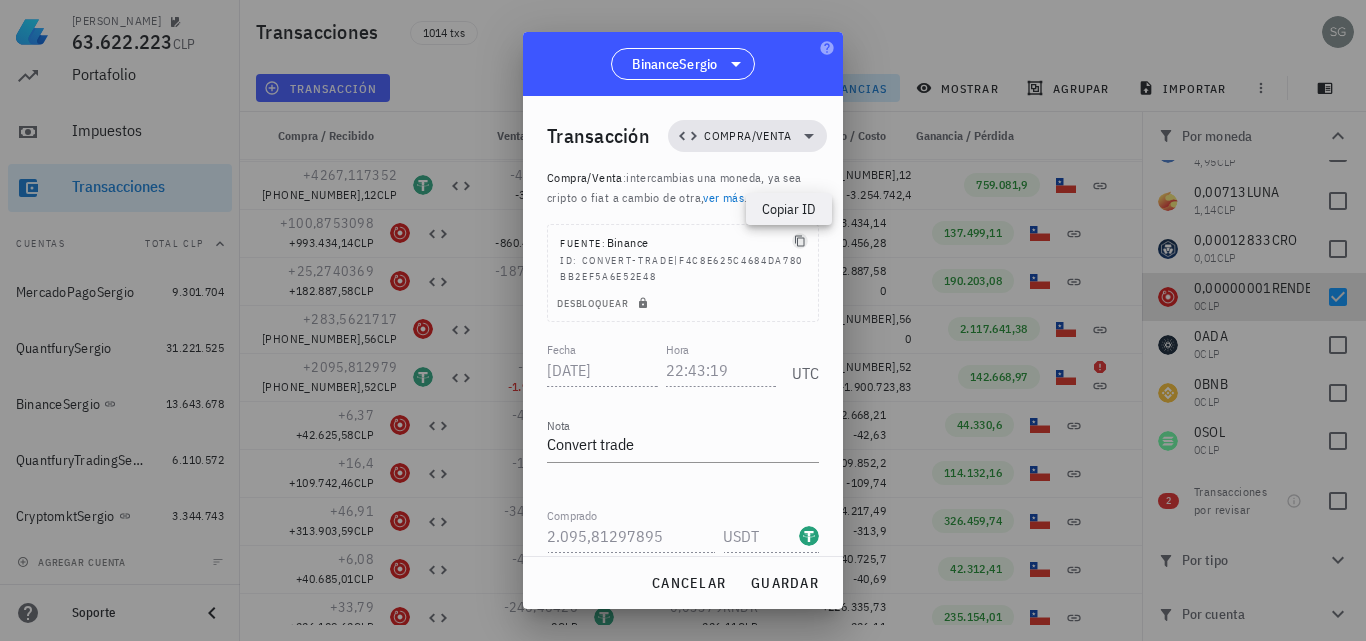 click 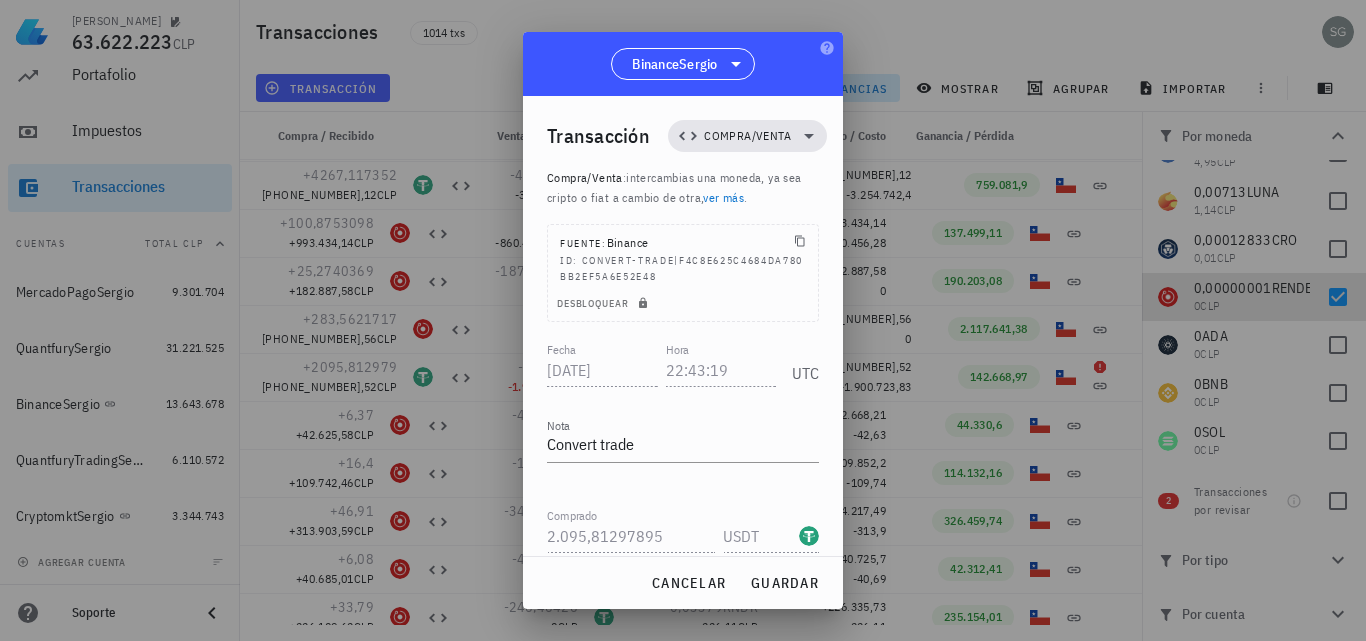 click on "Fuente:
Binance
ID: convert-trade|f4c8e625c4684da780bb2ef5a6e52e48" at bounding box center [683, 259] 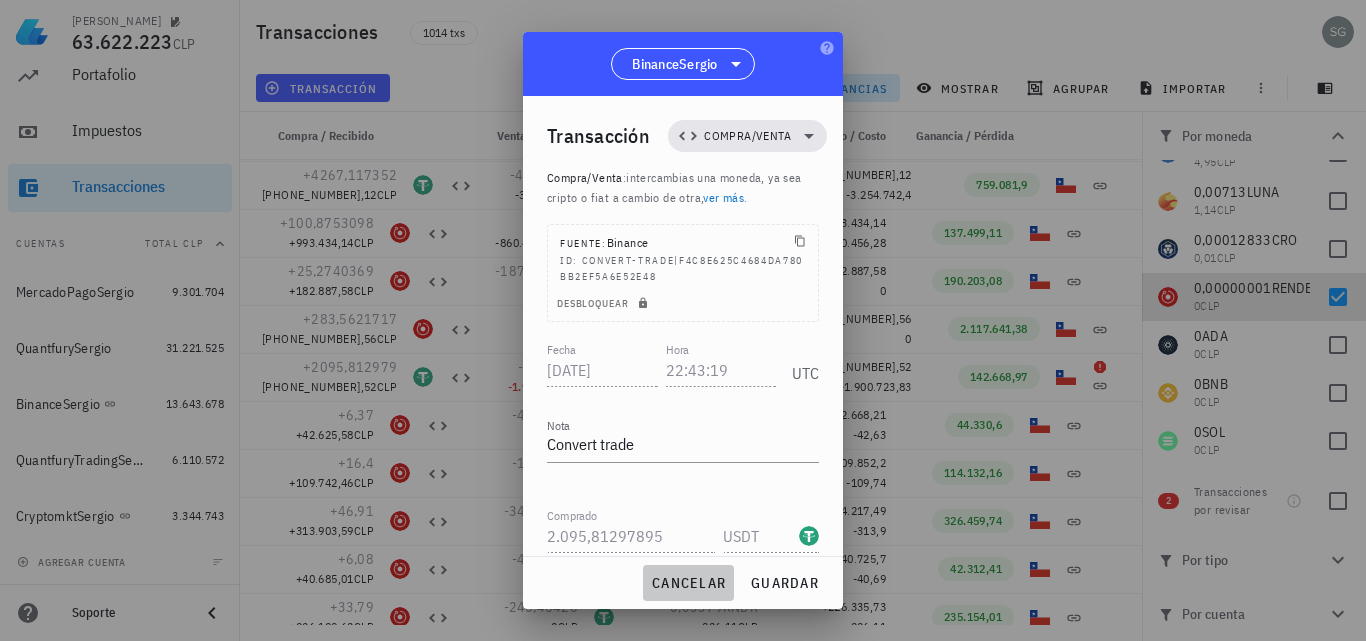 click on "cancelar" at bounding box center (688, 583) 